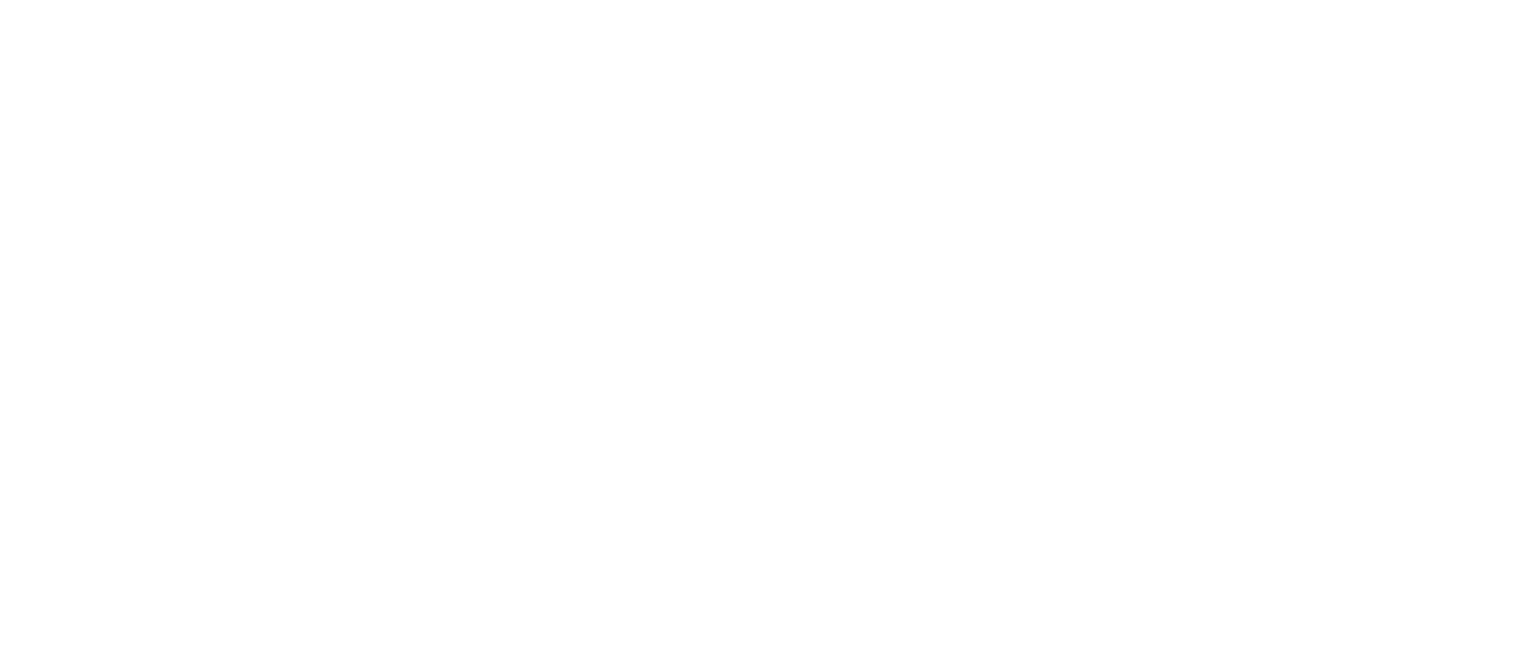 scroll, scrollTop: 0, scrollLeft: 0, axis: both 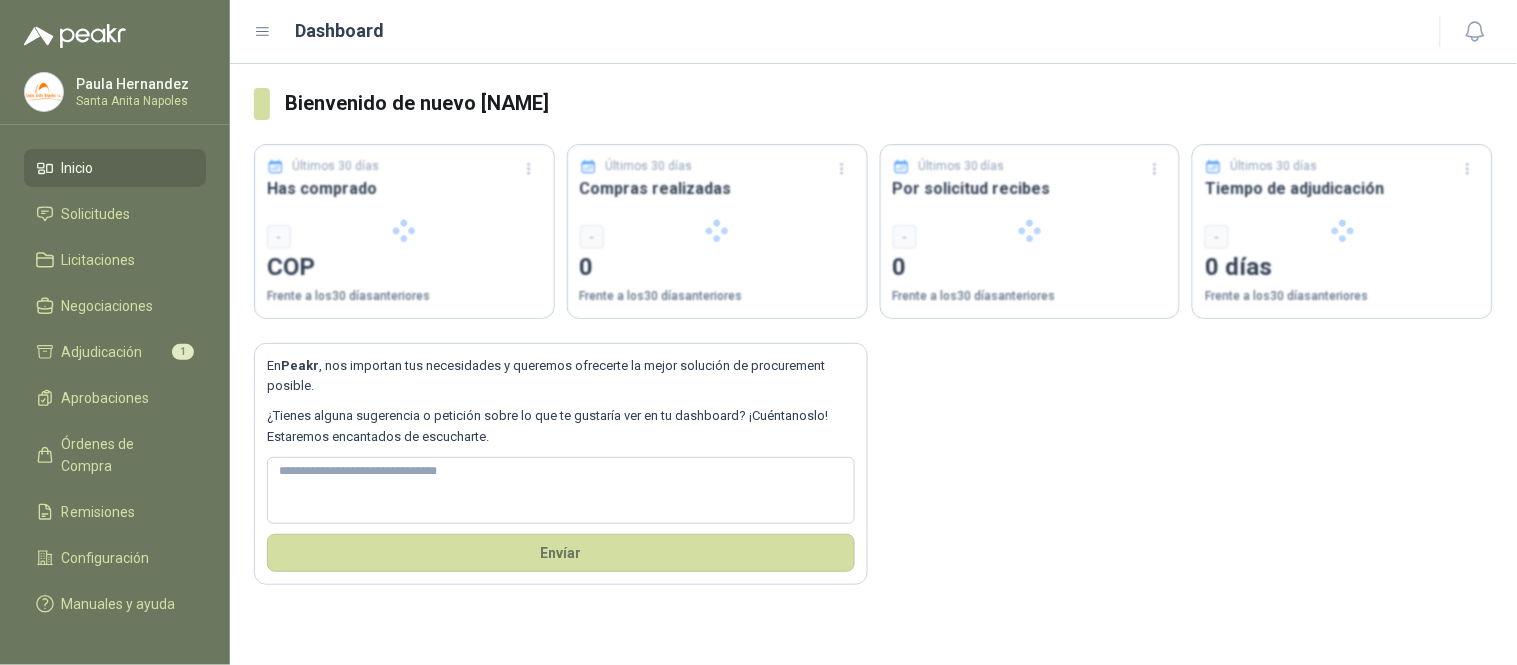 type 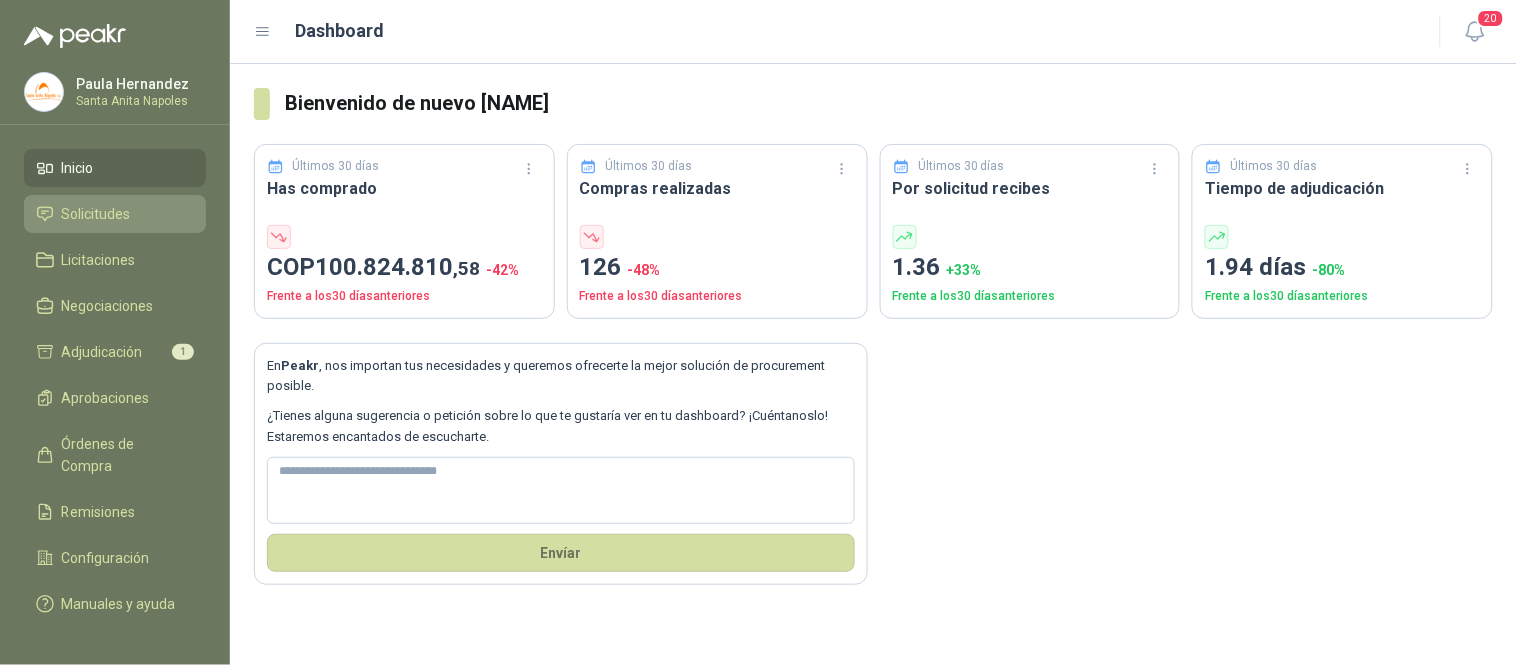 click on "Solicitudes" at bounding box center [96, 214] 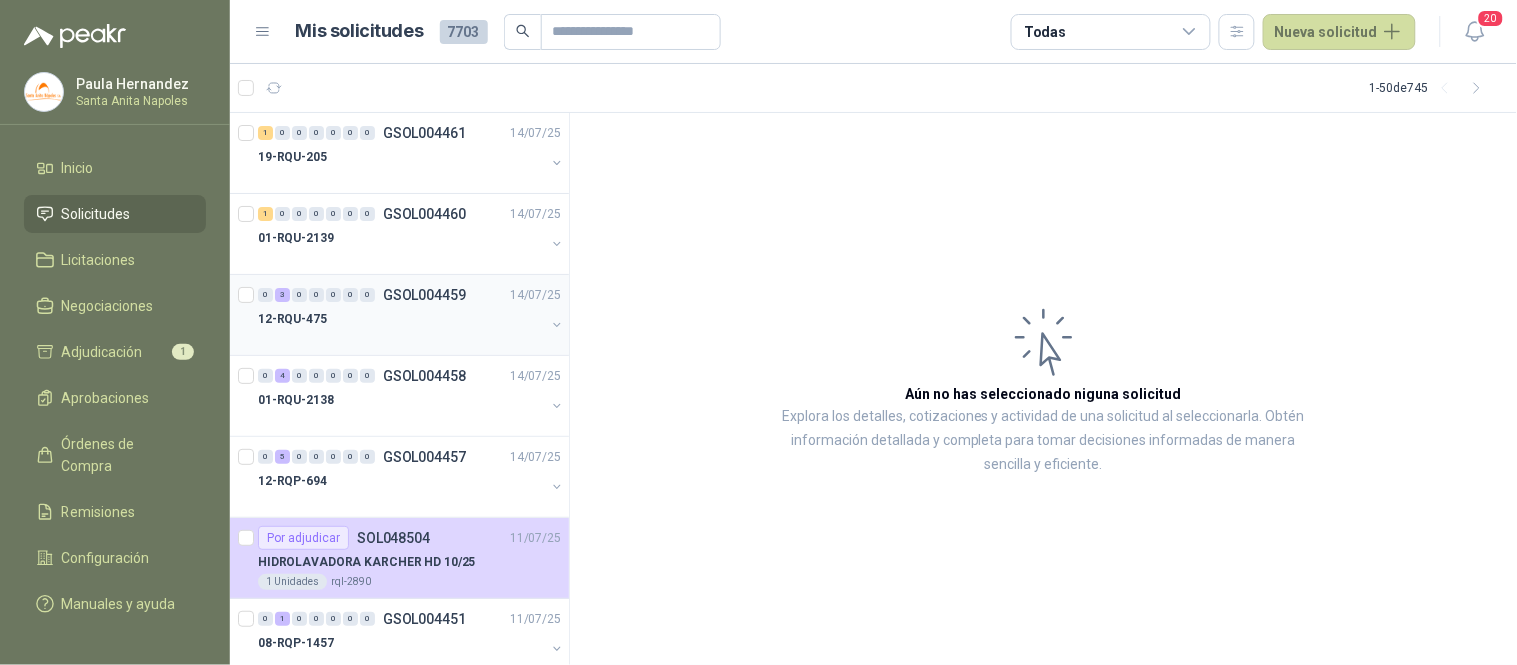 click on "12-RQU-475" at bounding box center (401, 319) 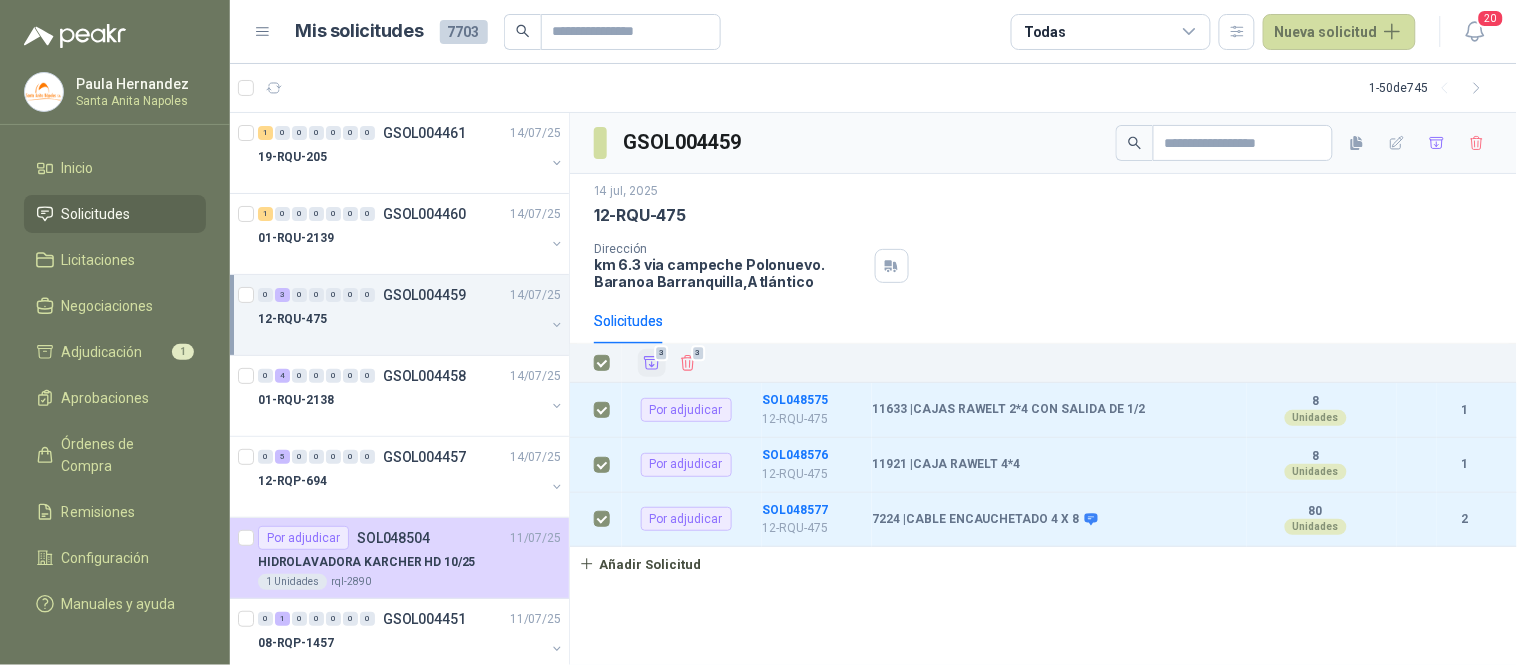 click 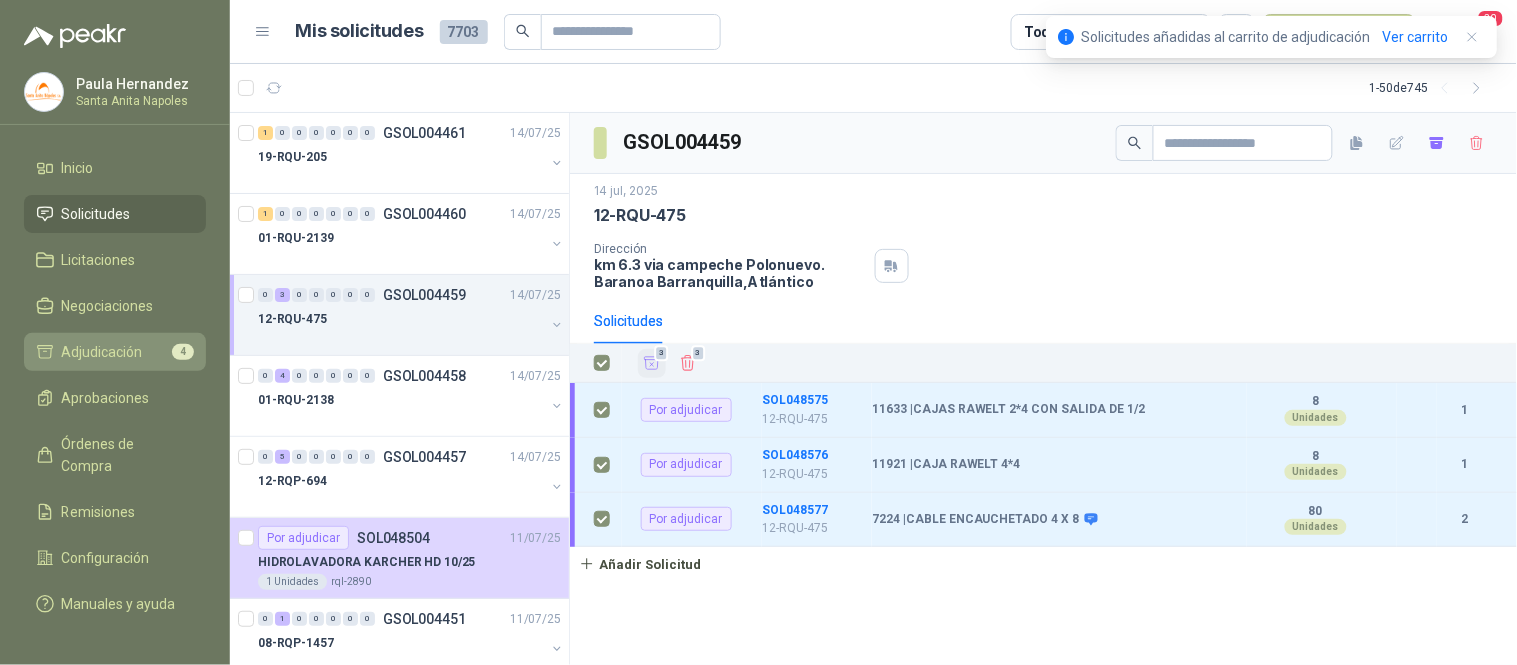 click on "Adjudicación" at bounding box center (102, 352) 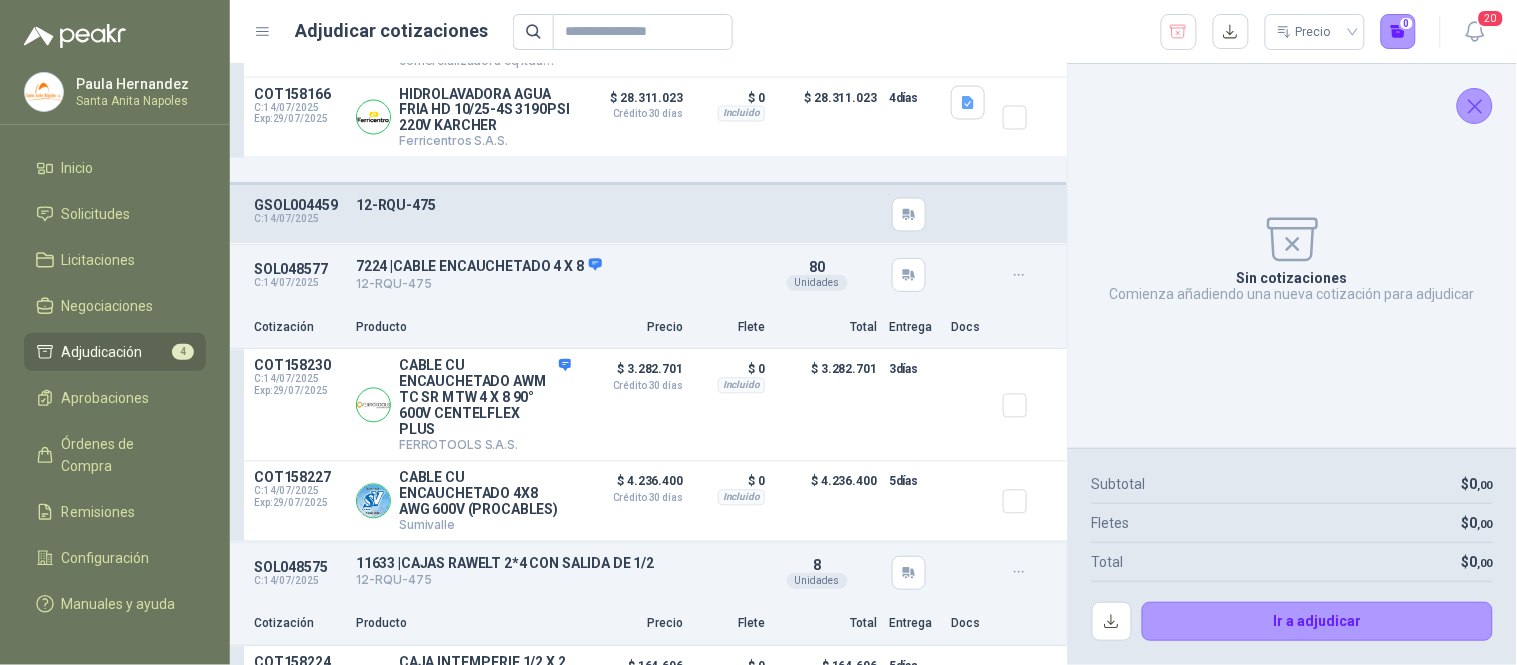 scroll, scrollTop: 951, scrollLeft: 0, axis: vertical 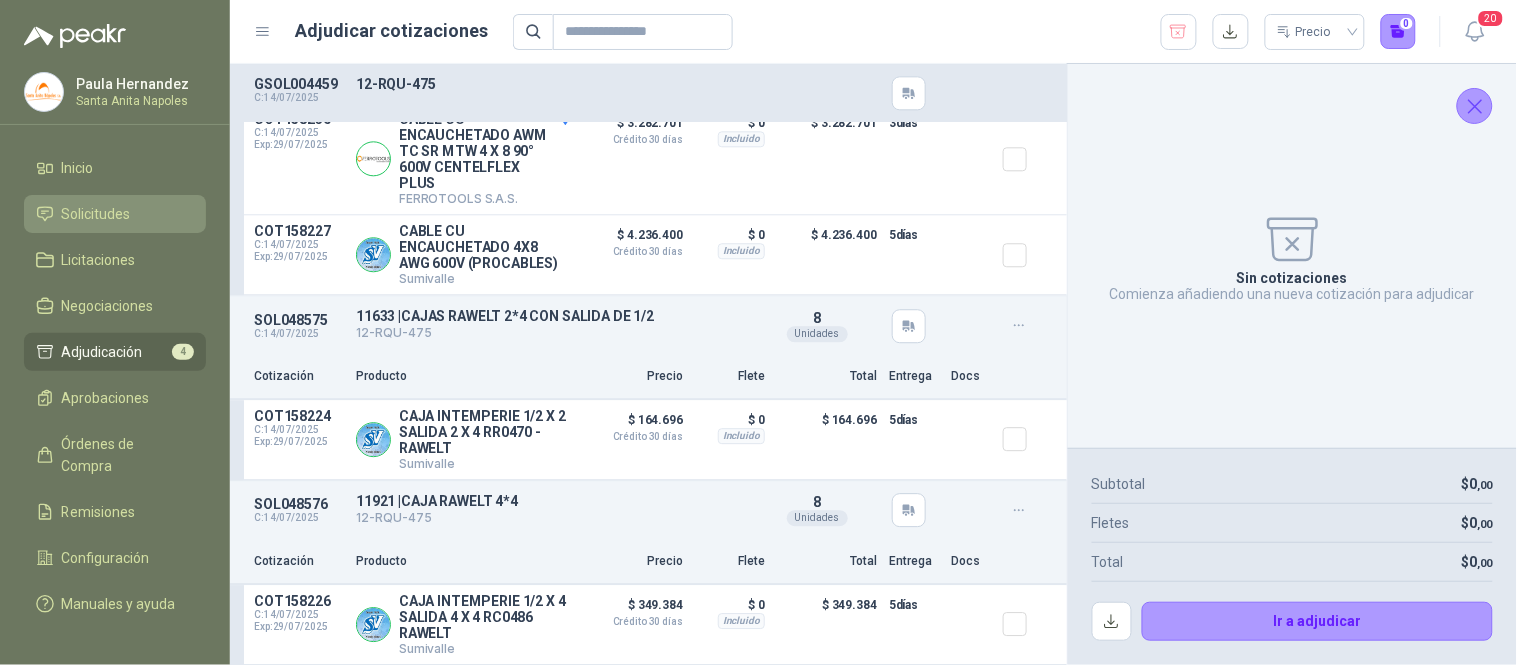 click on "Solicitudes" at bounding box center [96, 214] 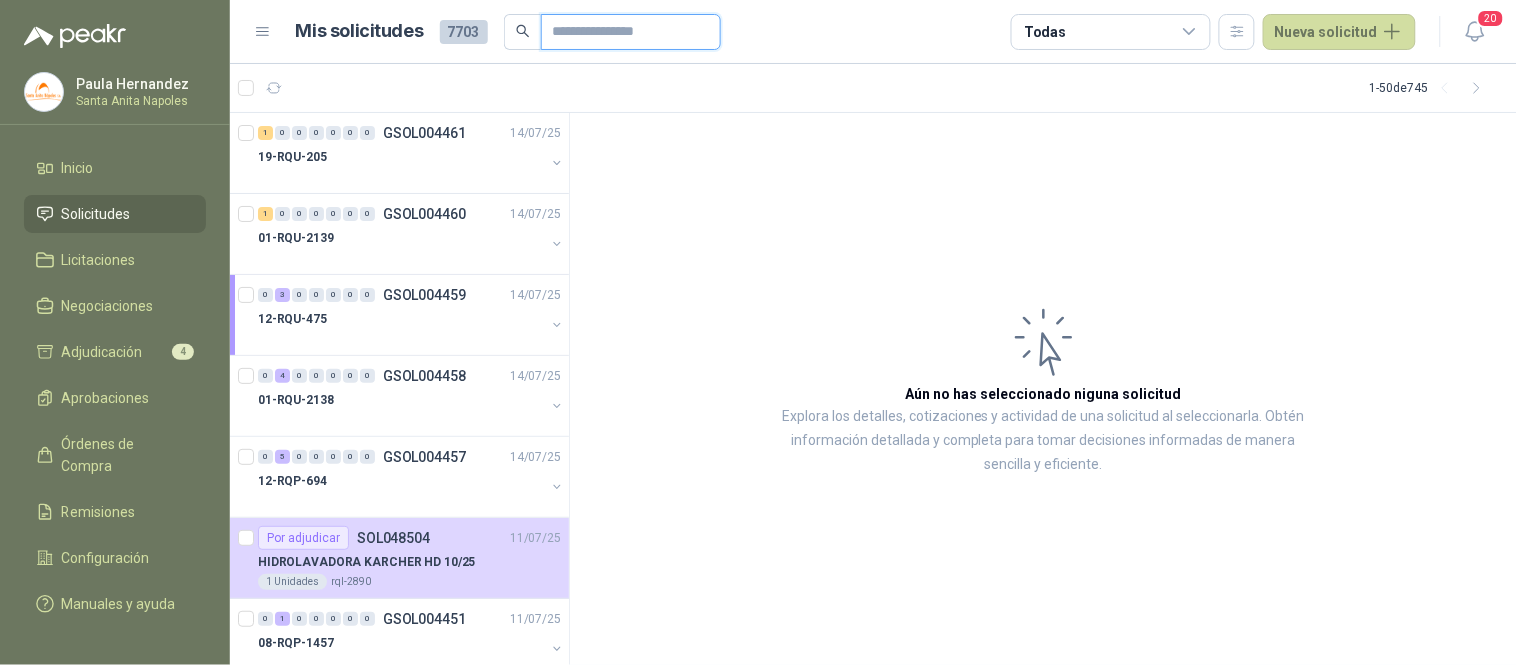 click at bounding box center (623, 32) 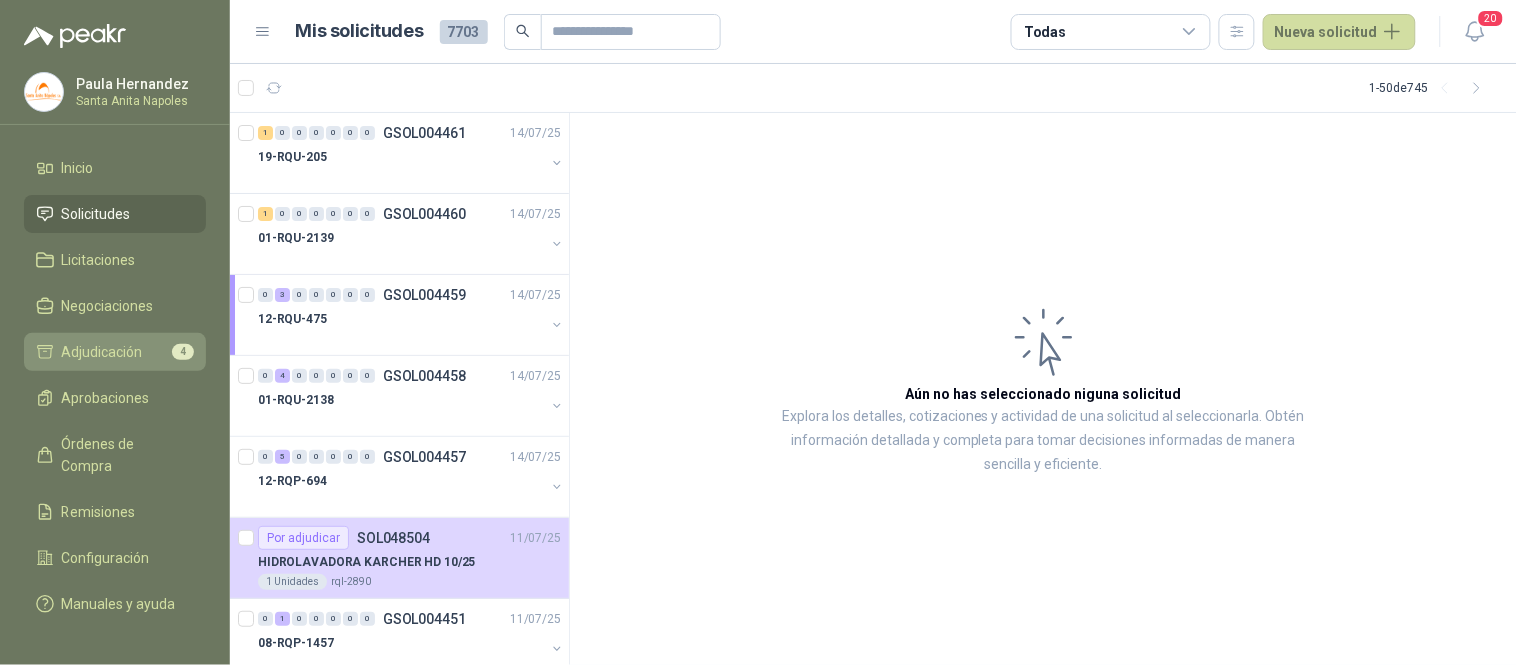 click on "Adjudicación 4" at bounding box center [115, 352] 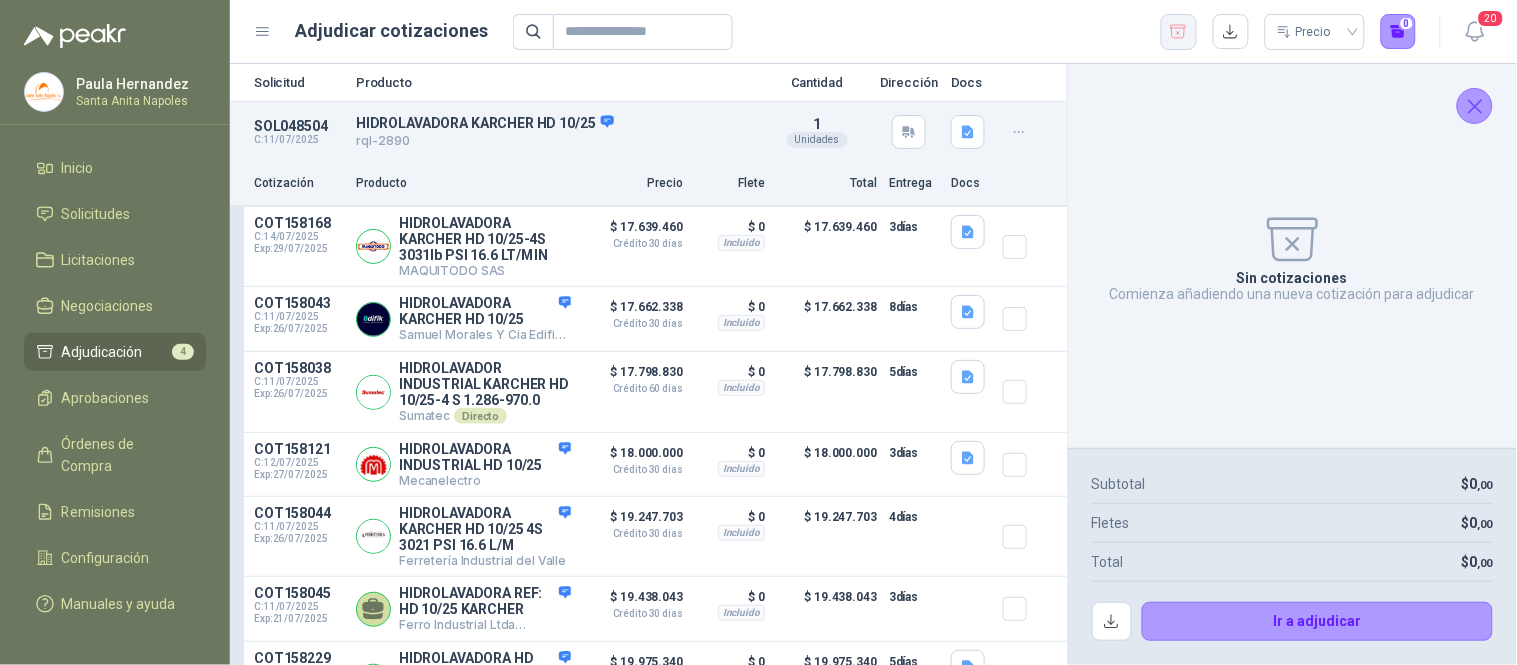 click 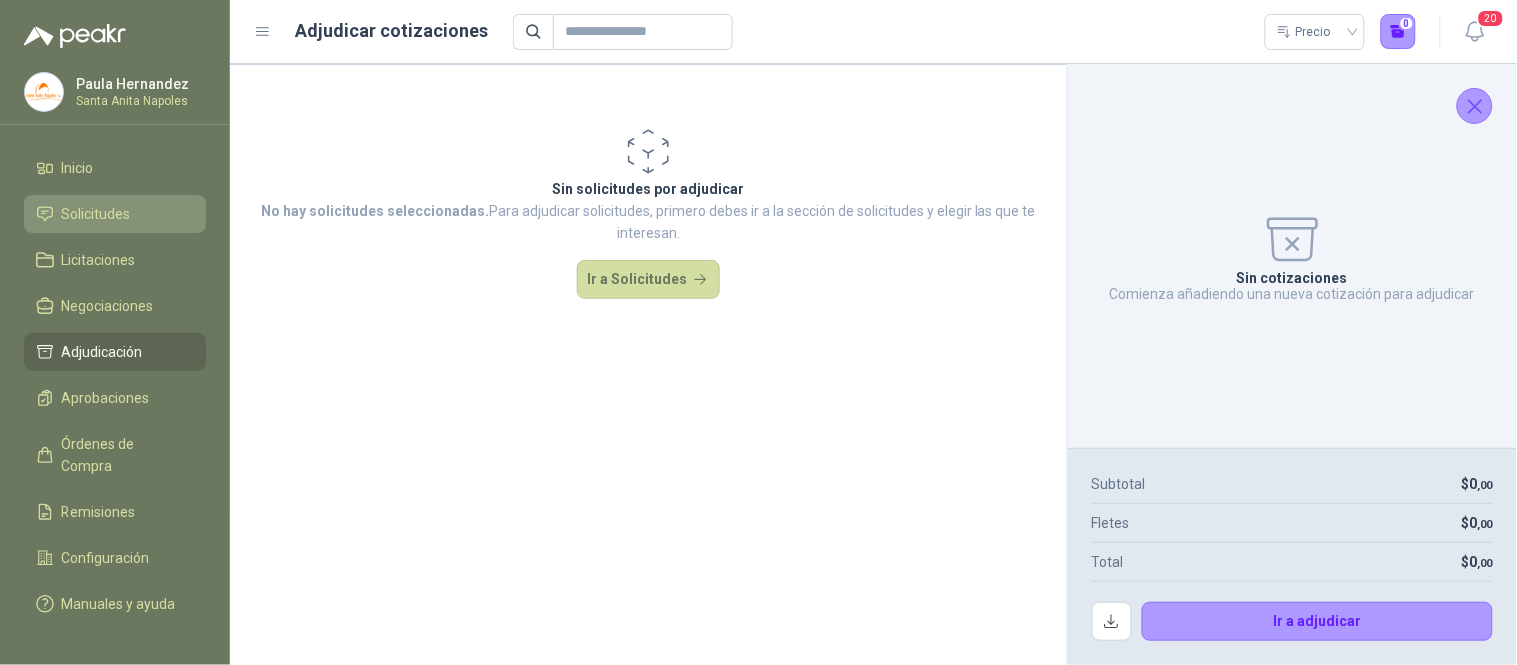 click on "Solicitudes" at bounding box center [115, 214] 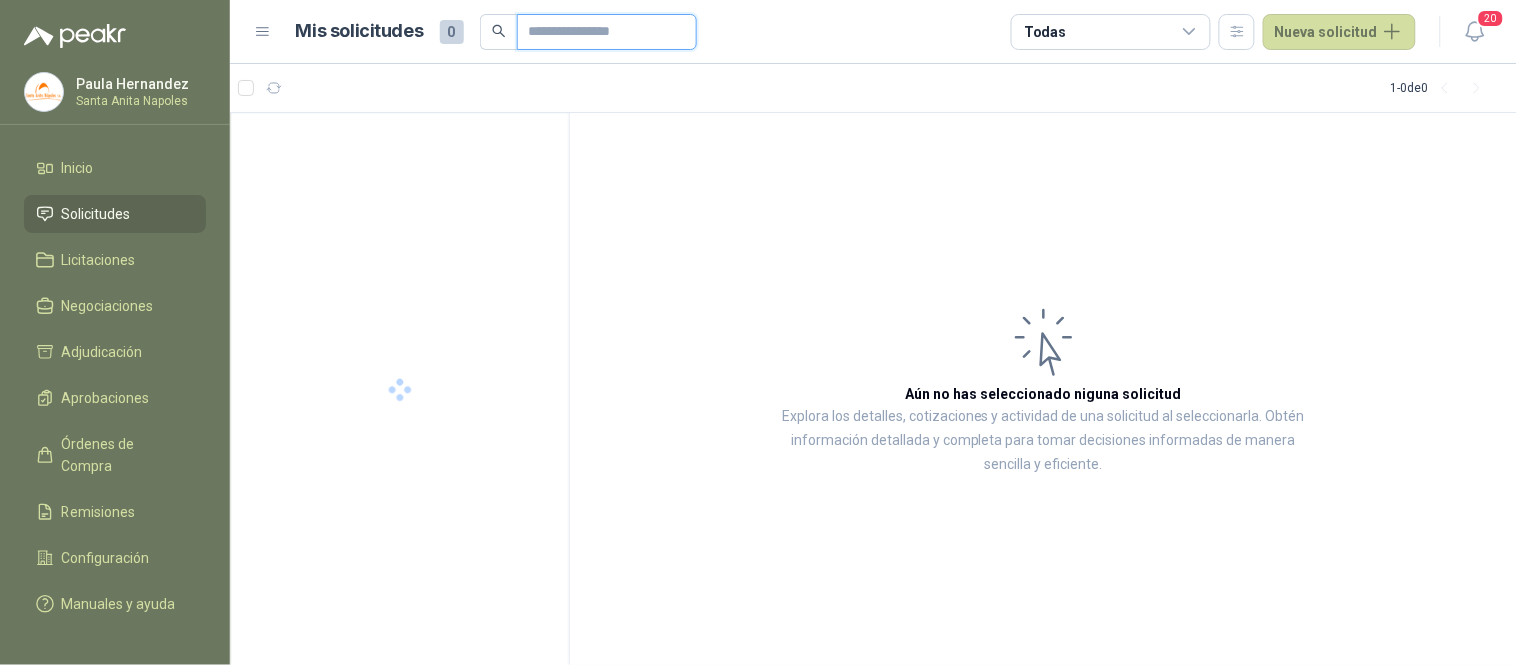 click at bounding box center [599, 32] 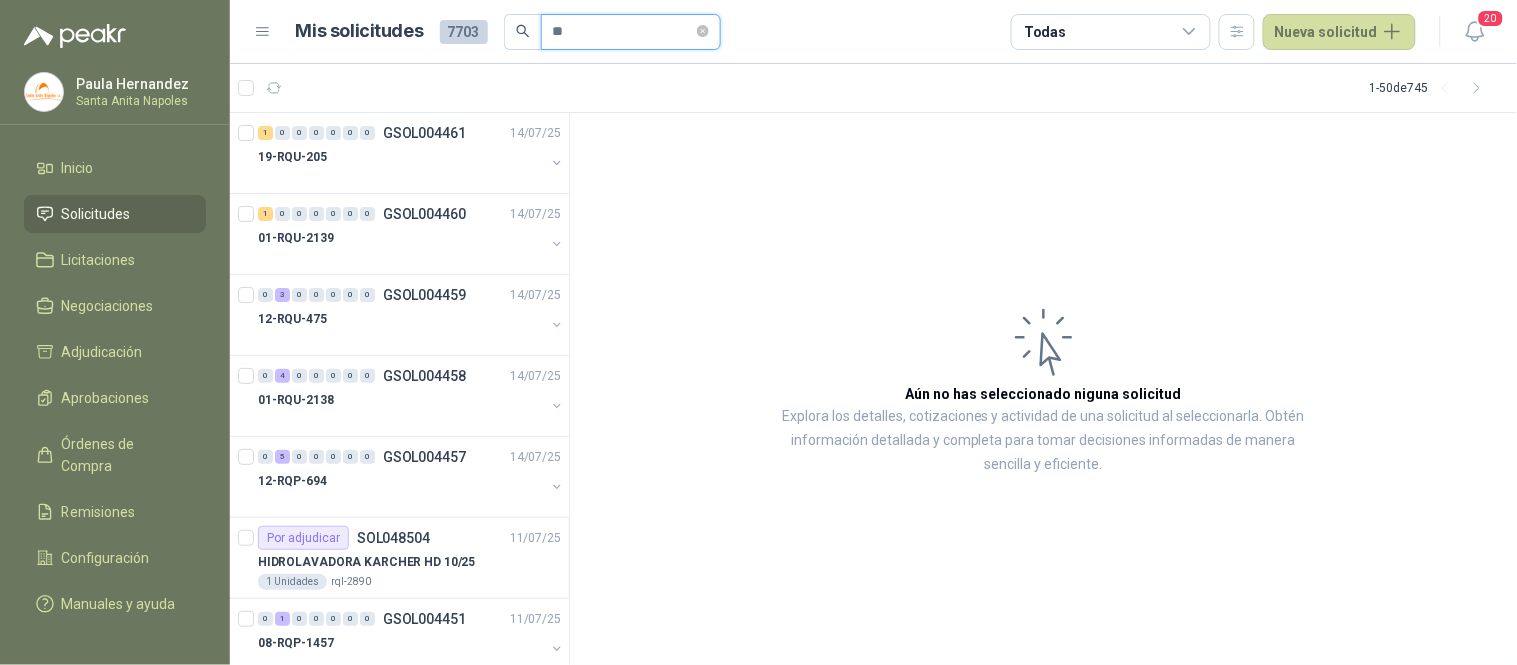 type on "*" 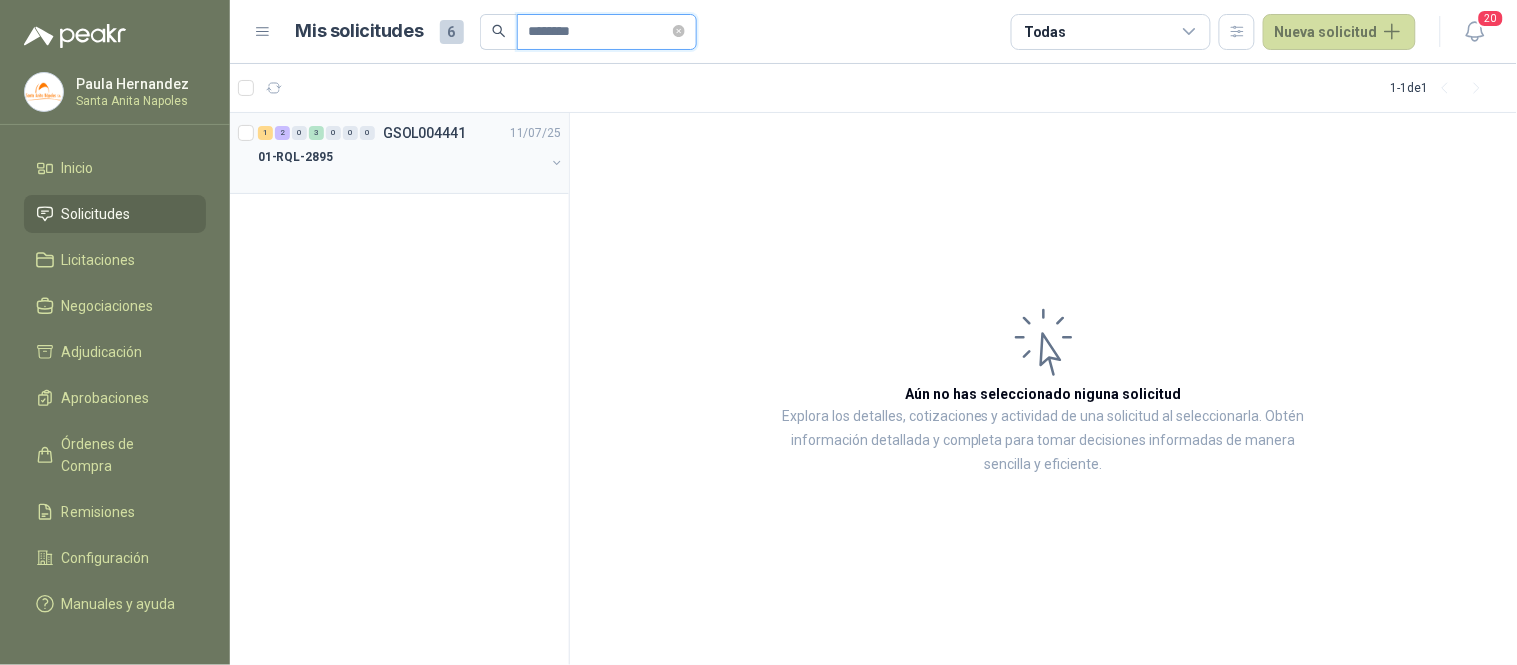 type on "********" 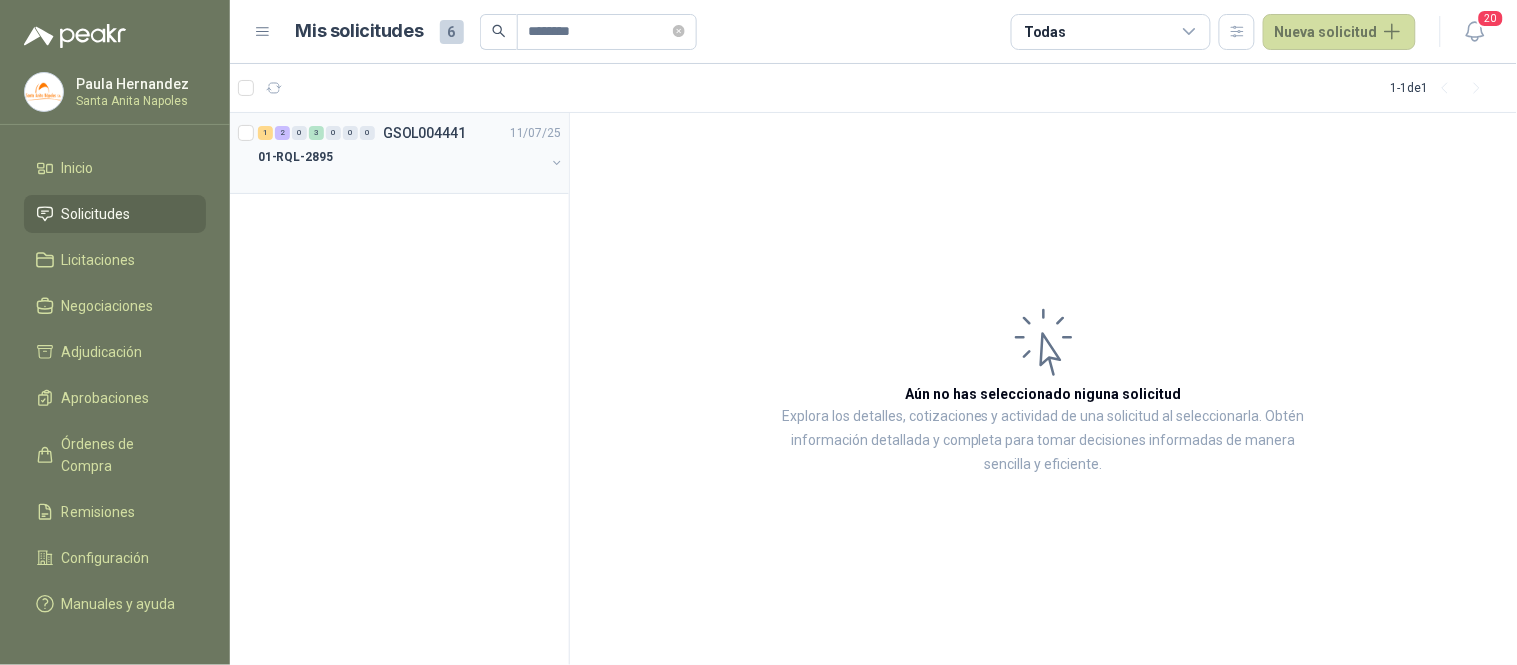 click on "01-RQL-2895" at bounding box center (401, 157) 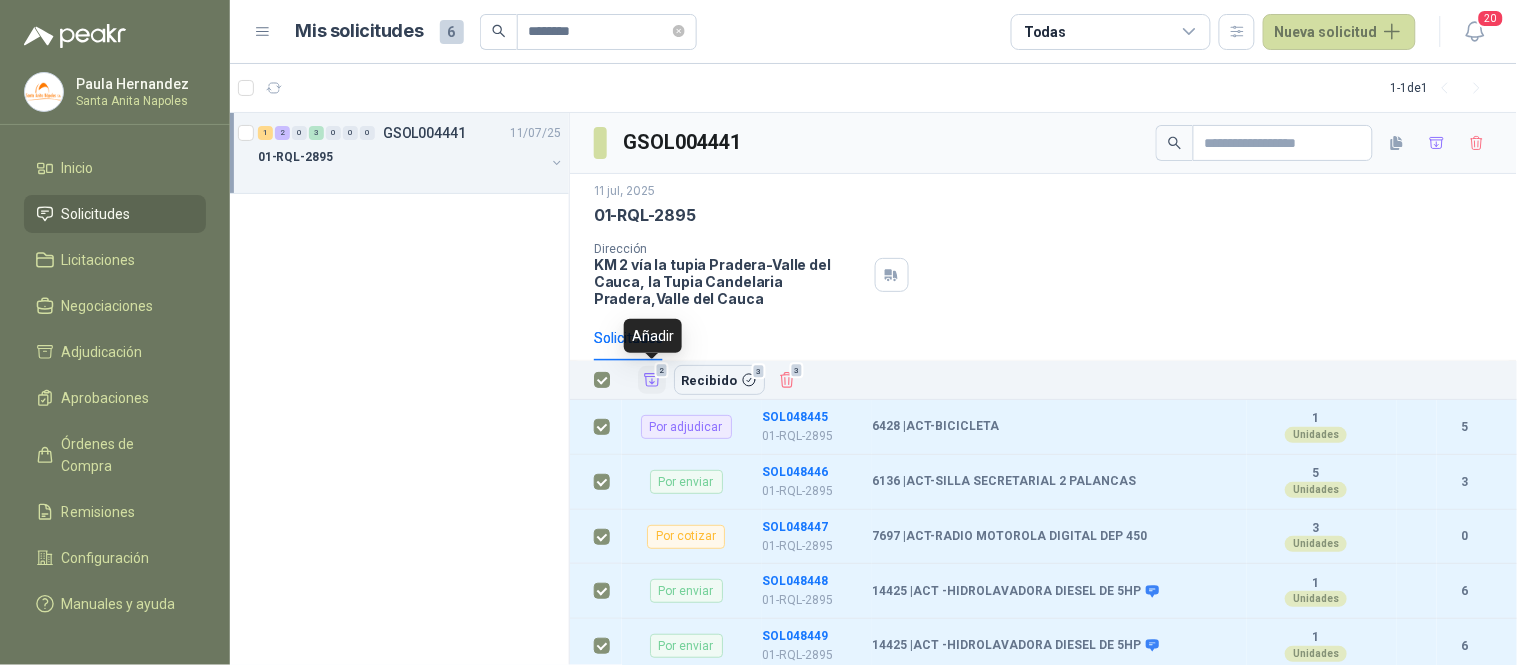 click 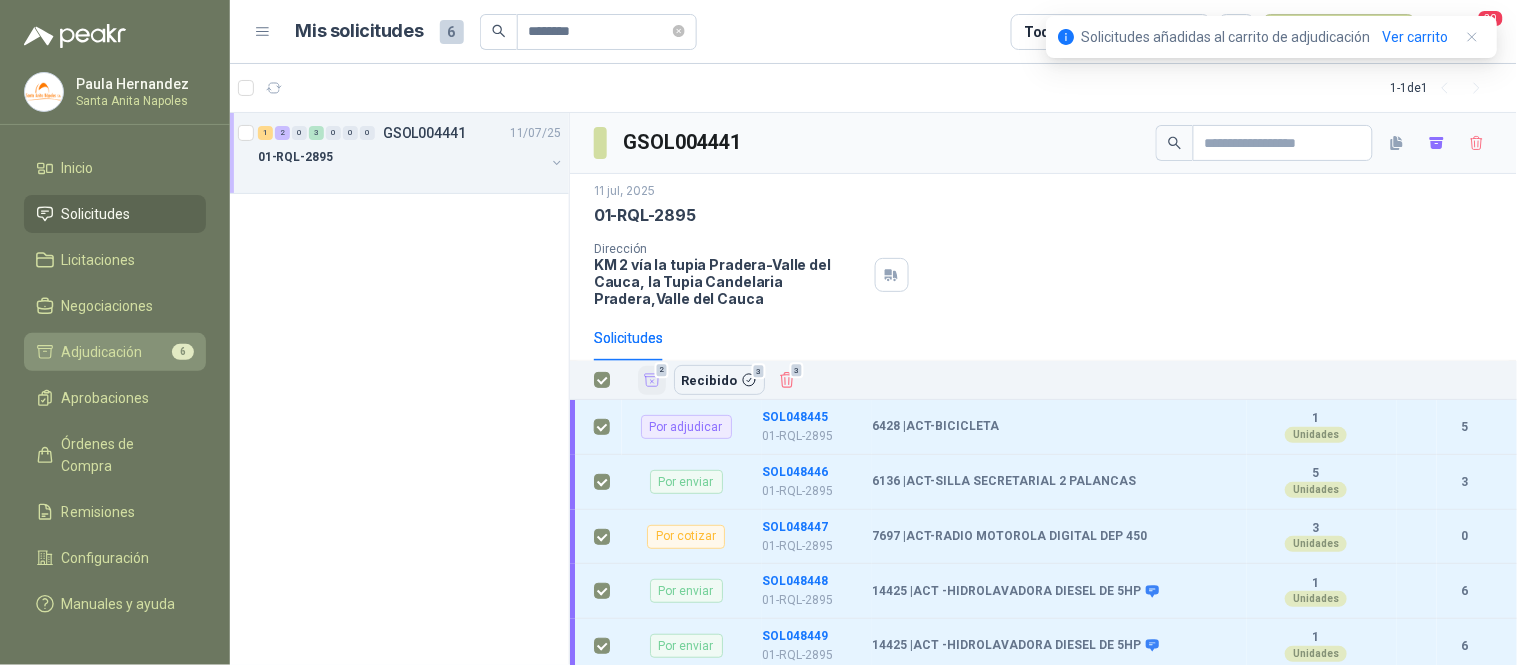 click on "Adjudicación" at bounding box center [102, 352] 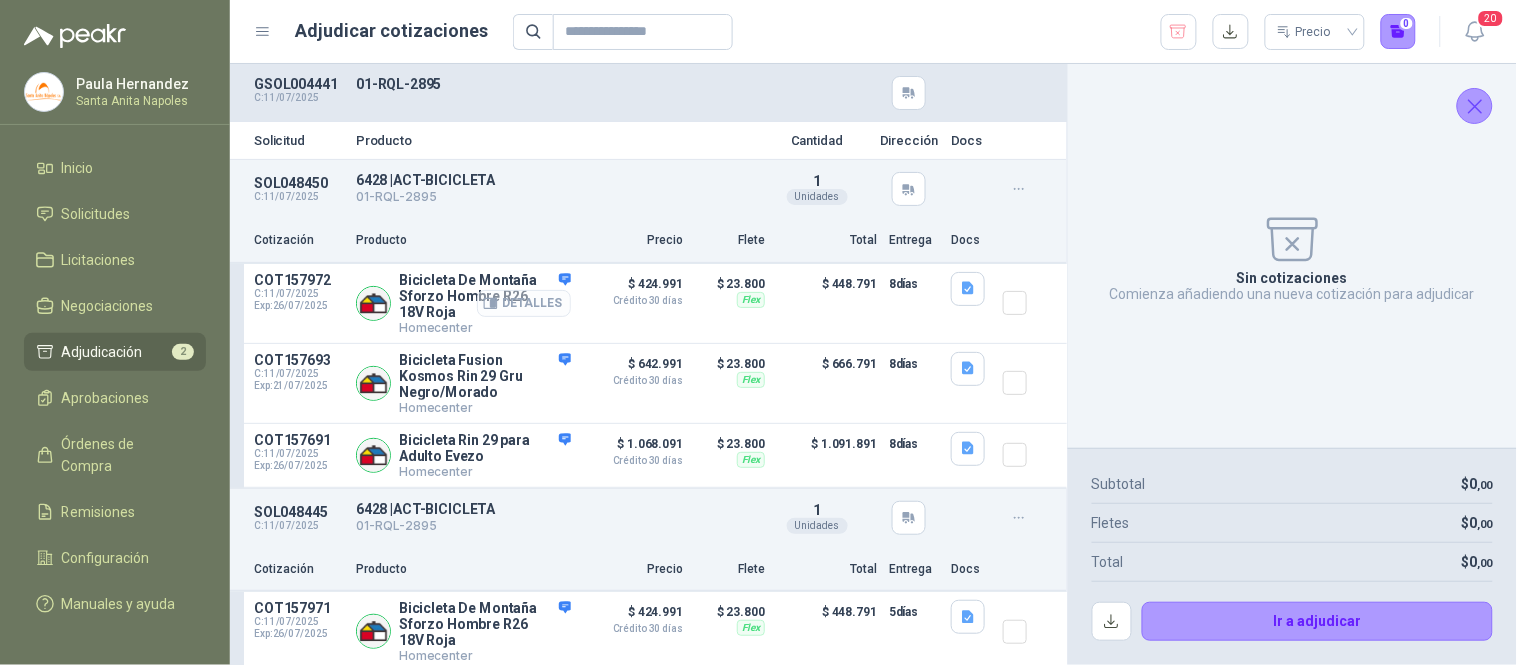 click on "Detalles" at bounding box center [524, 303] 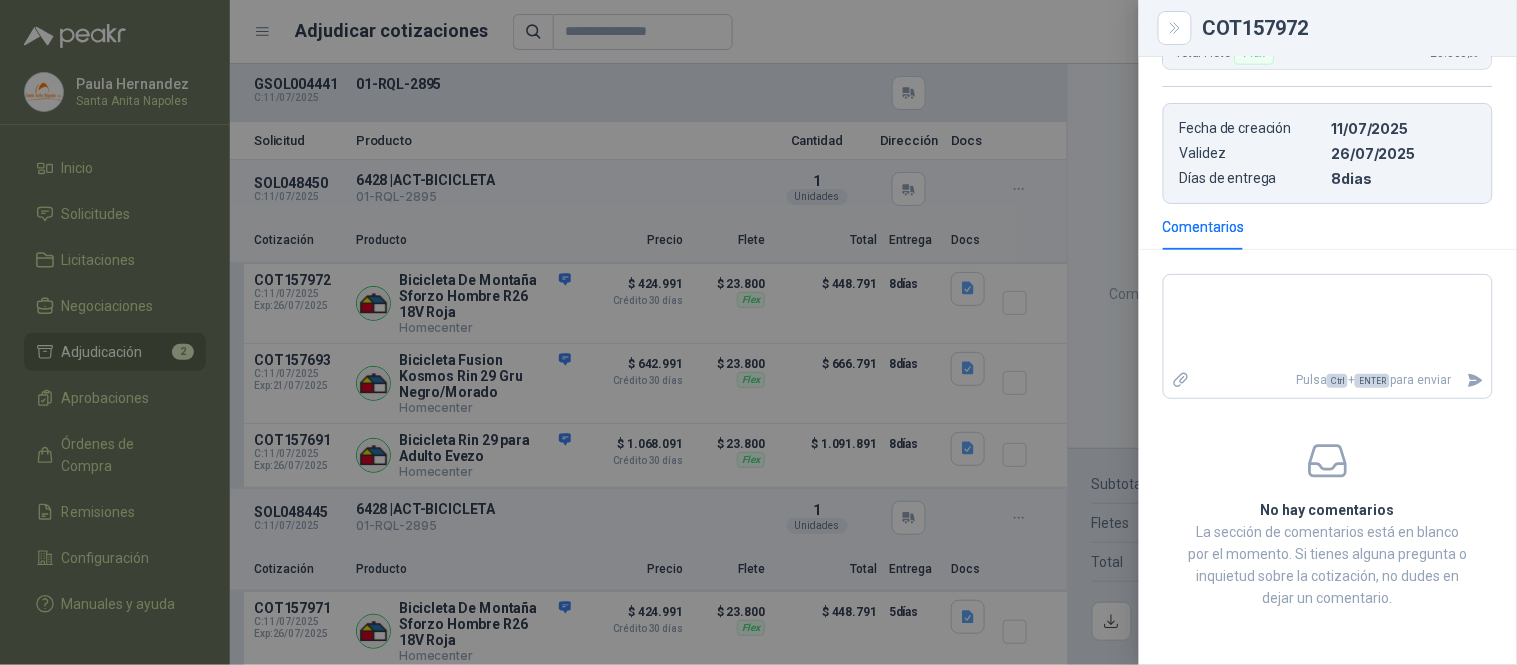 scroll, scrollTop: 662, scrollLeft: 0, axis: vertical 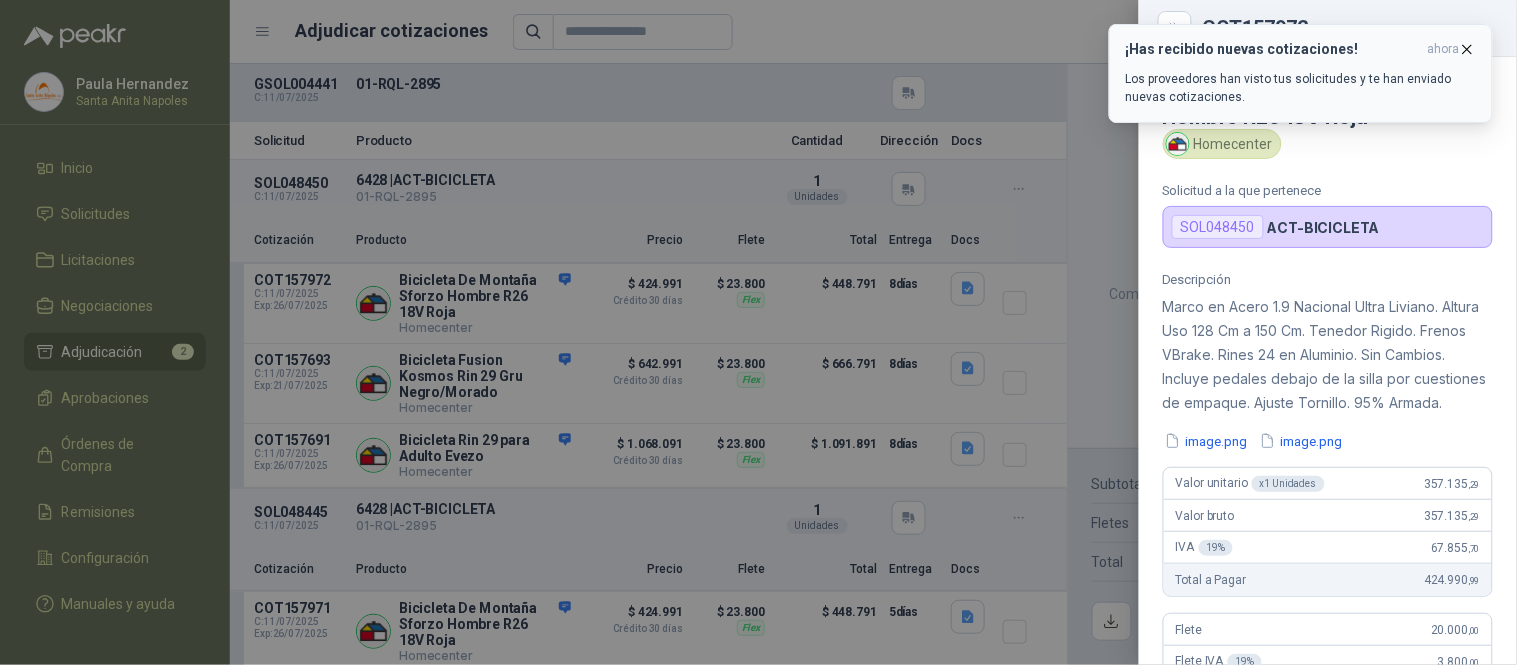 click 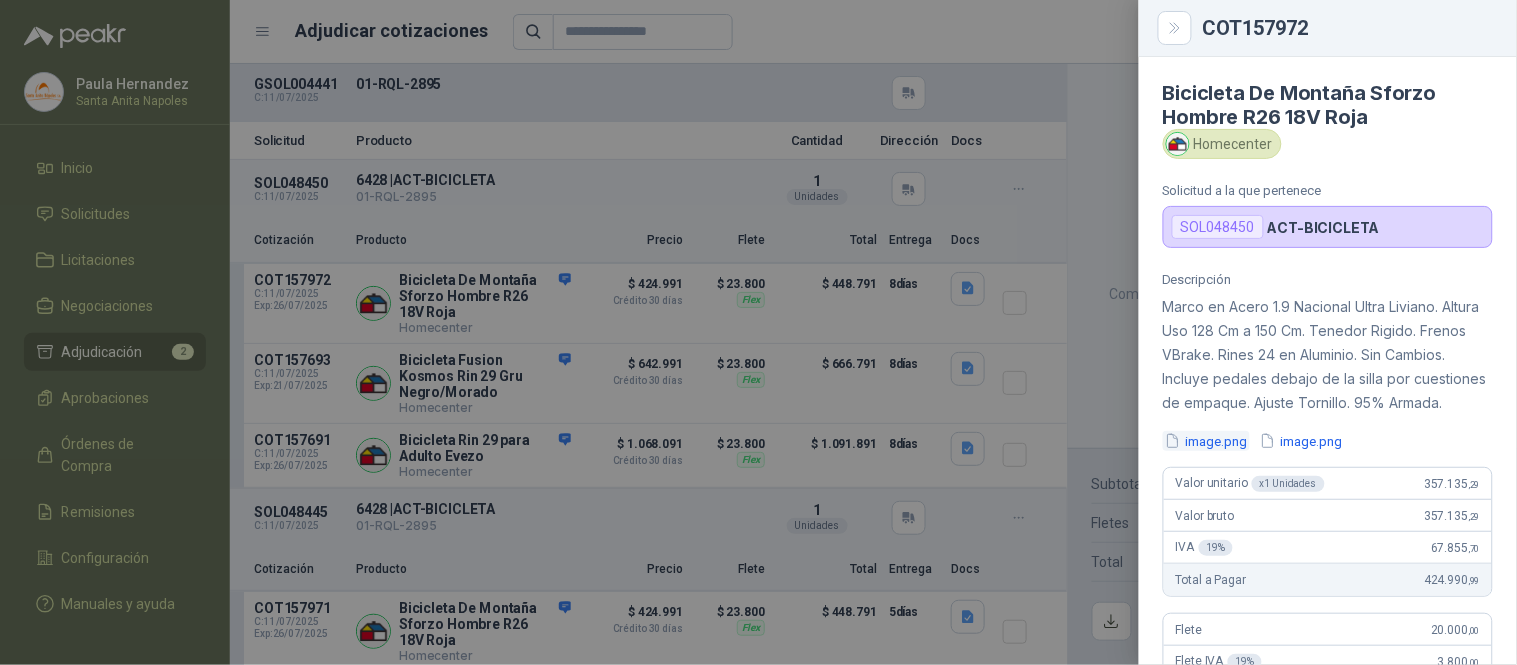click on "image.png" at bounding box center (1206, 441) 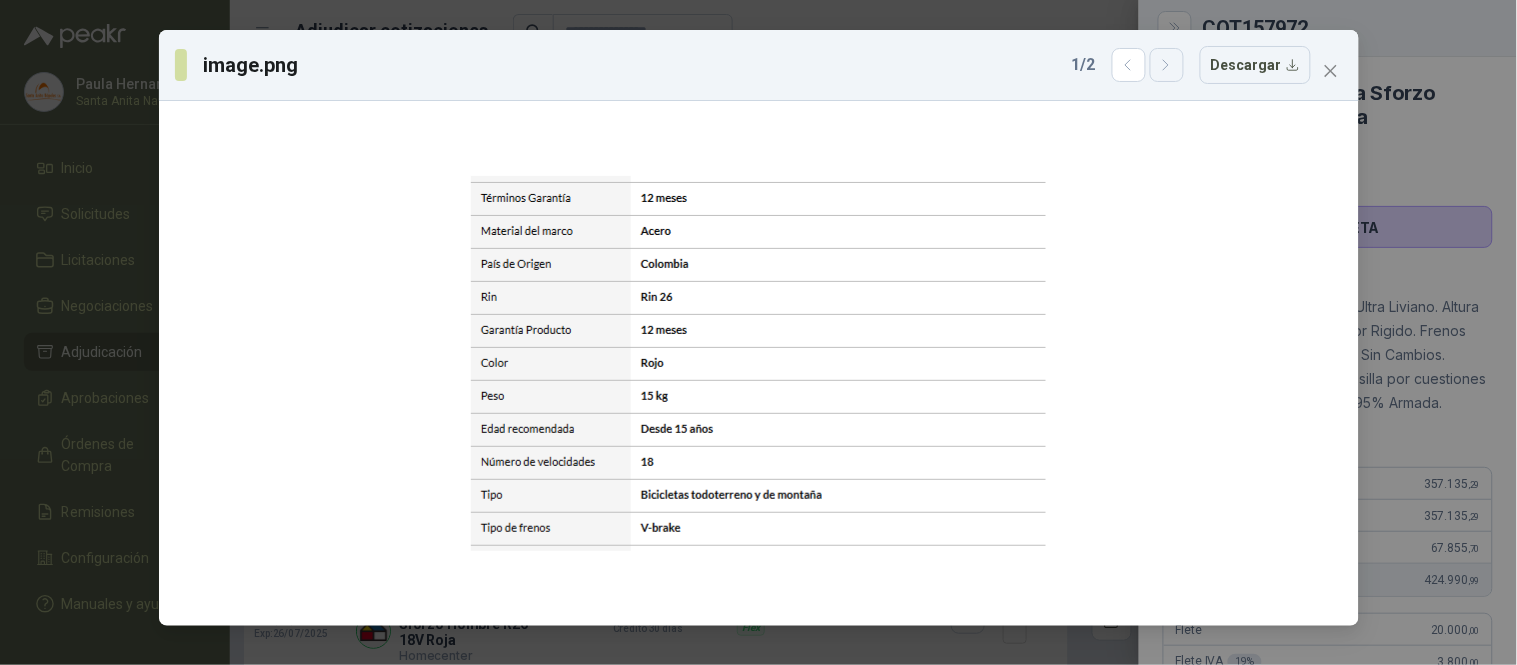 click 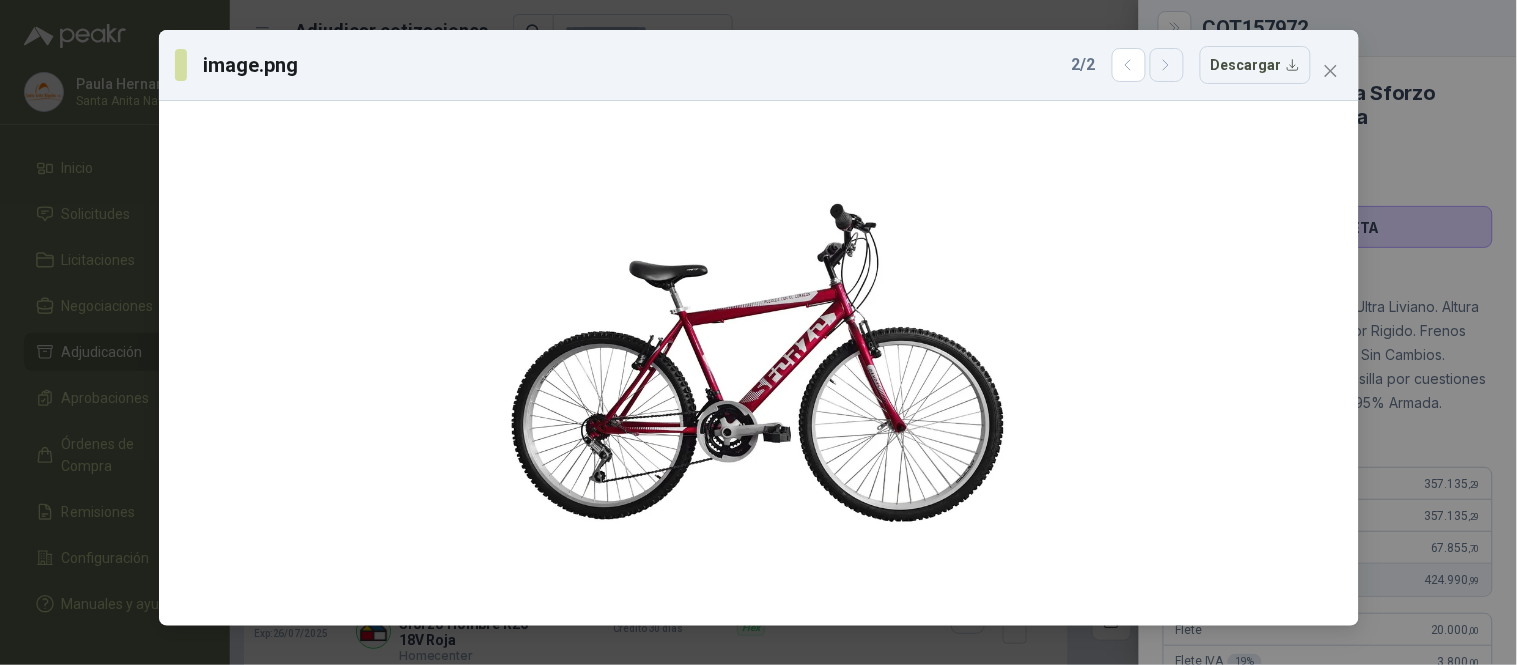 click 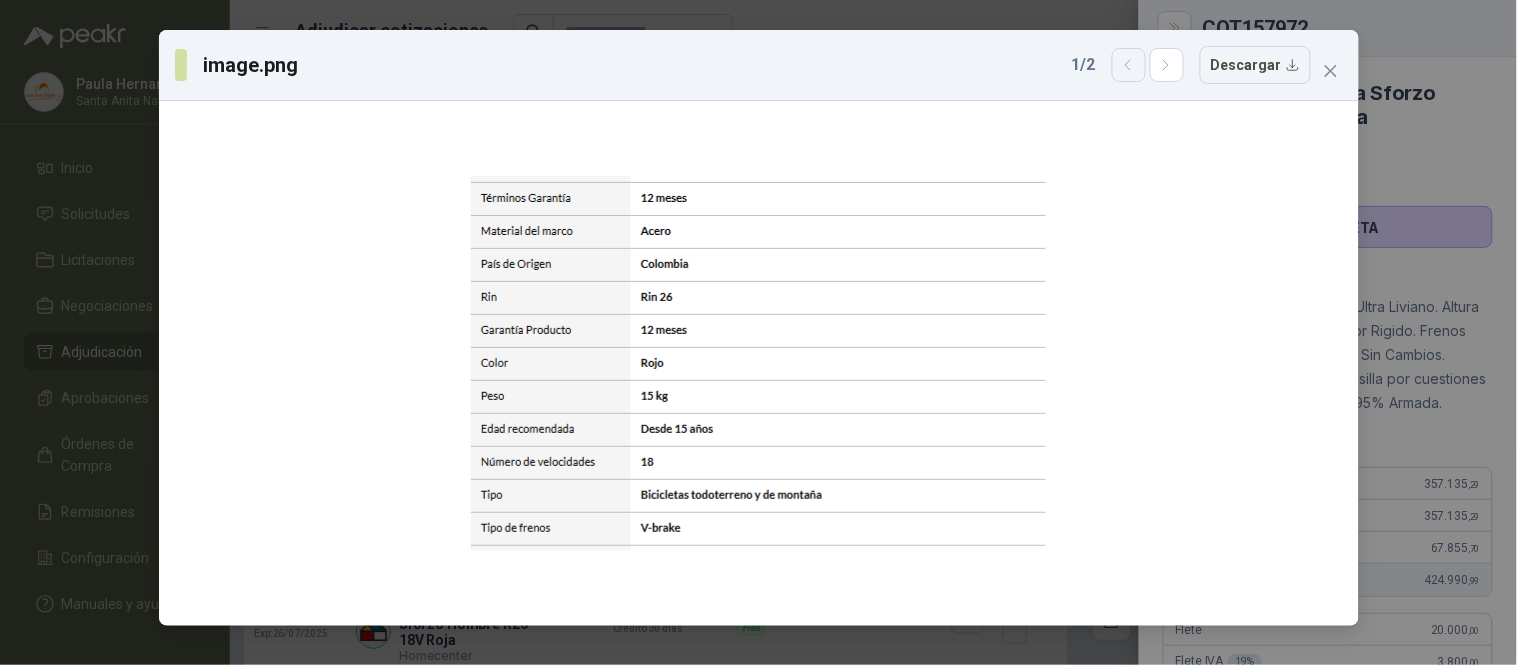 click 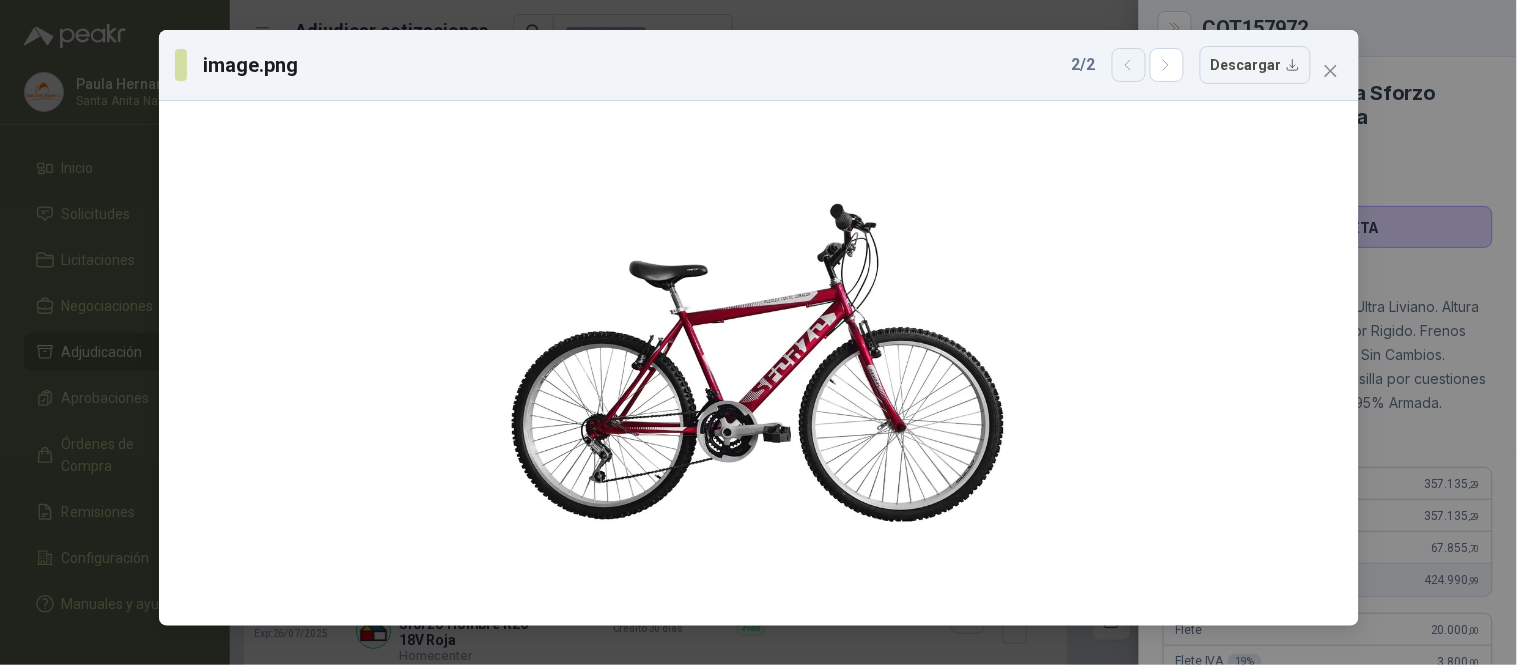 click 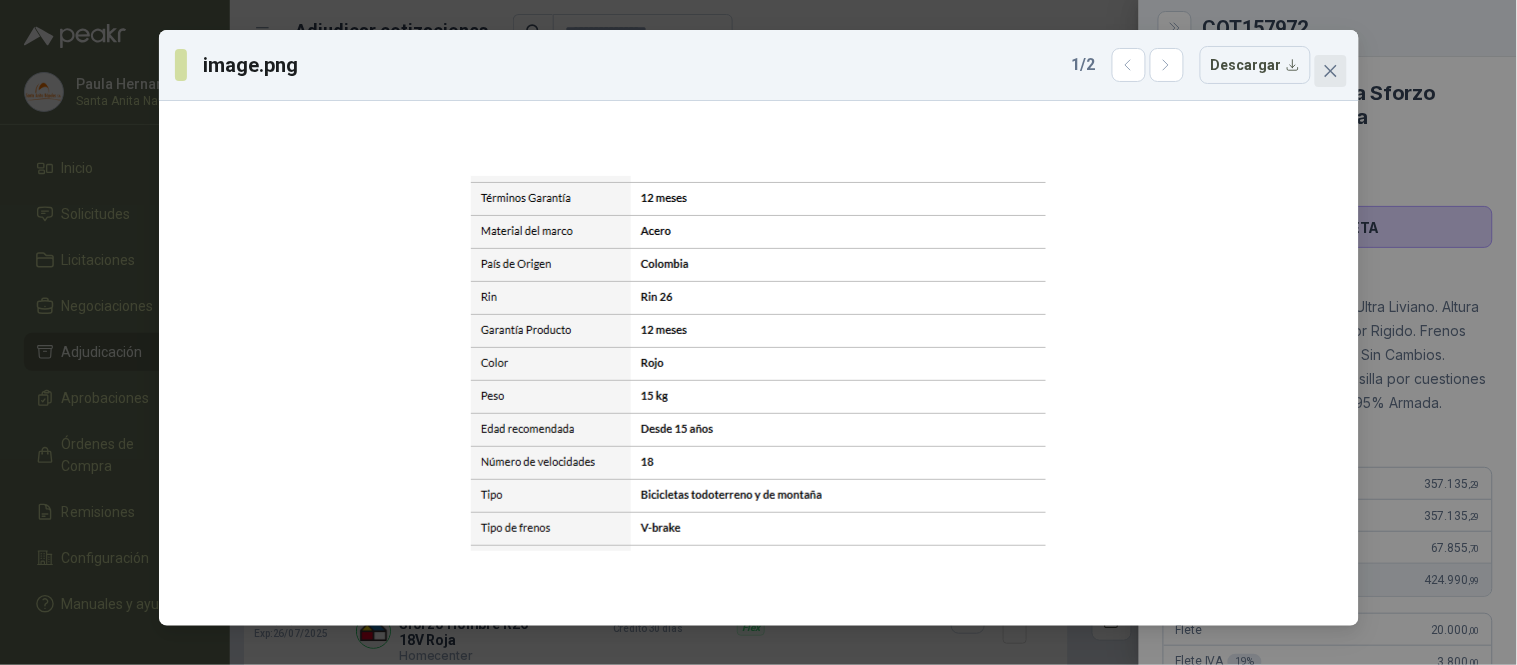click 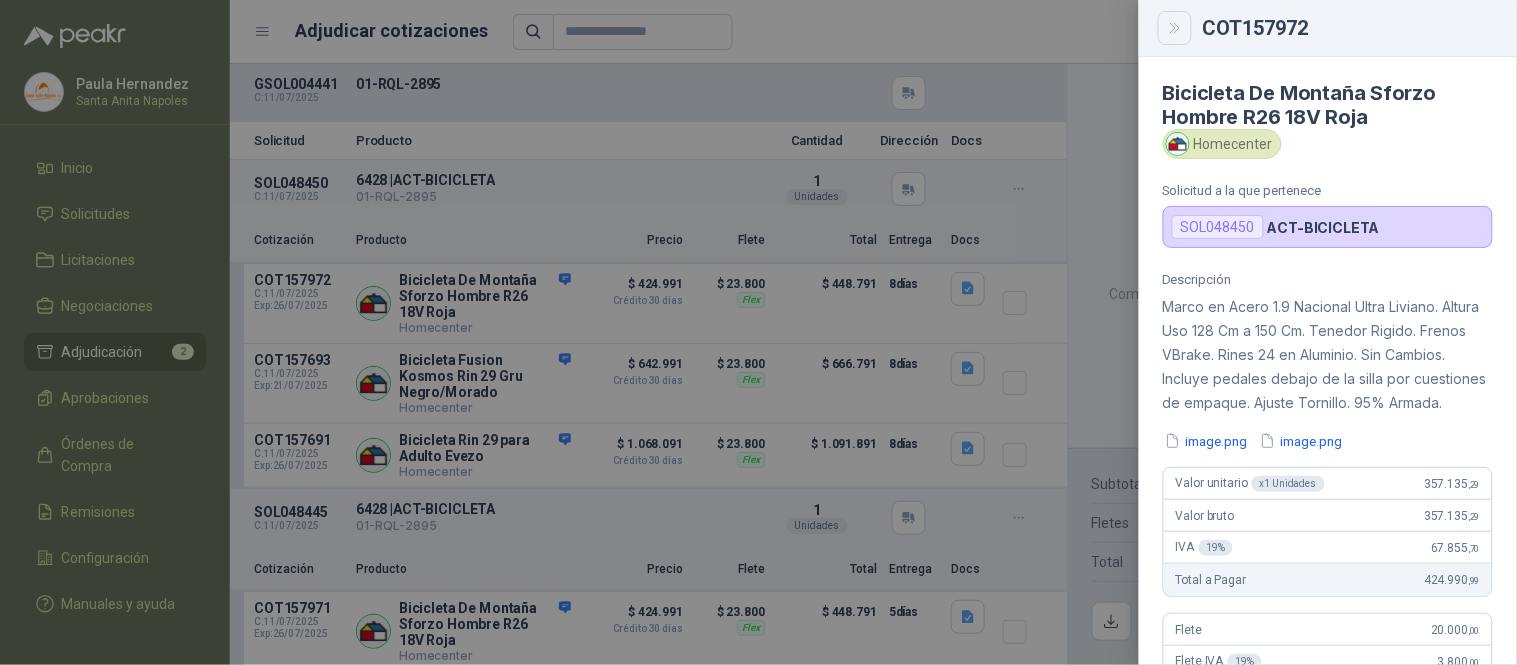 click 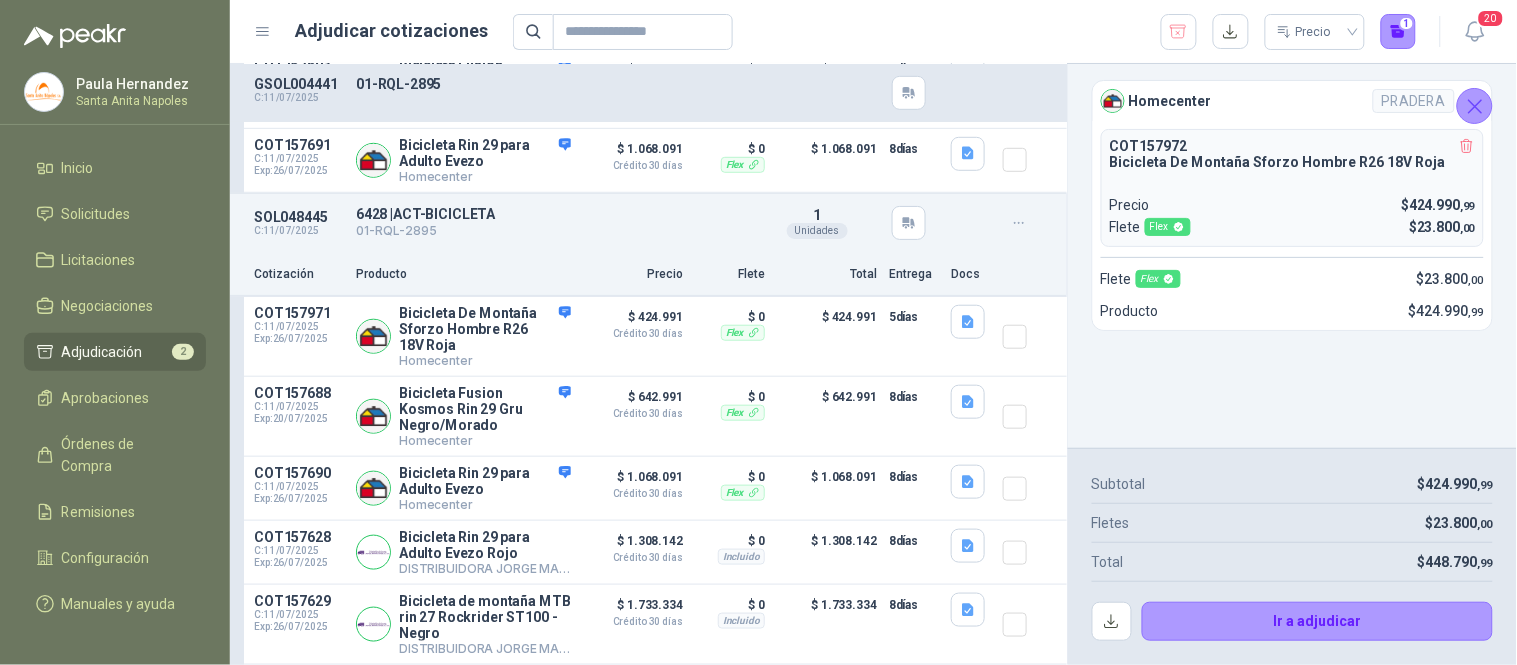scroll, scrollTop: 304, scrollLeft: 0, axis: vertical 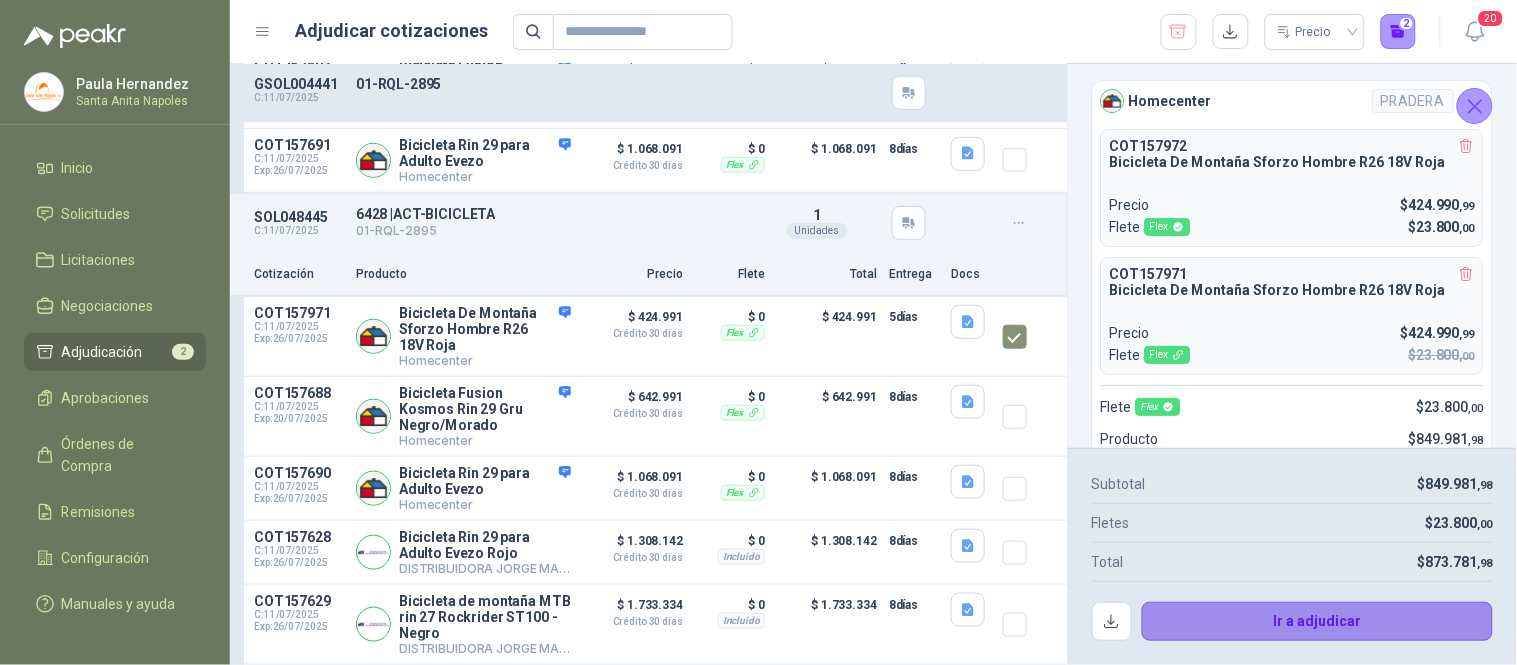 click on "Ir a adjudicar" at bounding box center (1318, 622) 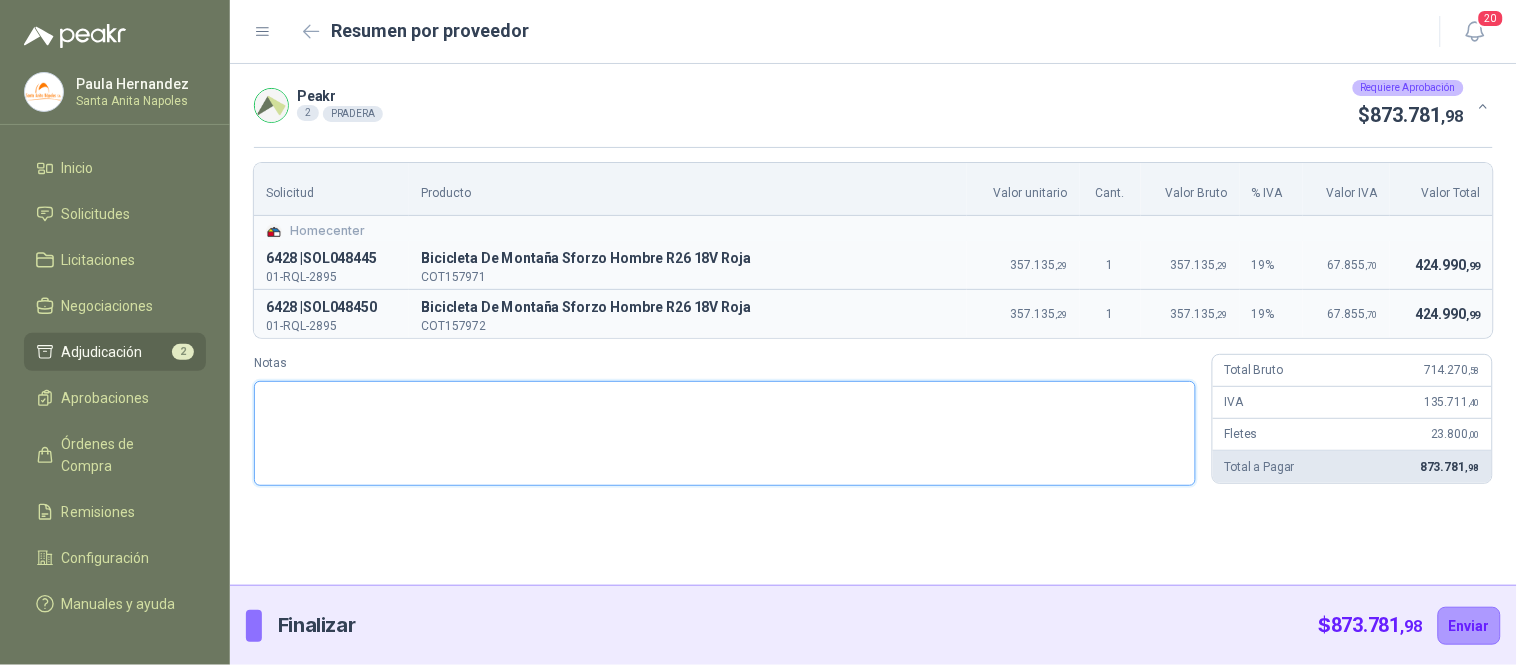 click on "Notas" at bounding box center [725, 433] 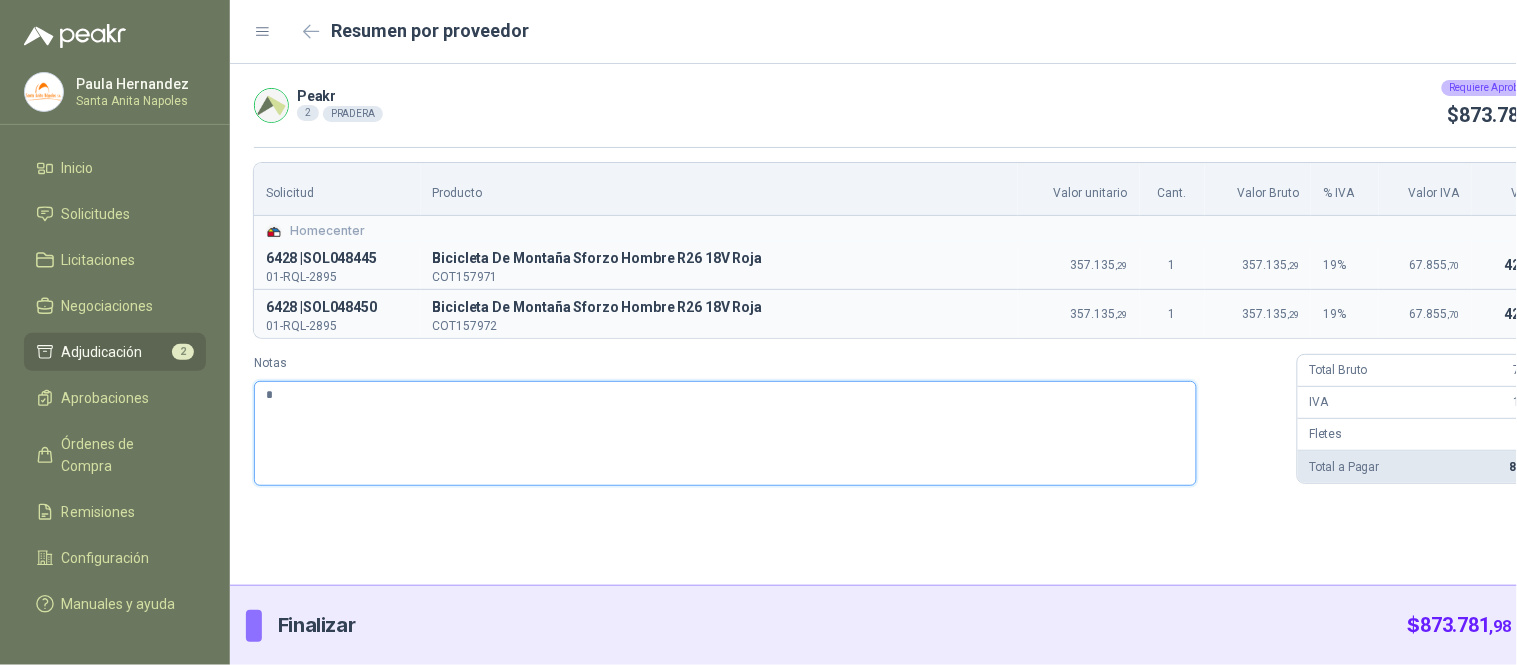 type 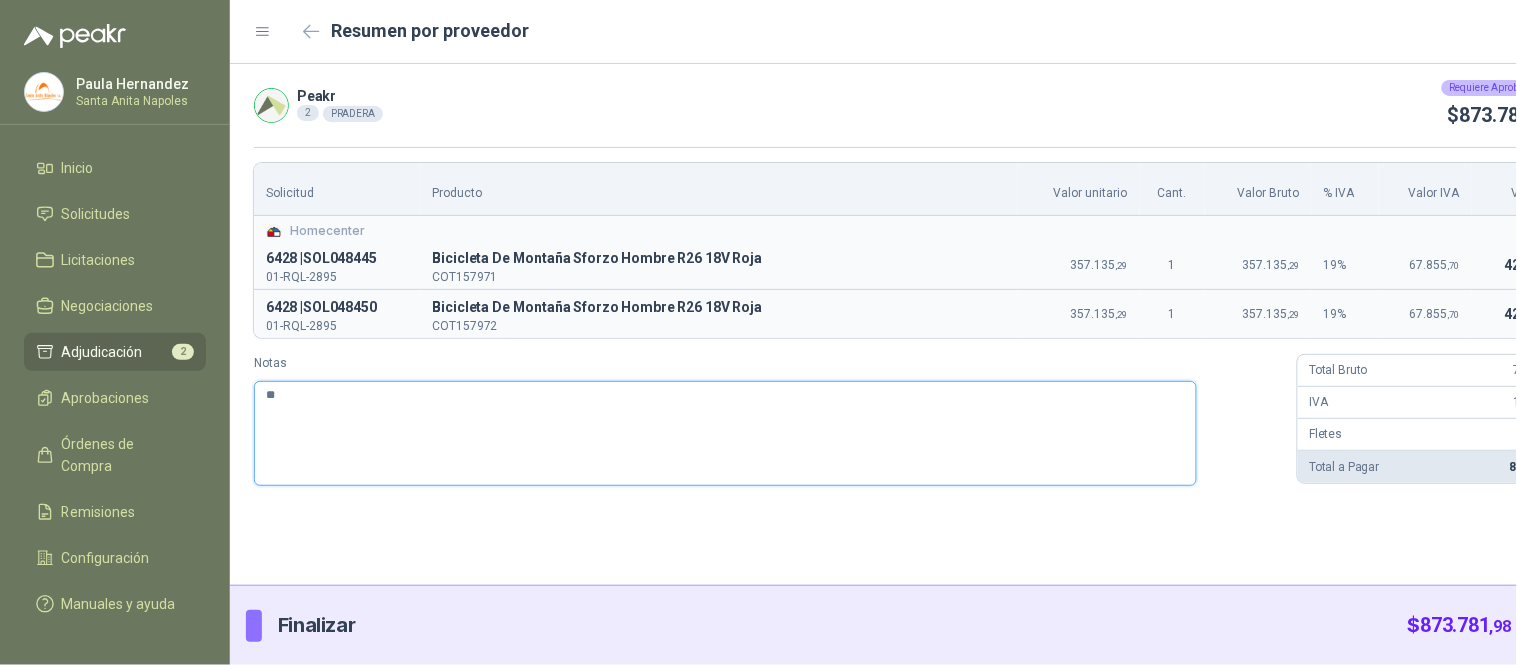 type 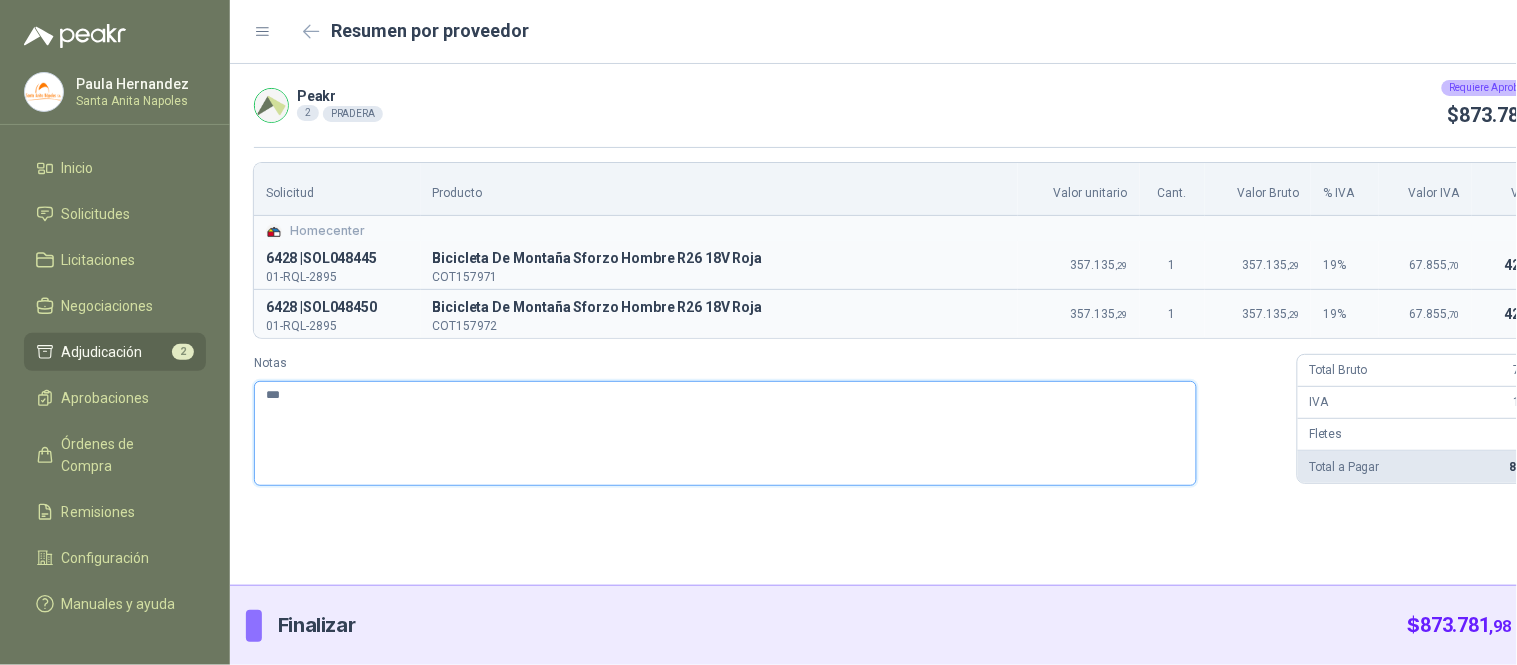 type 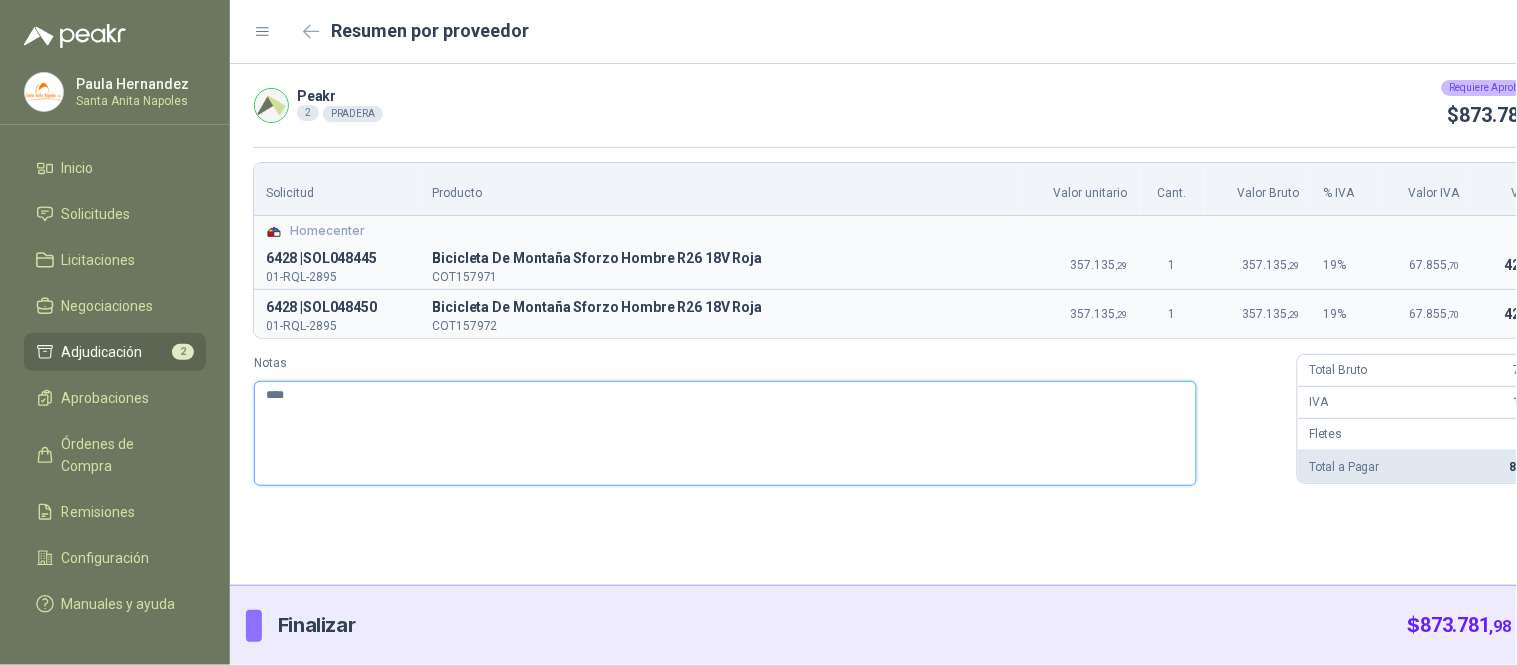 type 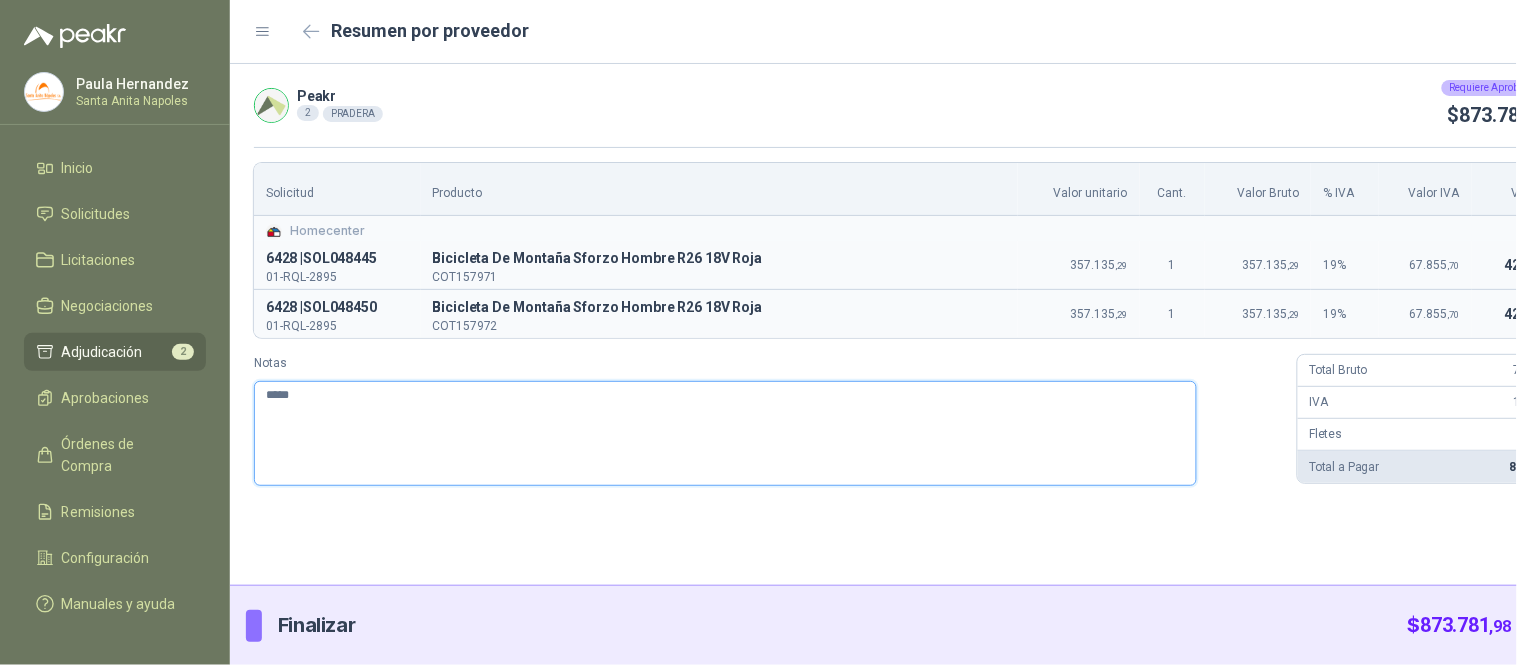 type 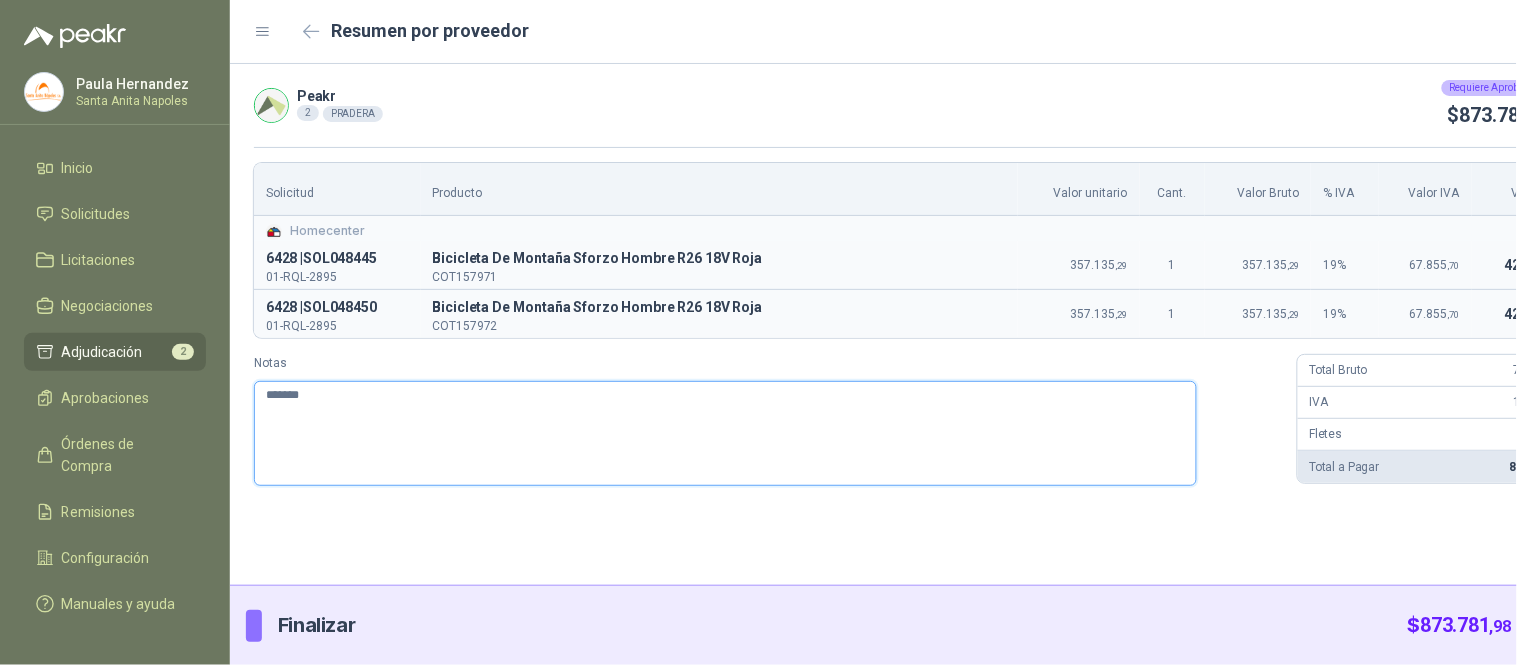 type 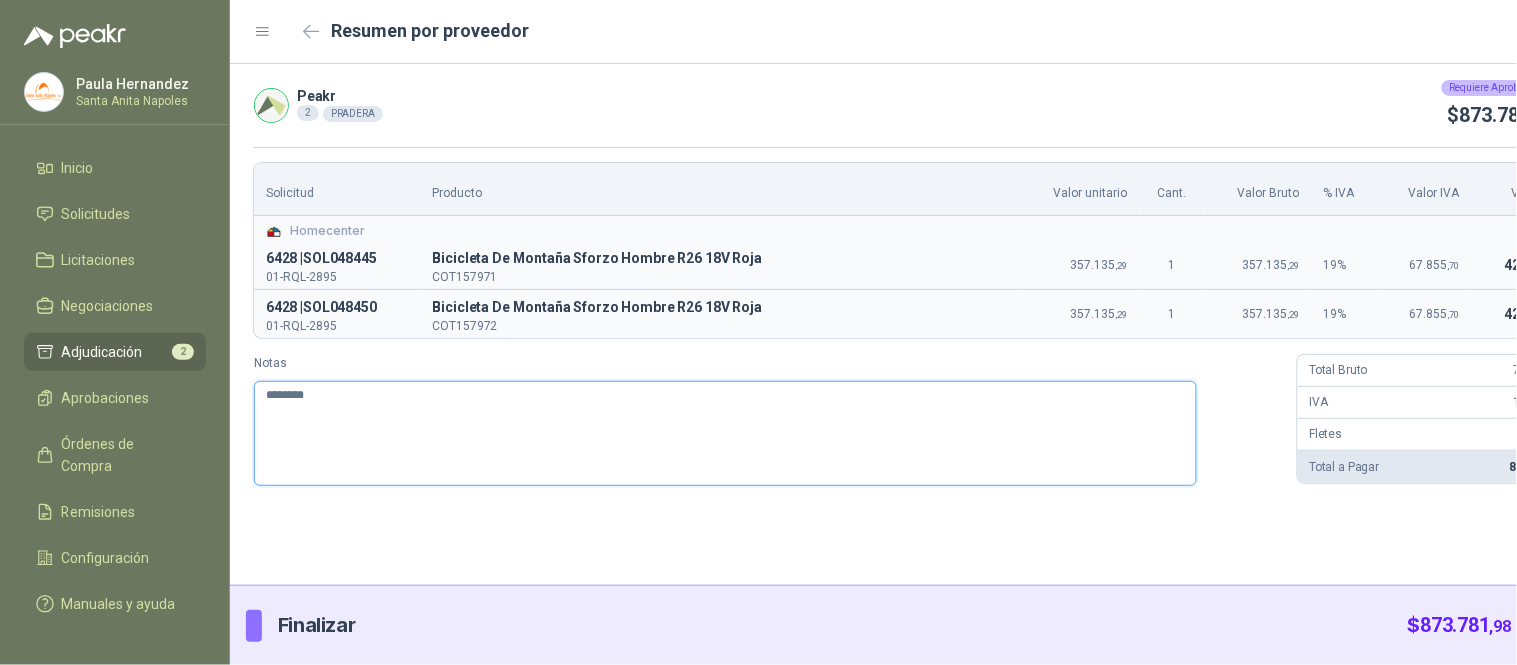 type 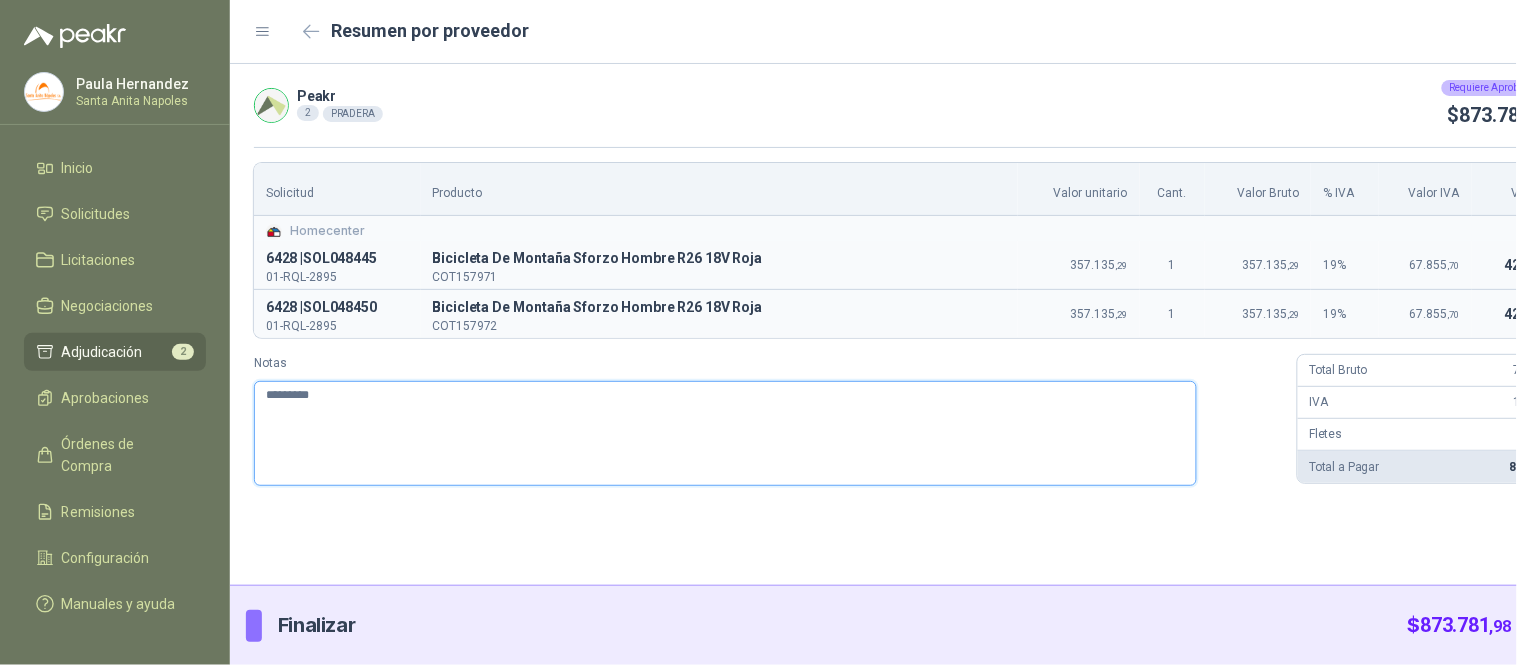 type 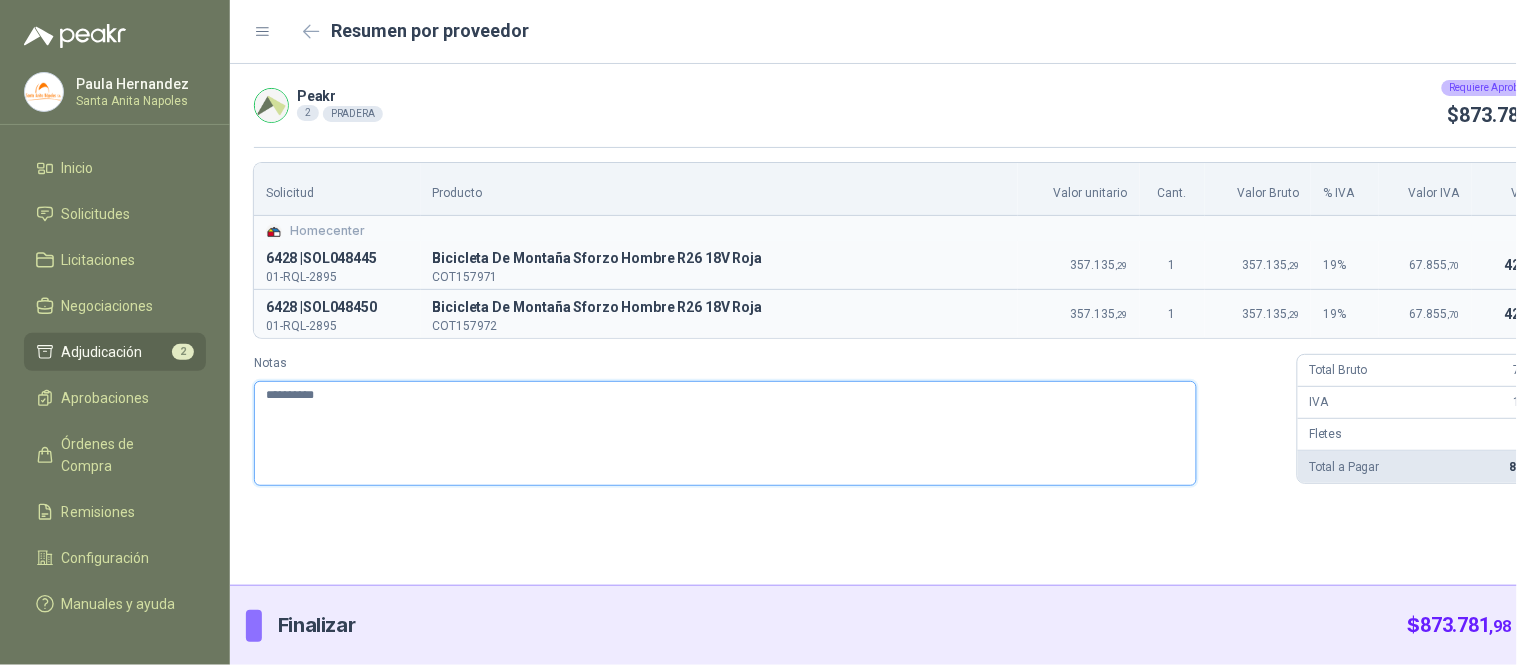 type 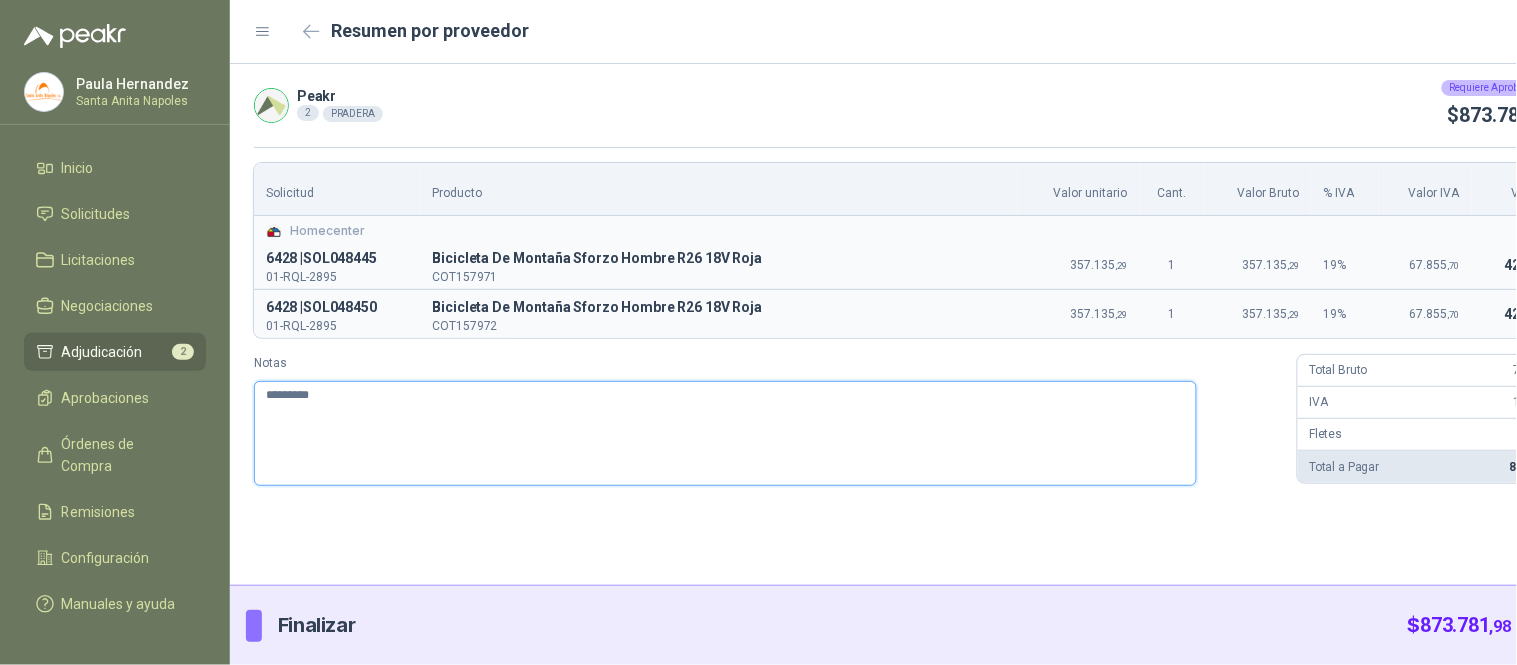 type 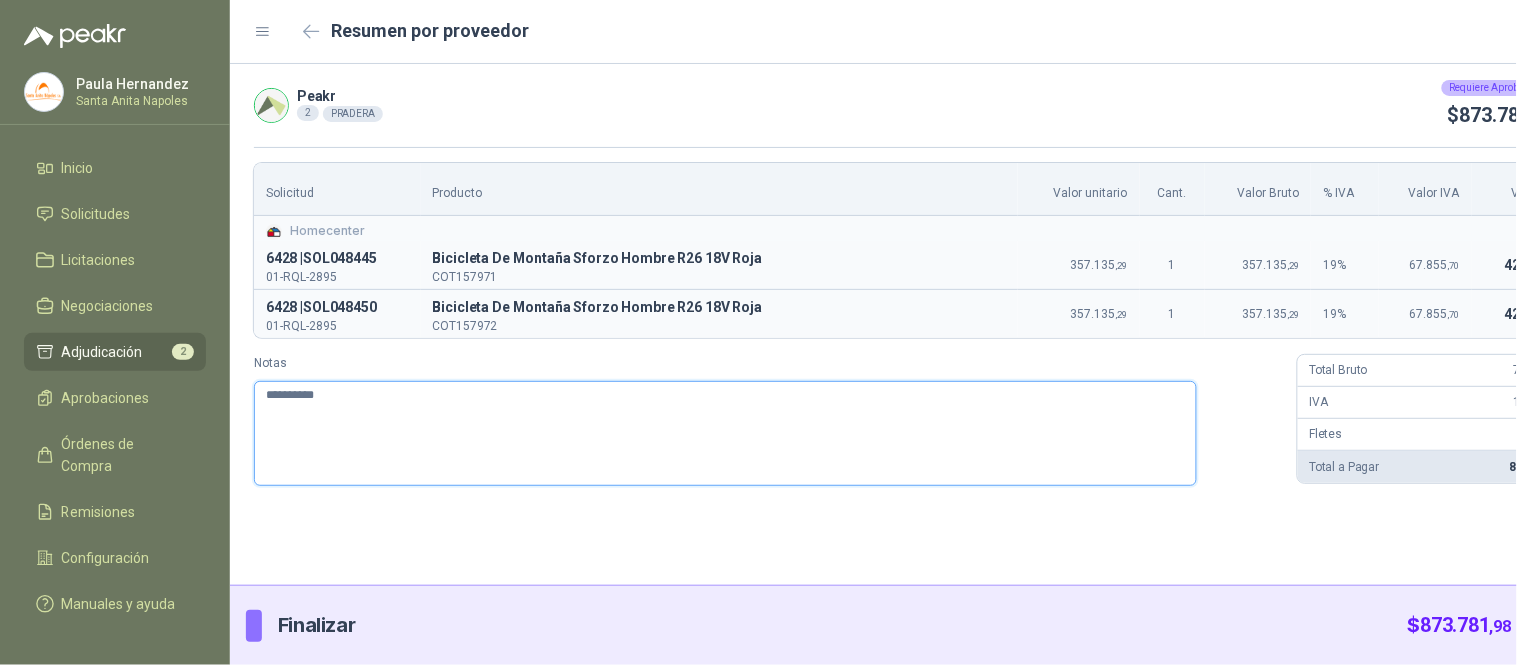 type 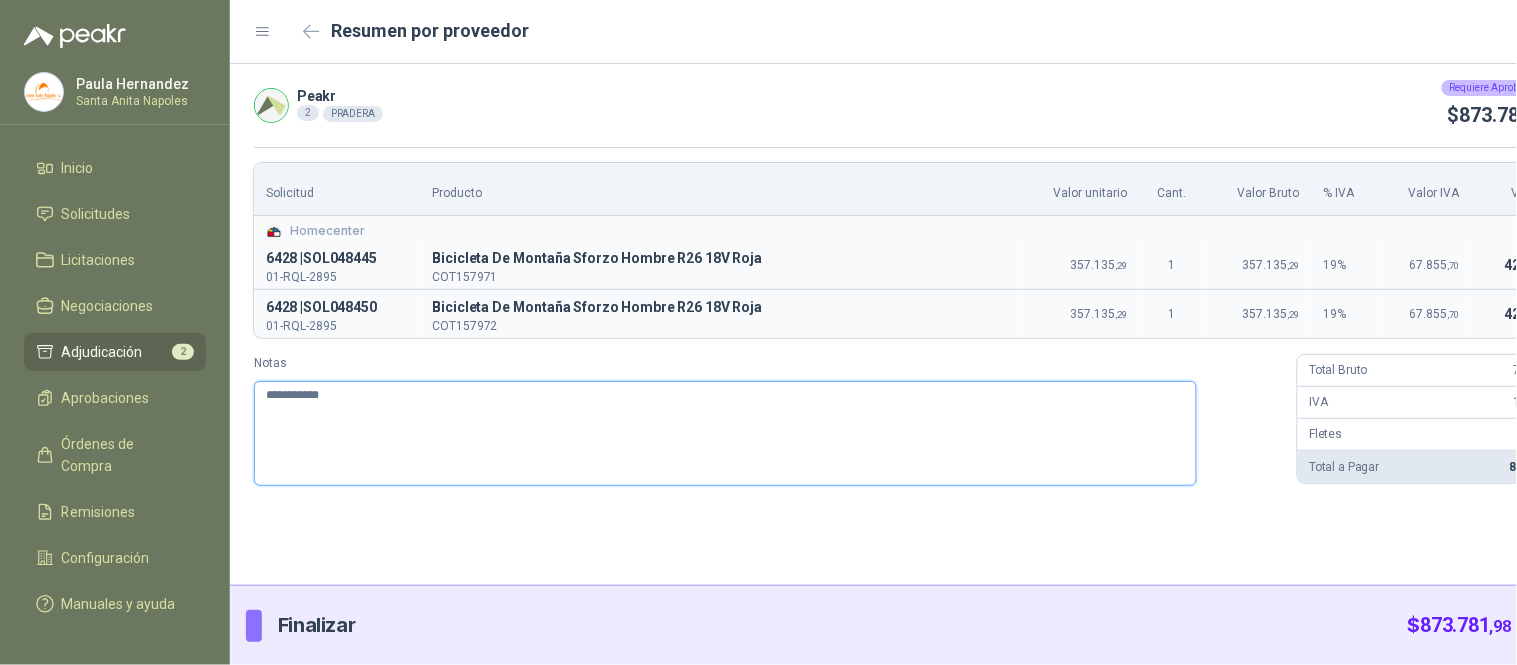 type 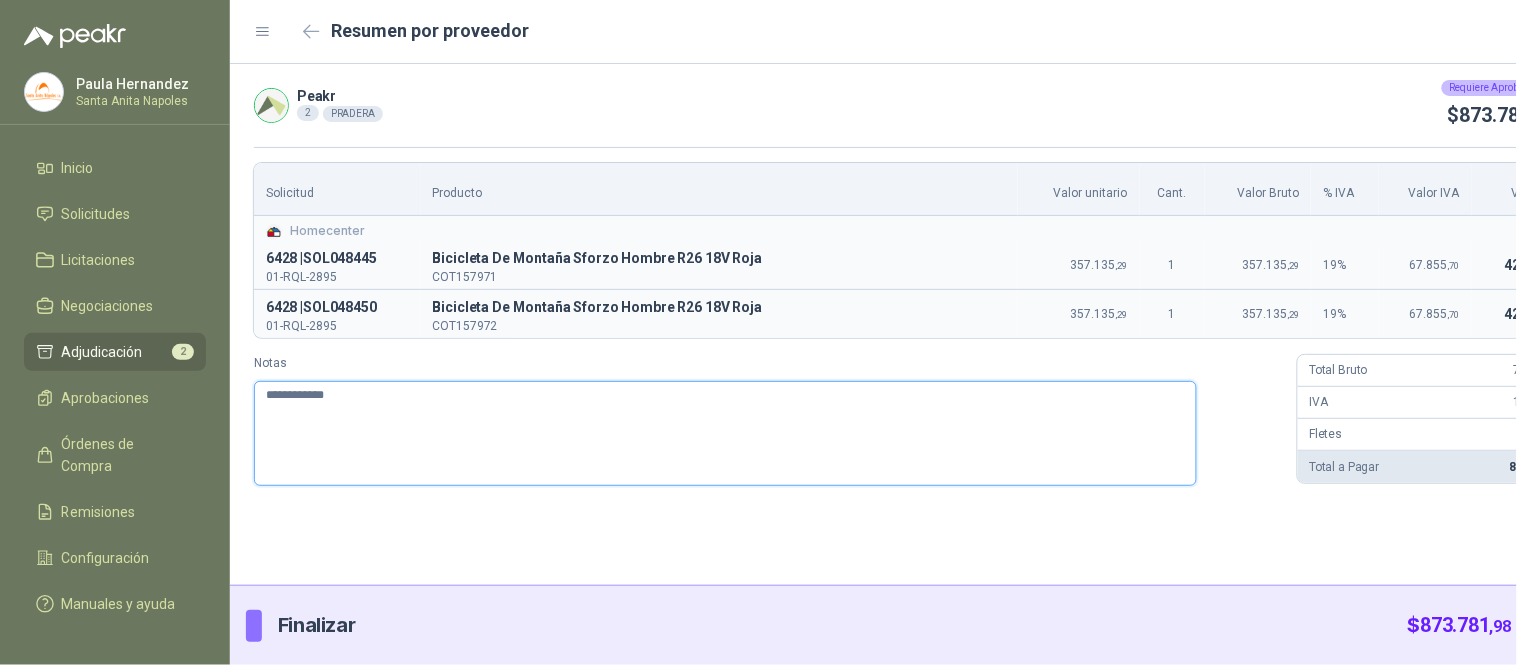 type 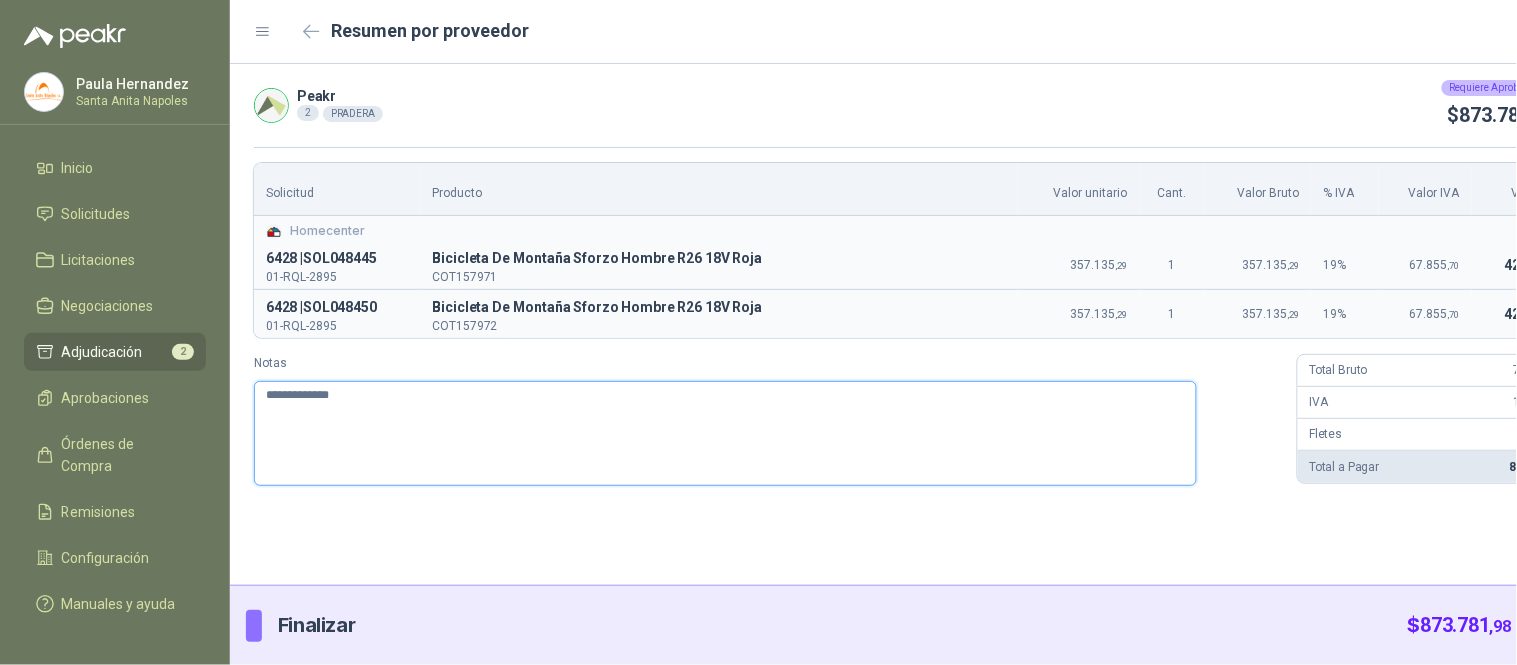 type 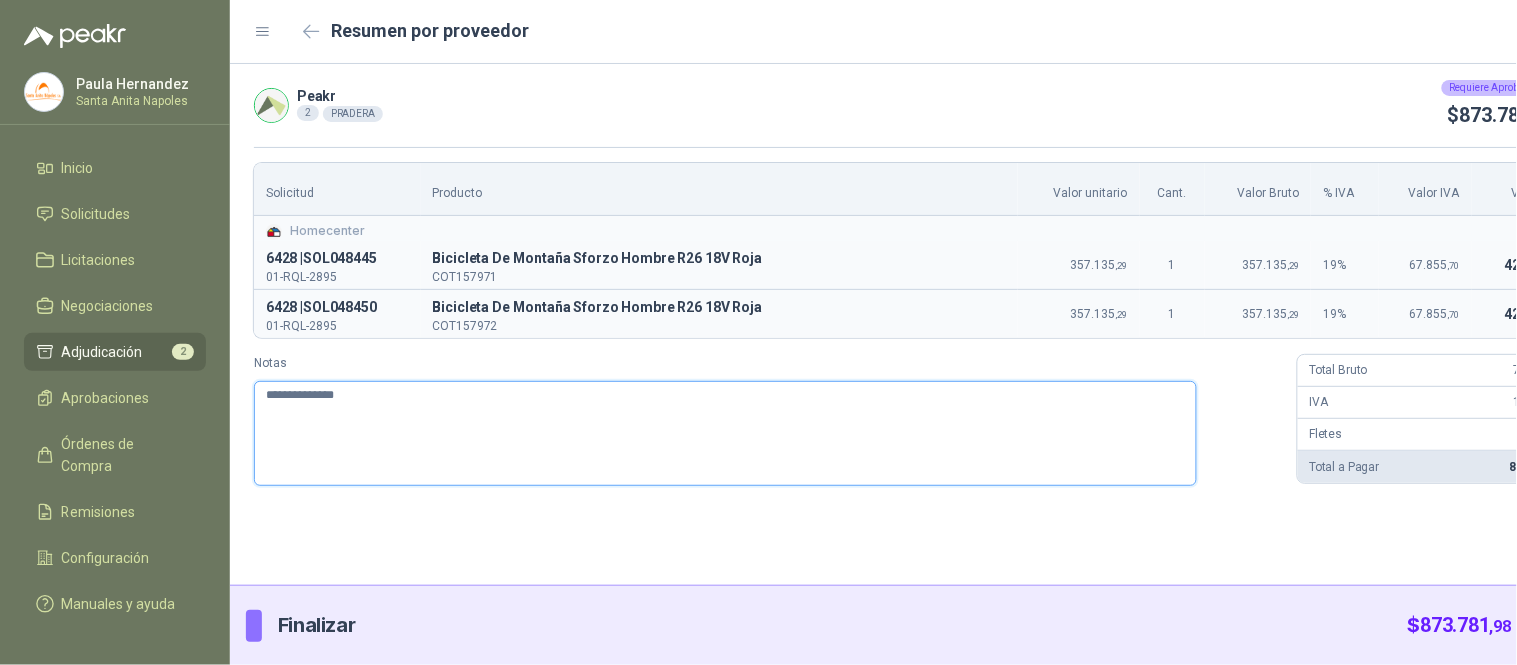 type 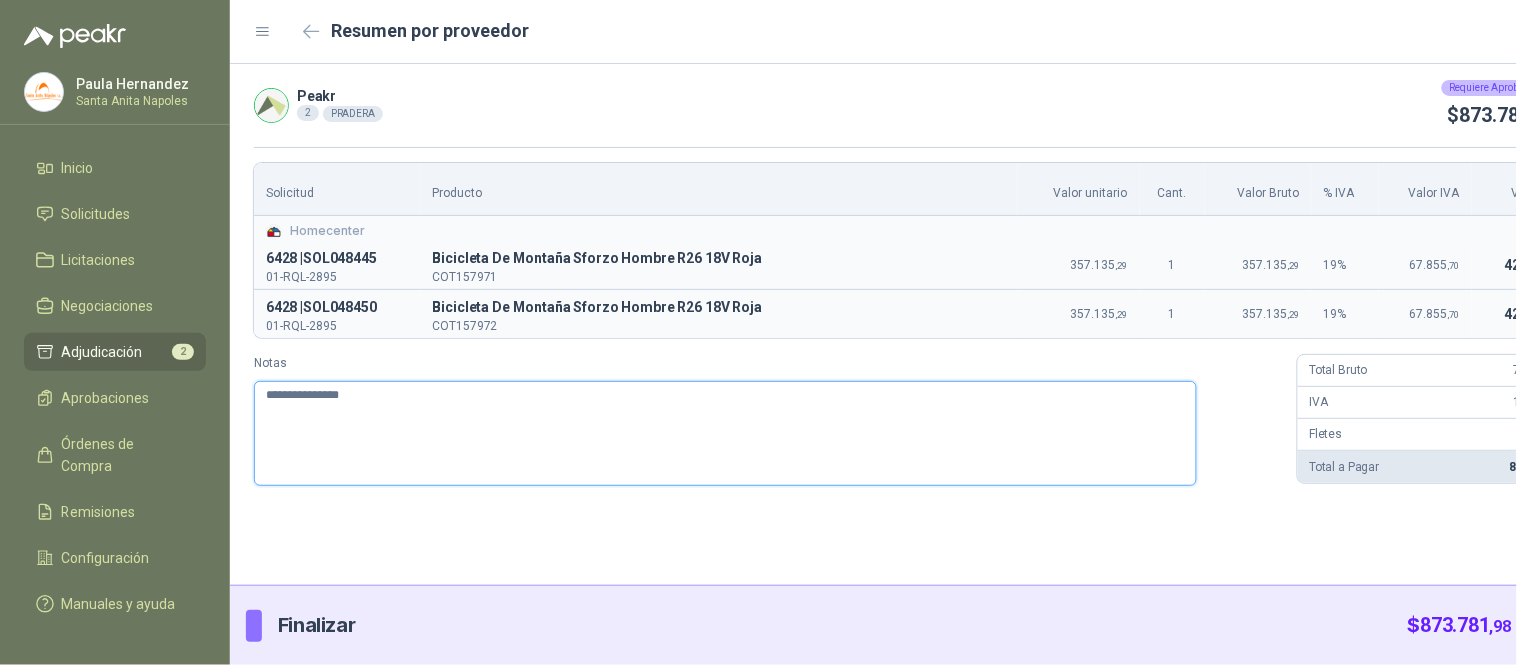 type 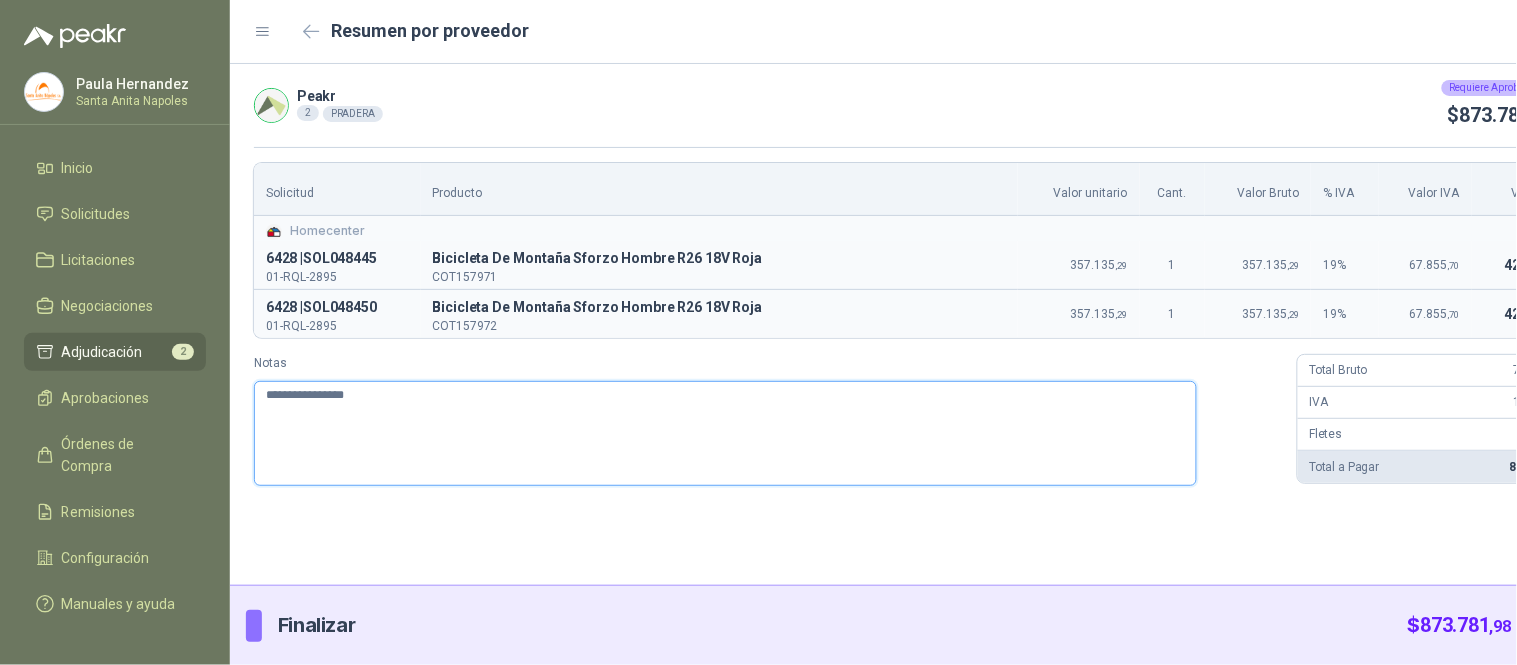 type 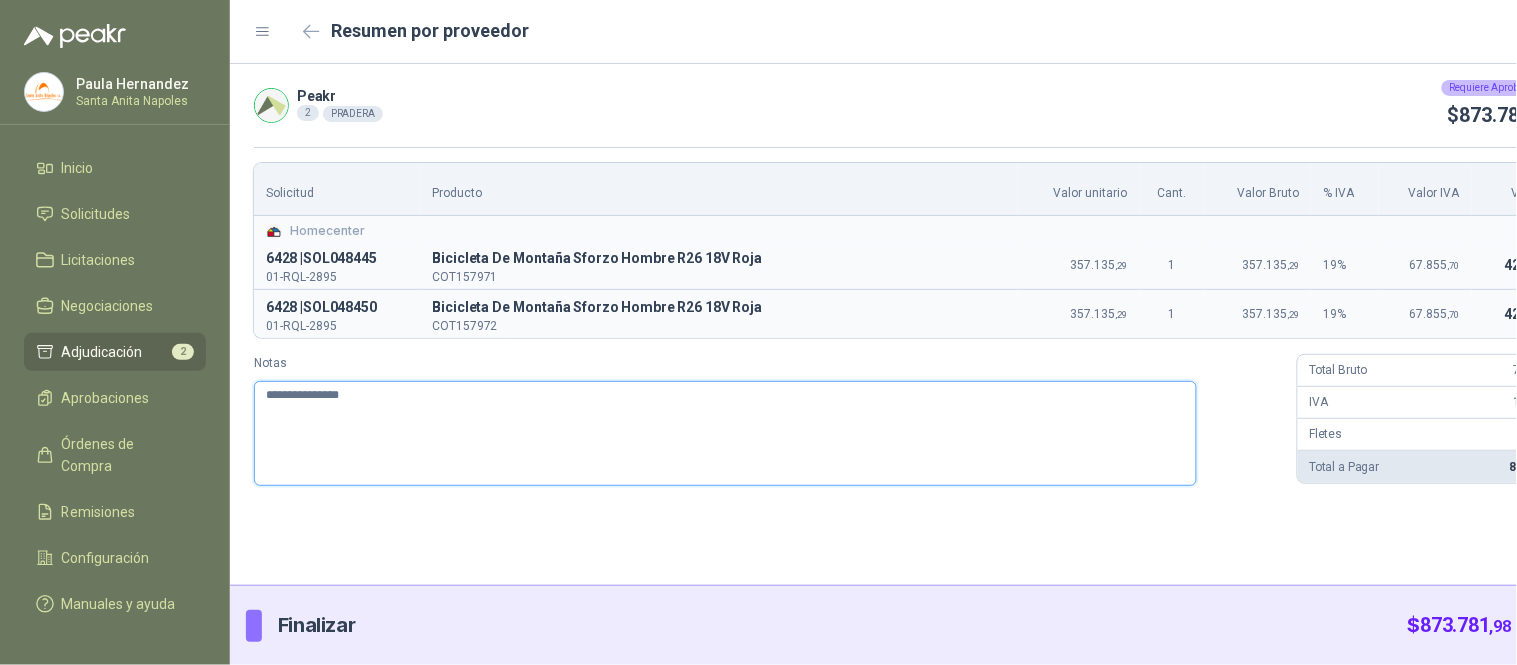 type 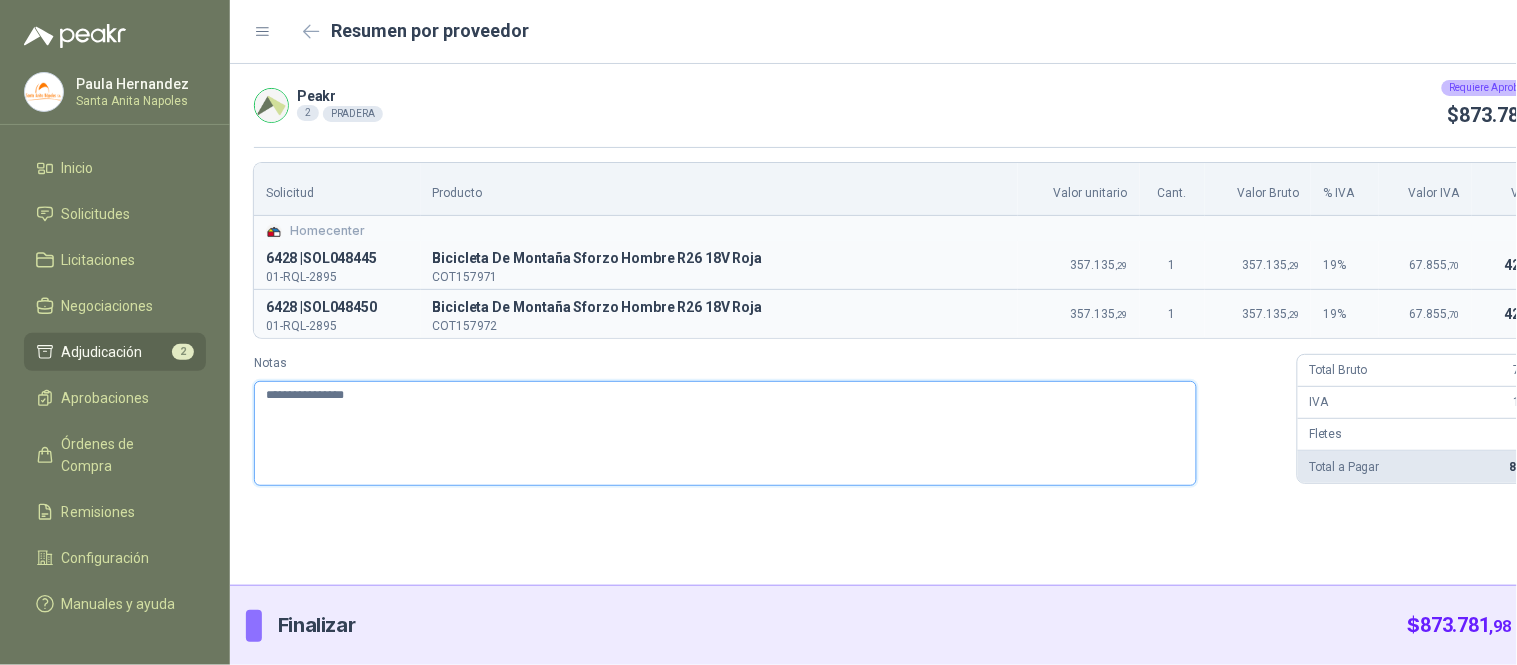 type 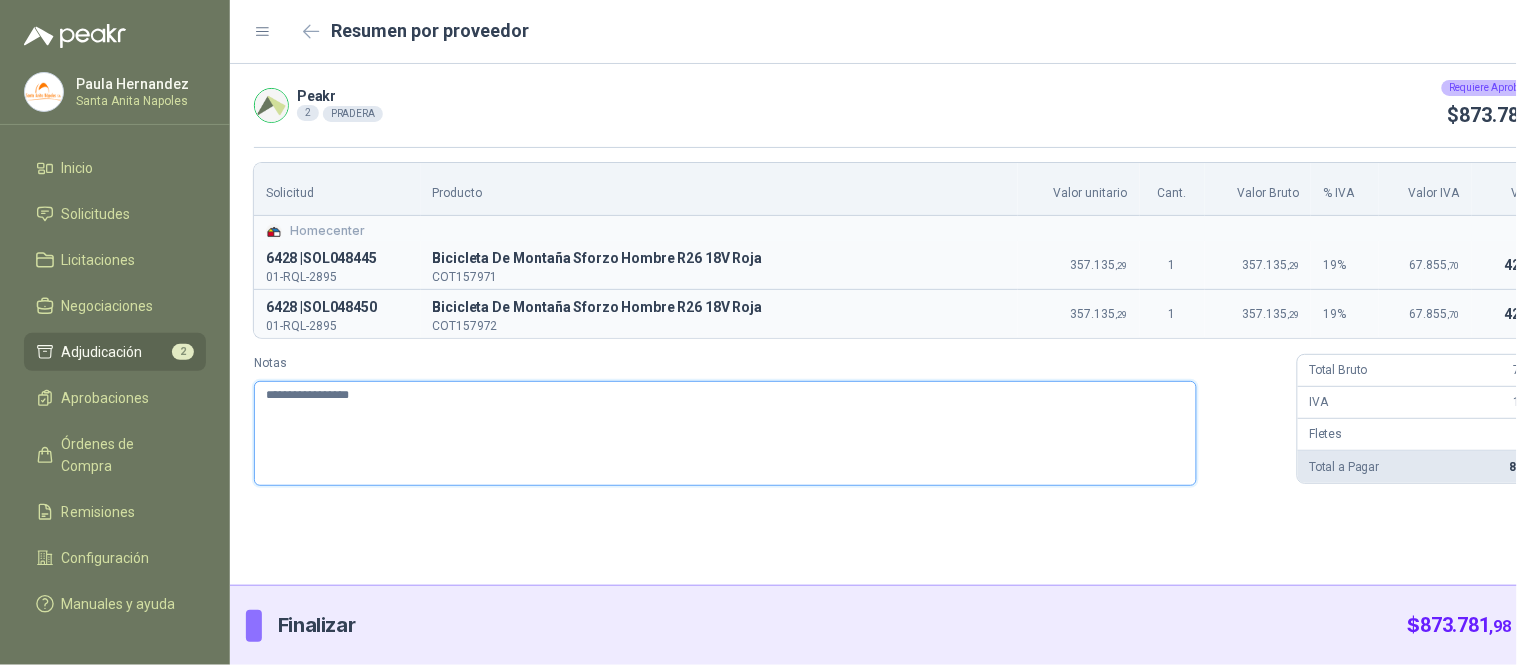 type 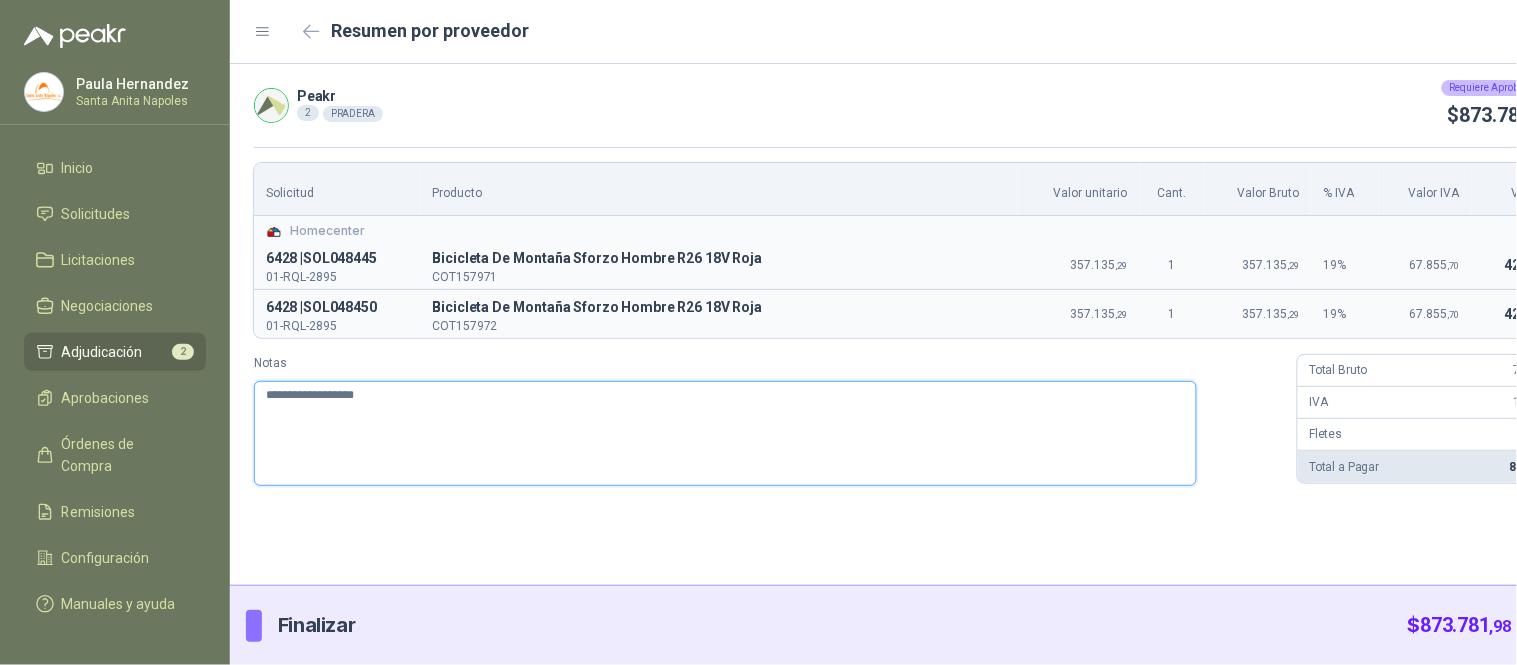type 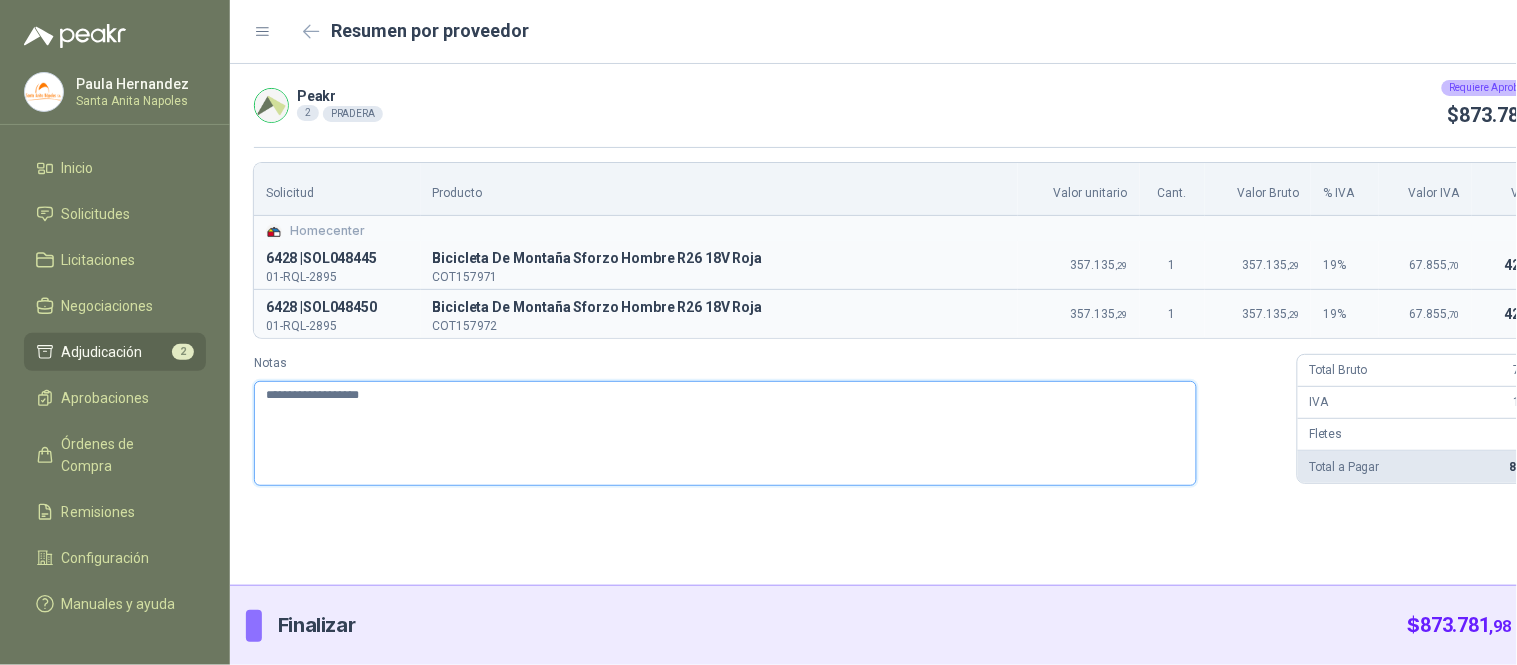 type 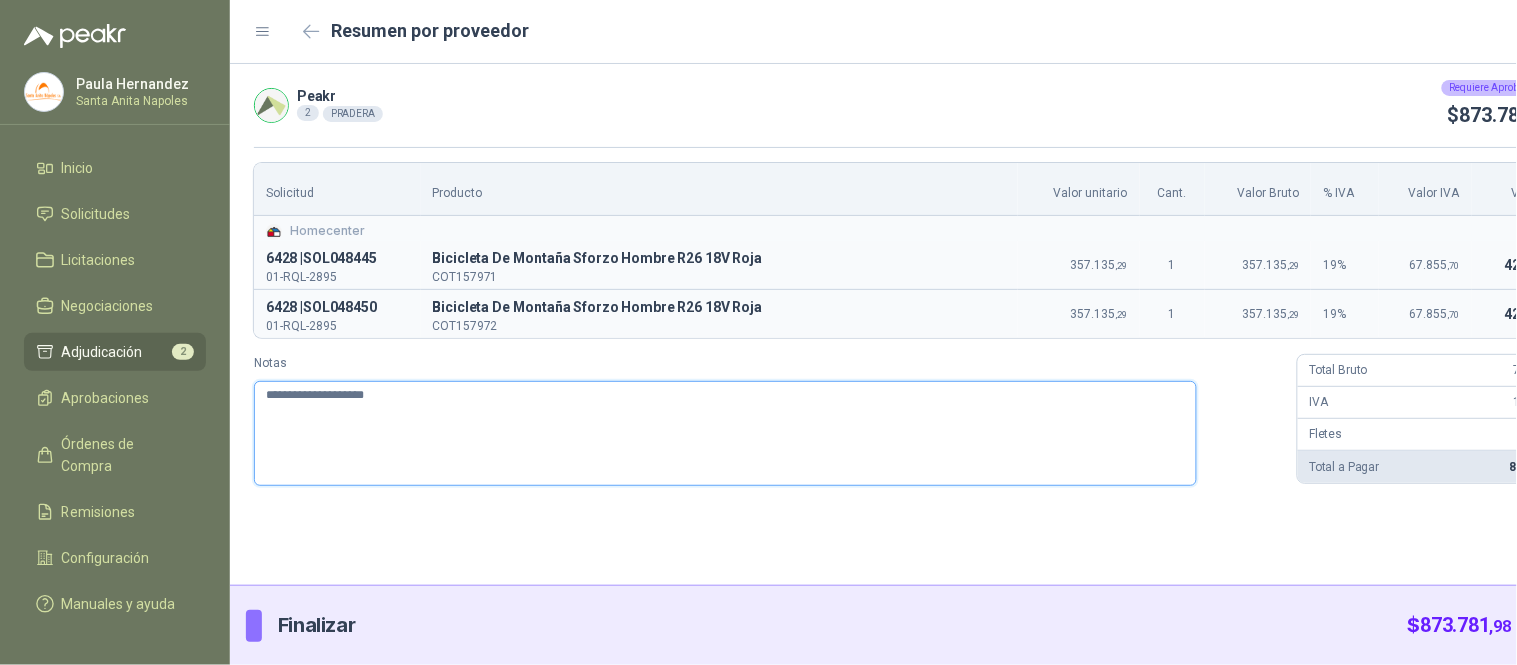 type 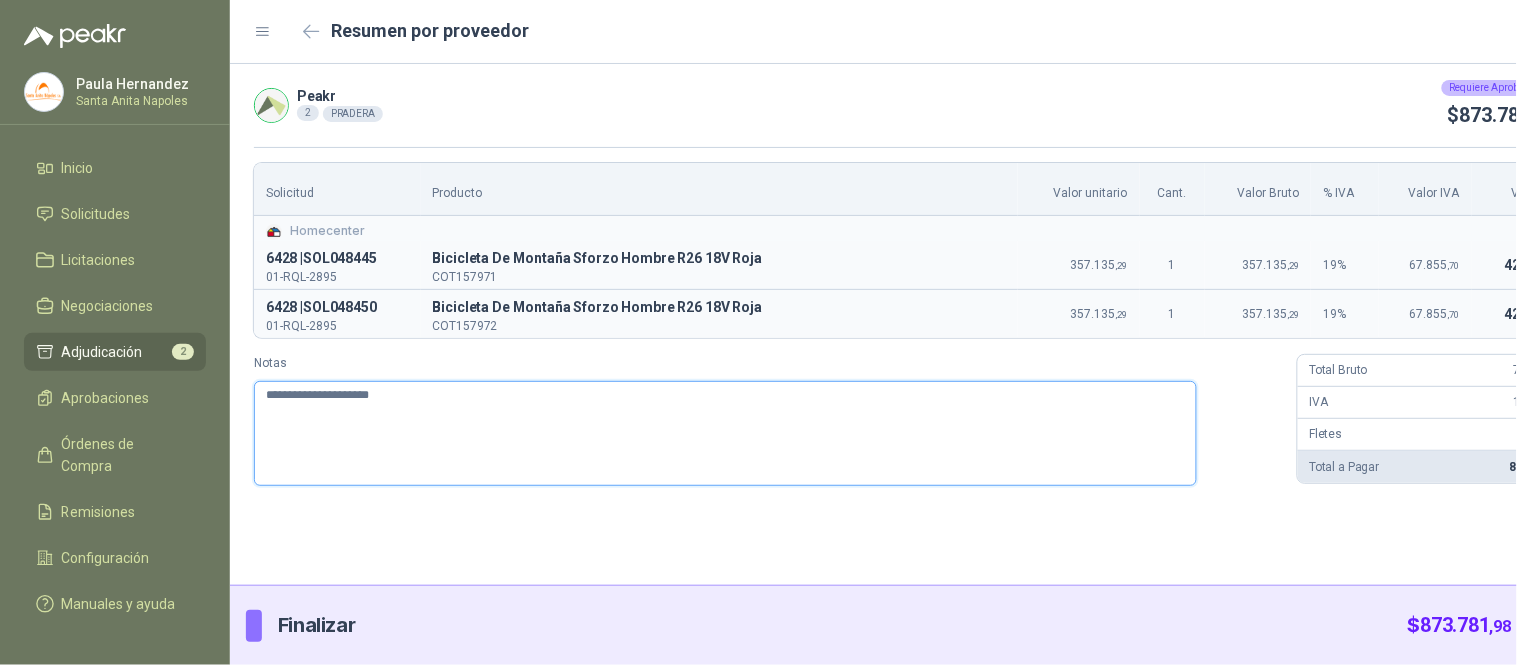 type 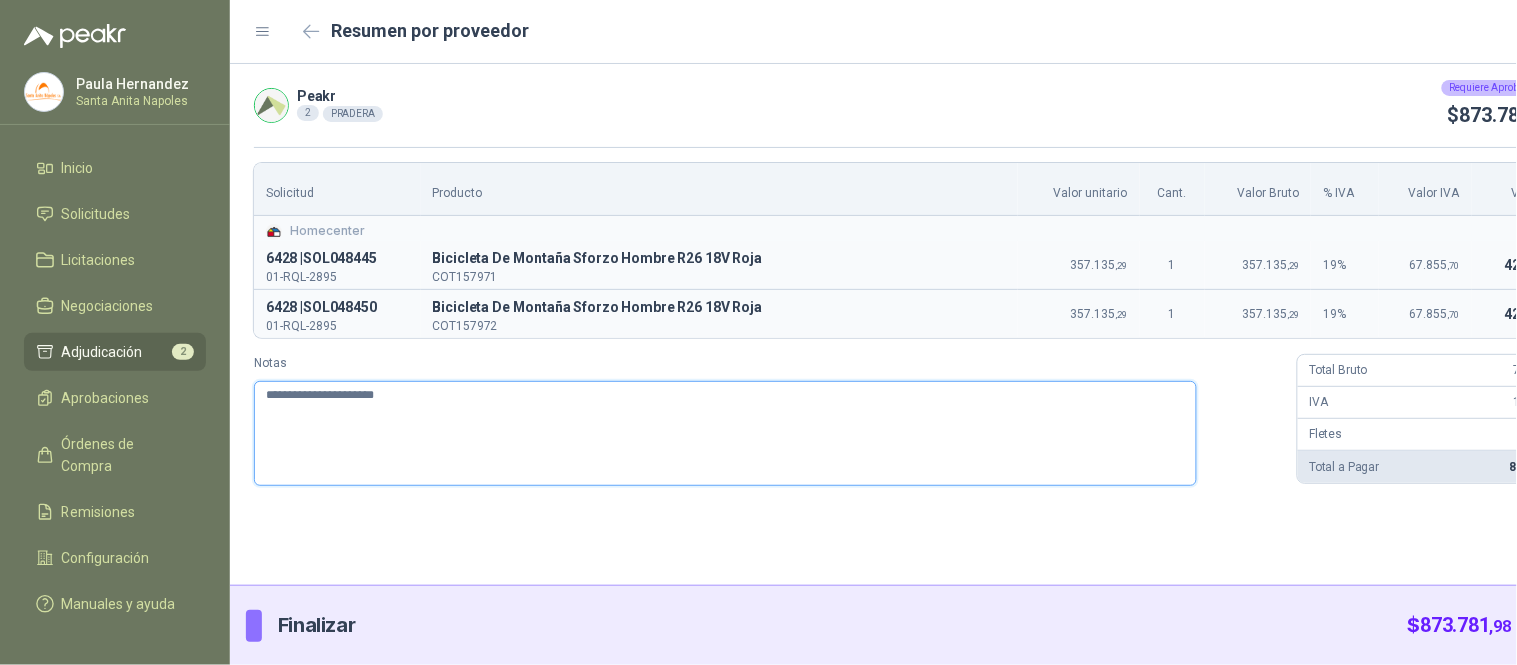 type 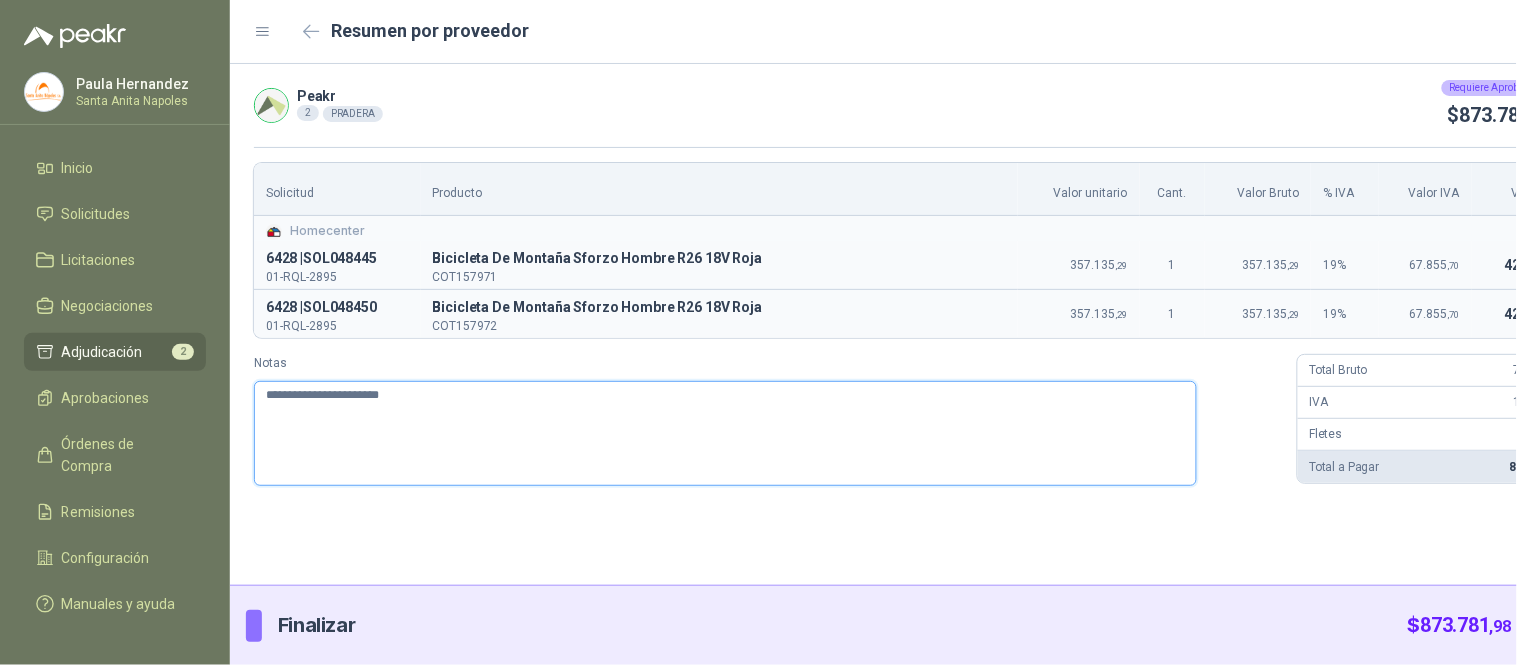 type 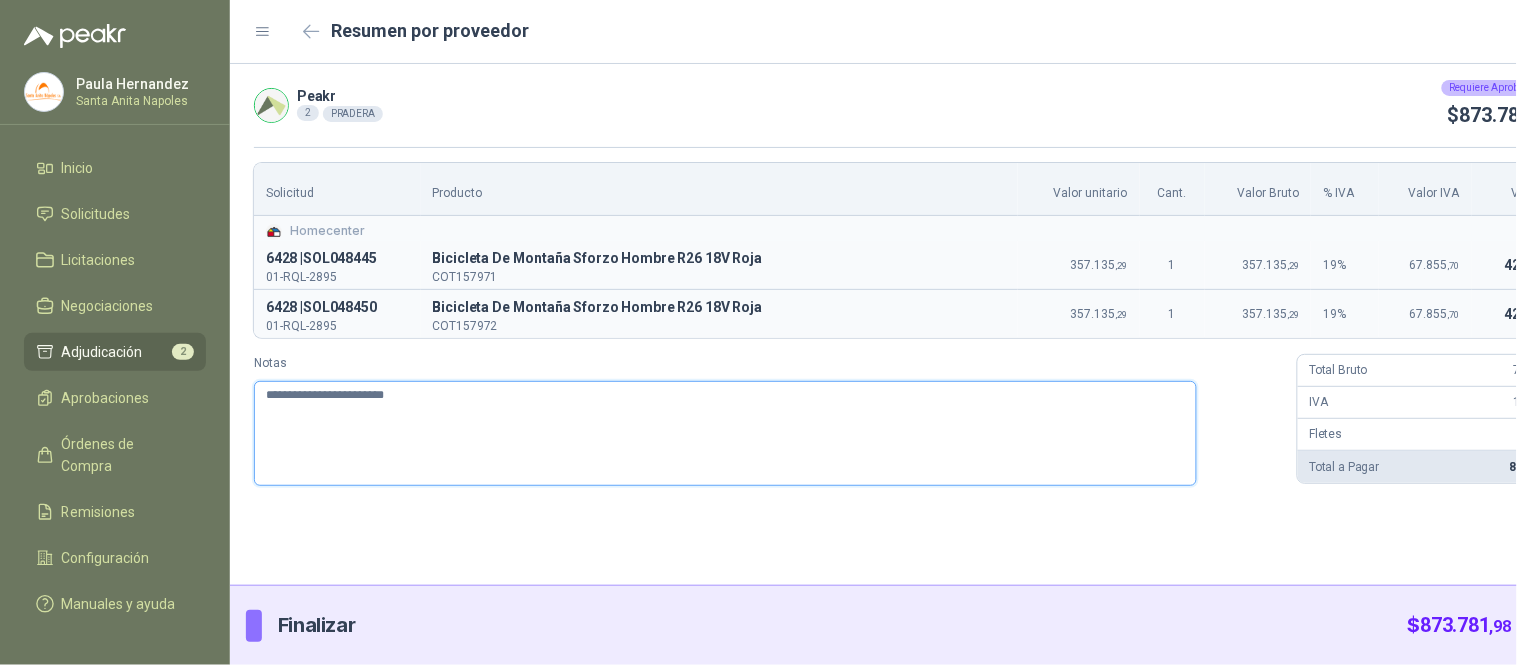type 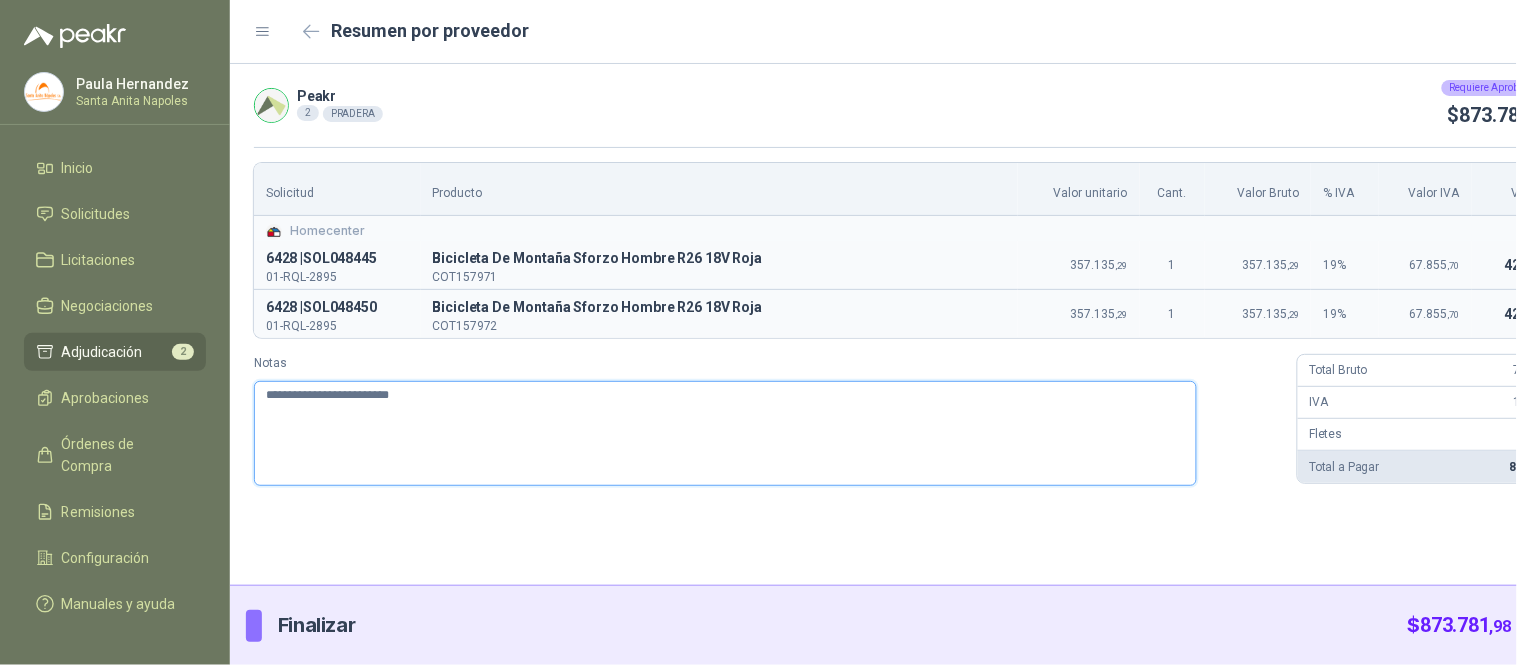 type 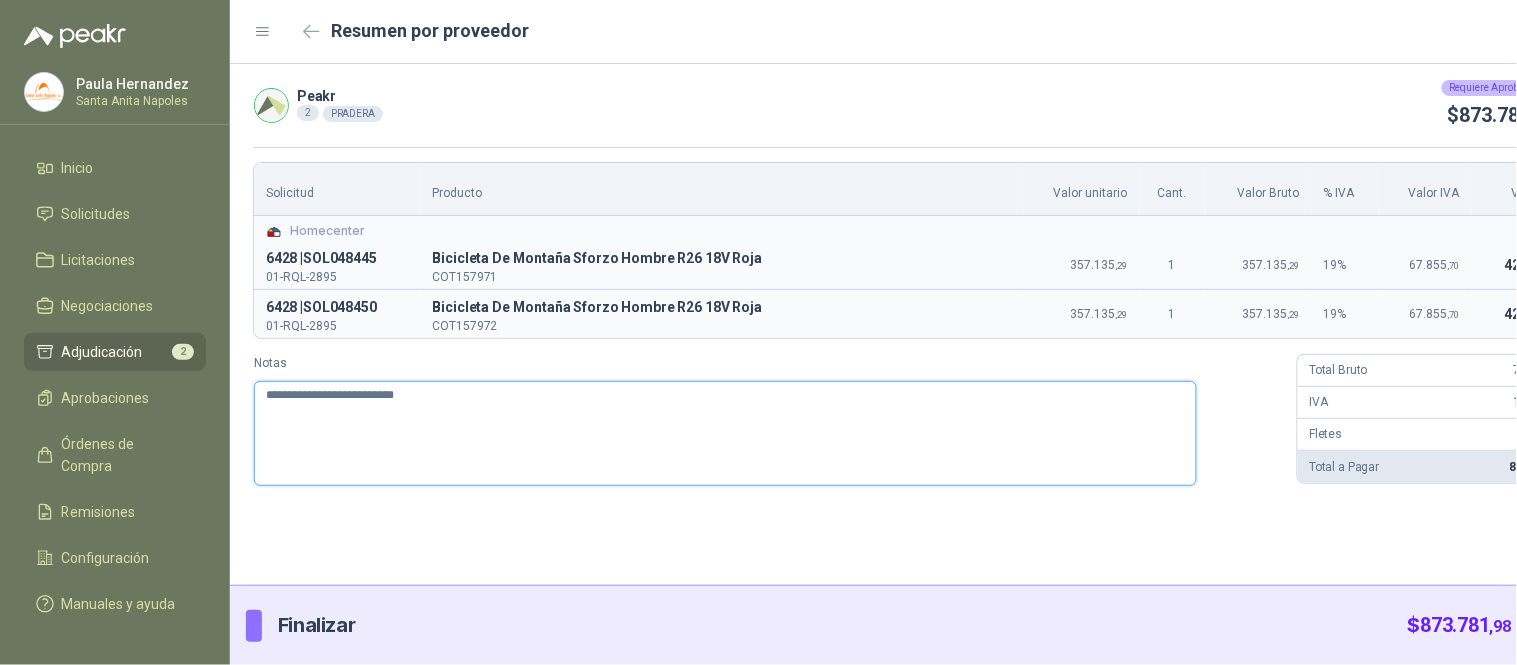 type 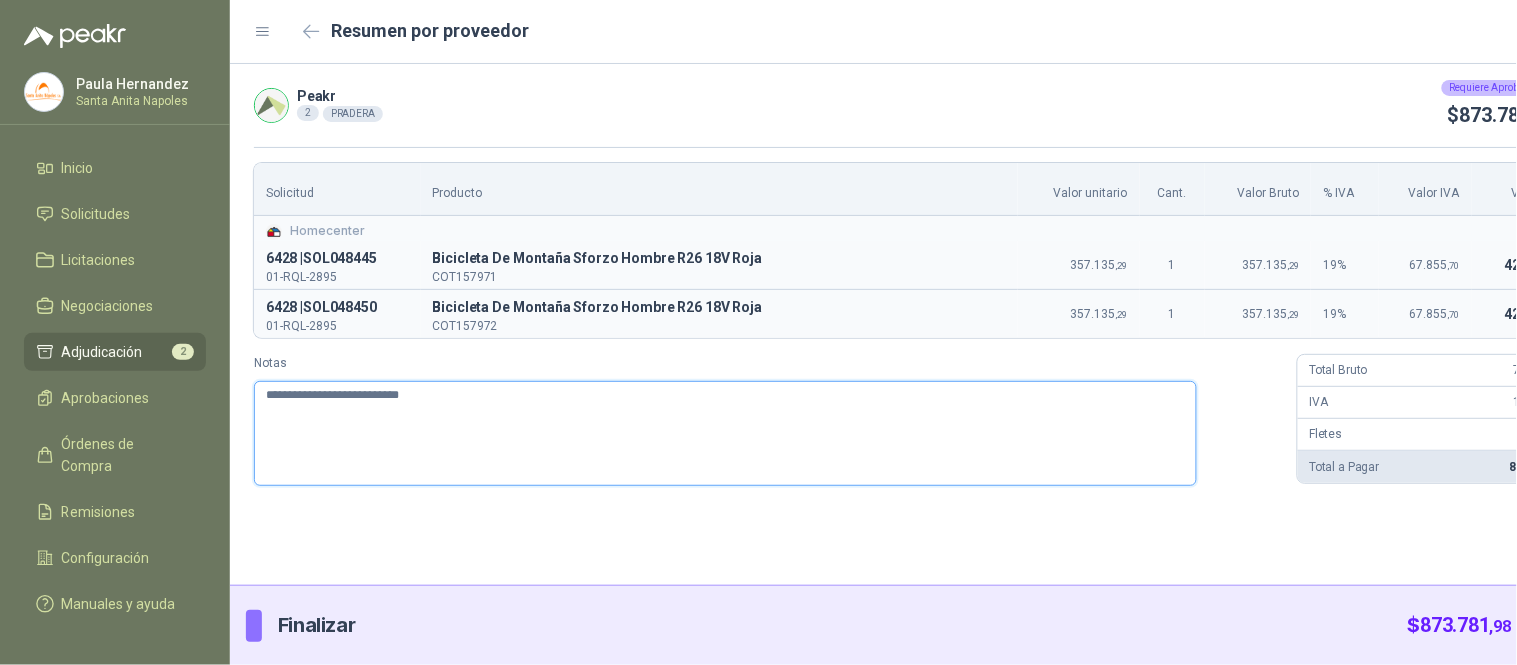 type 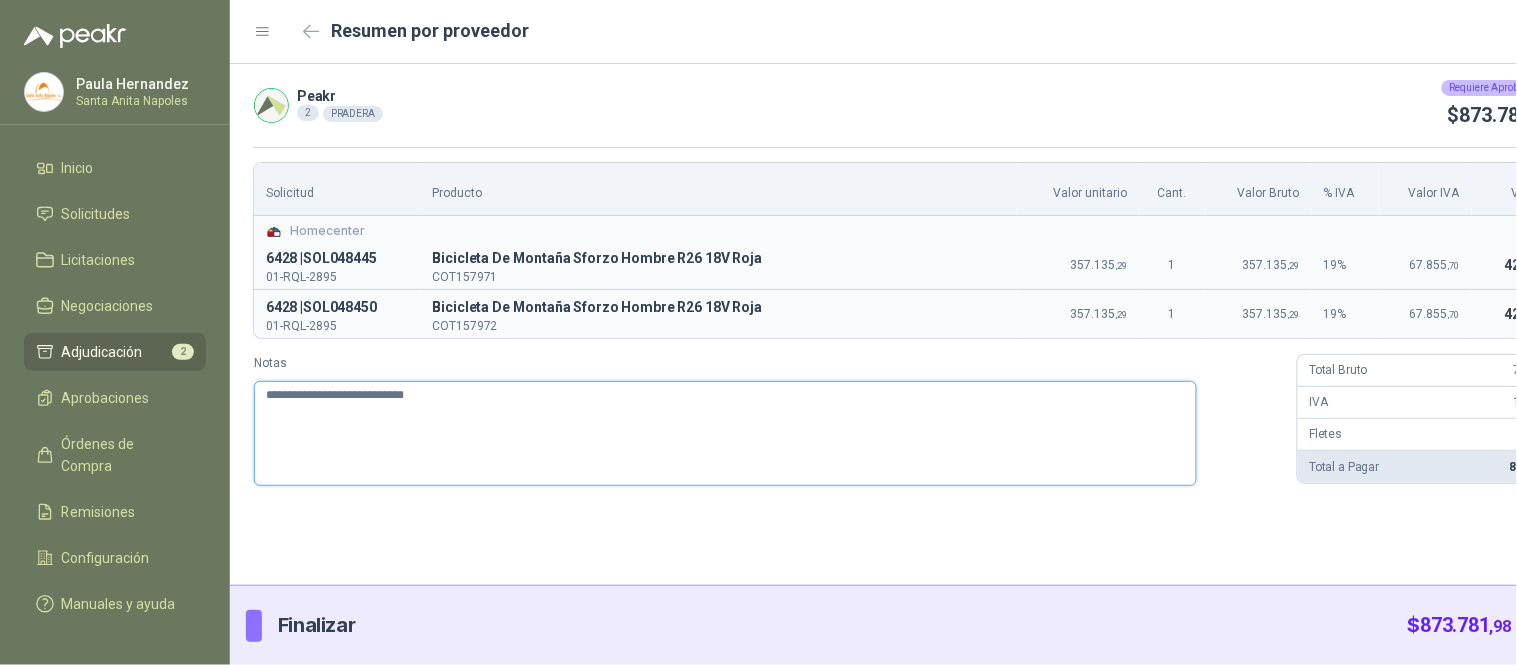 type 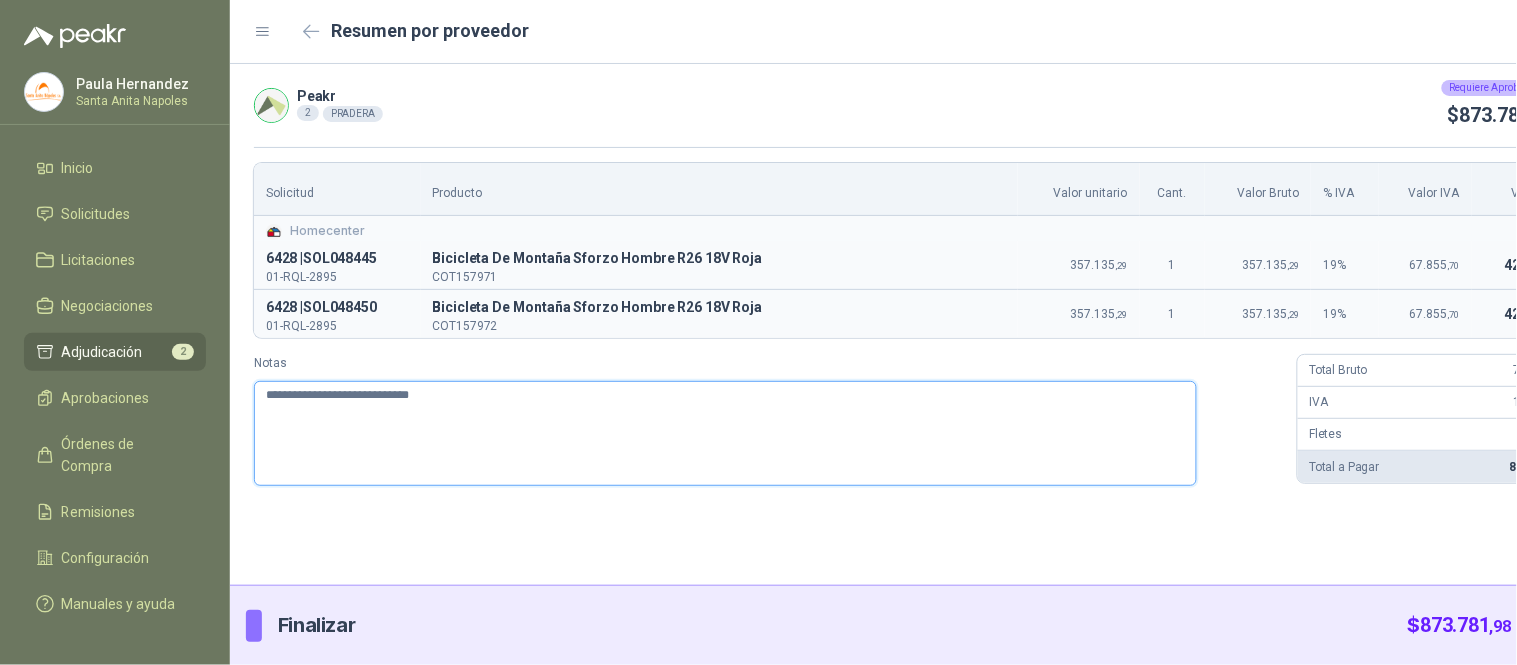 type on "**********" 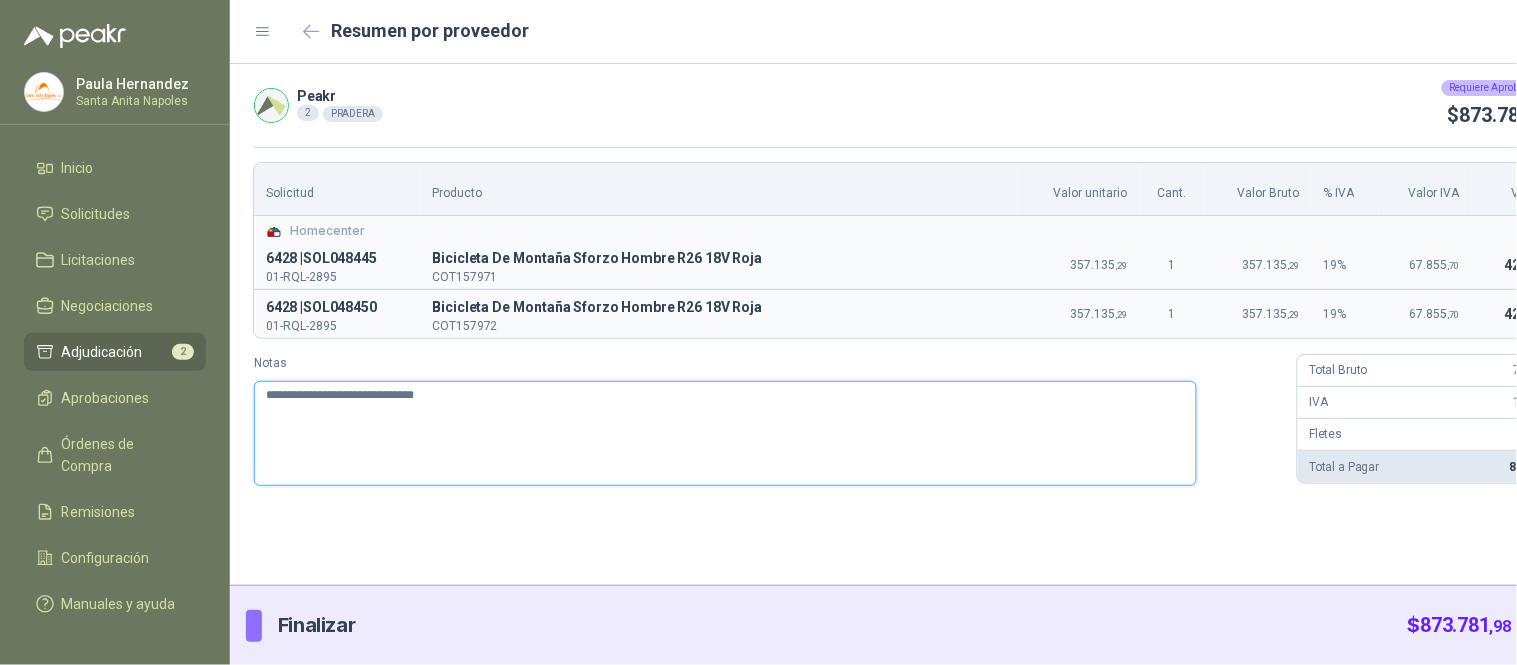 type 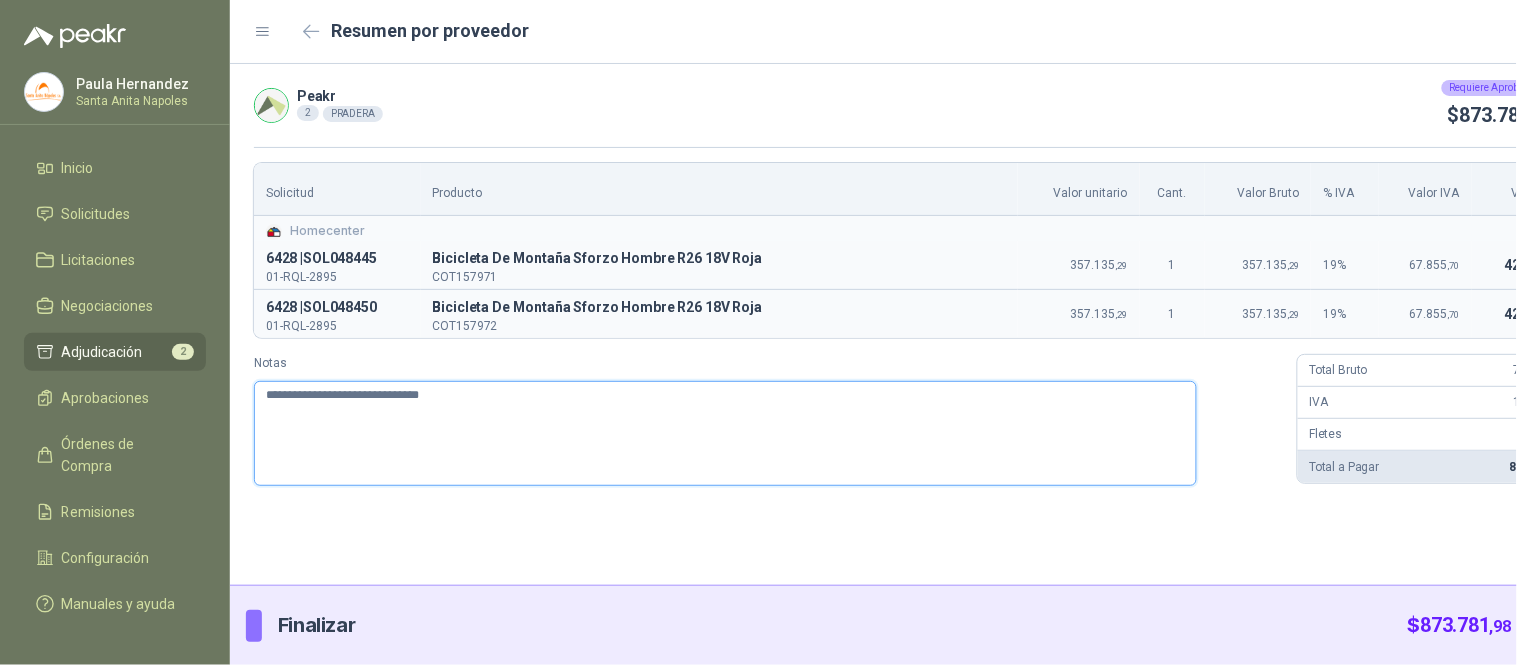 type 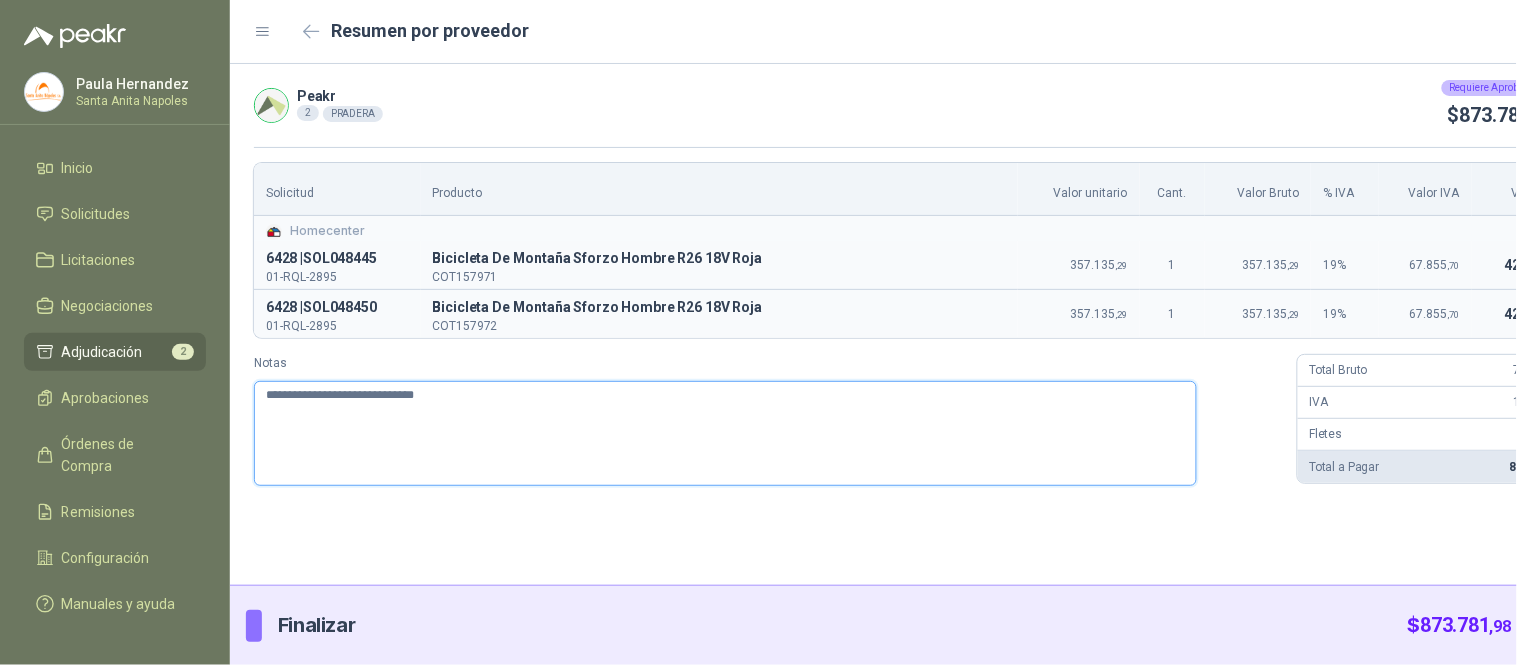 type 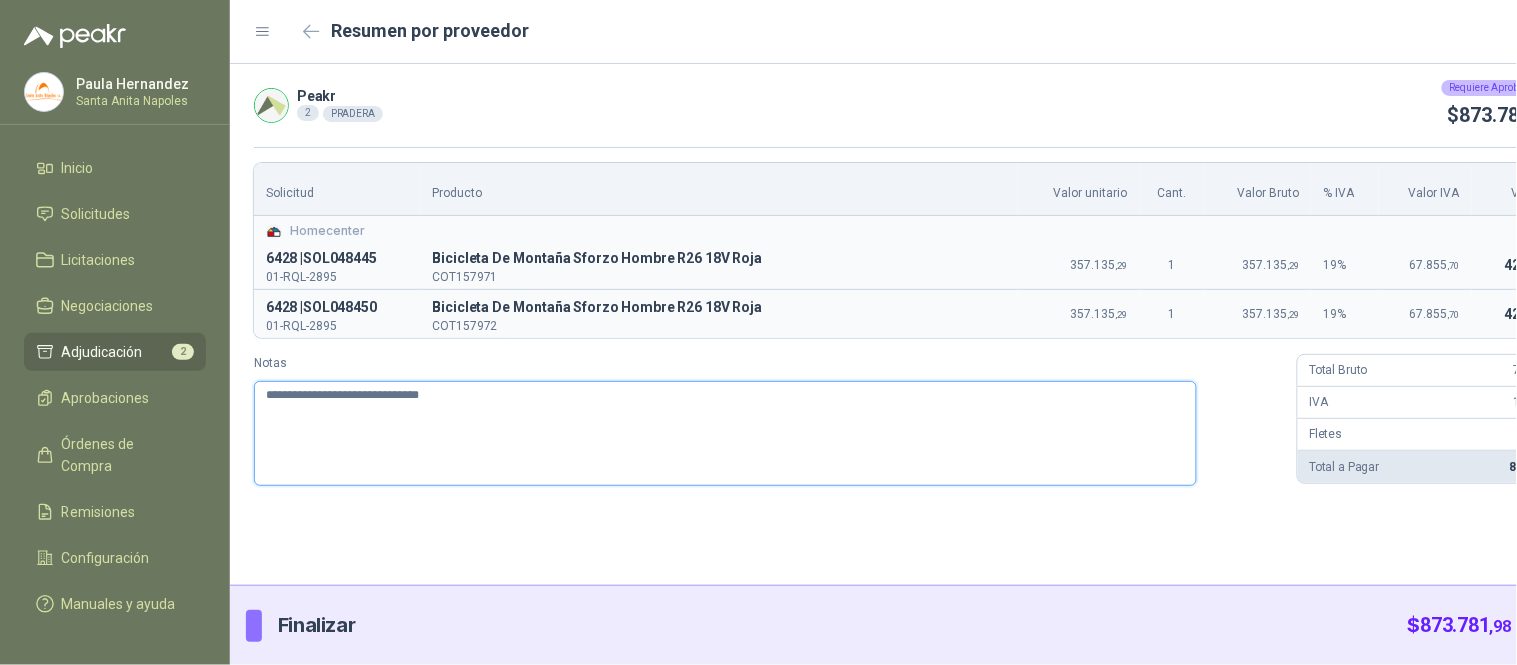 type 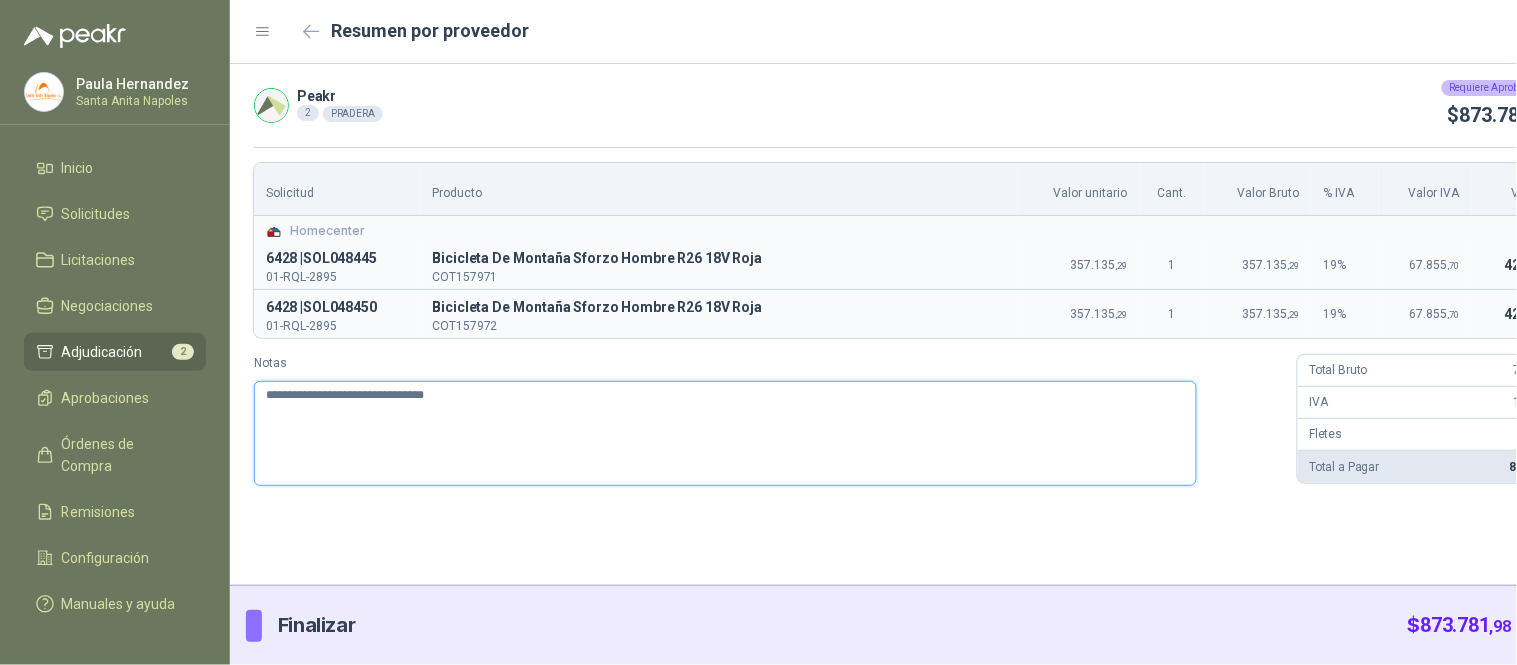 type 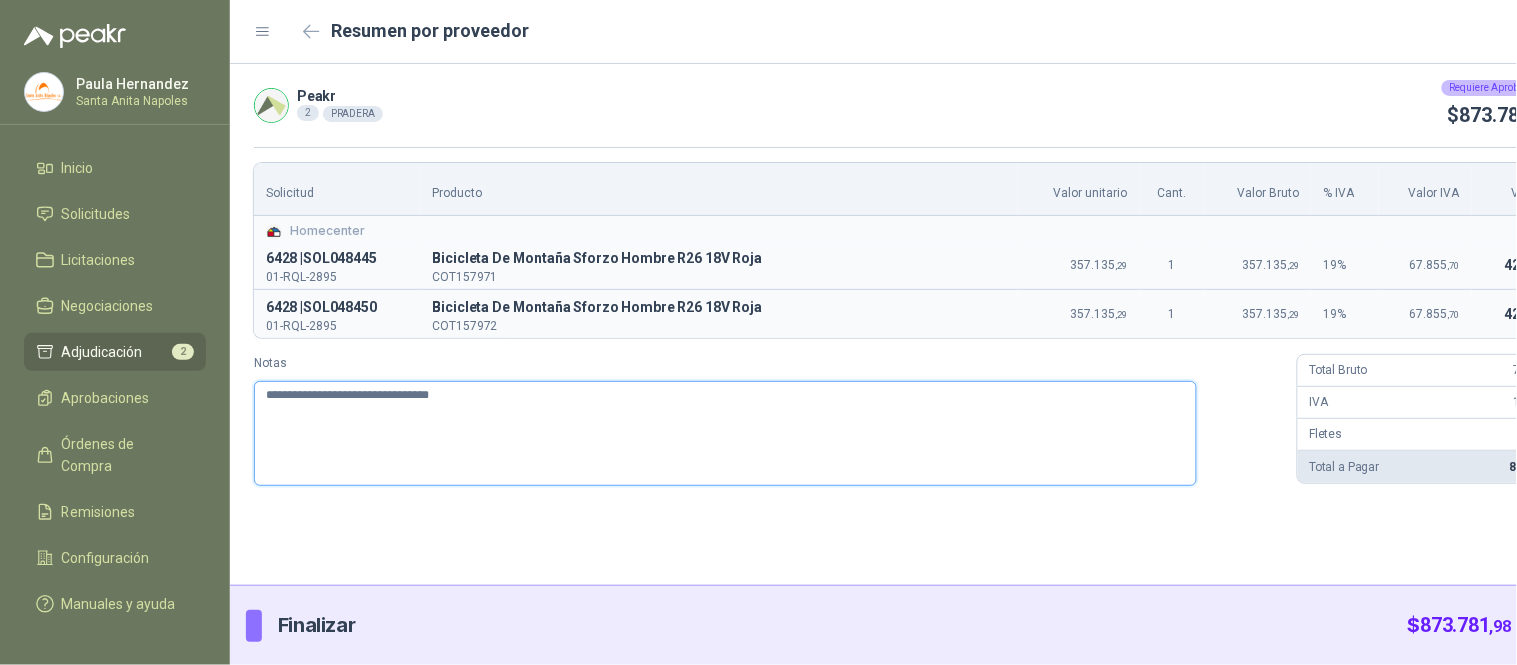 type 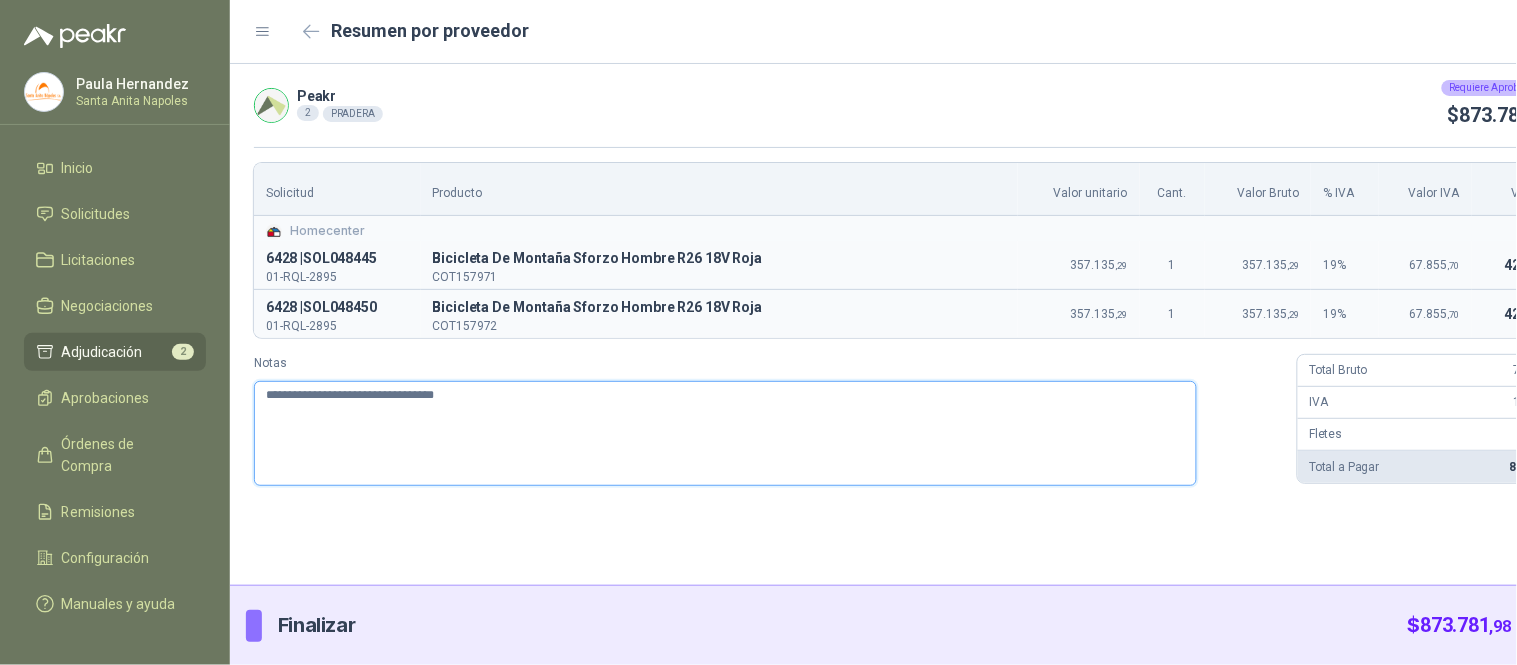 type 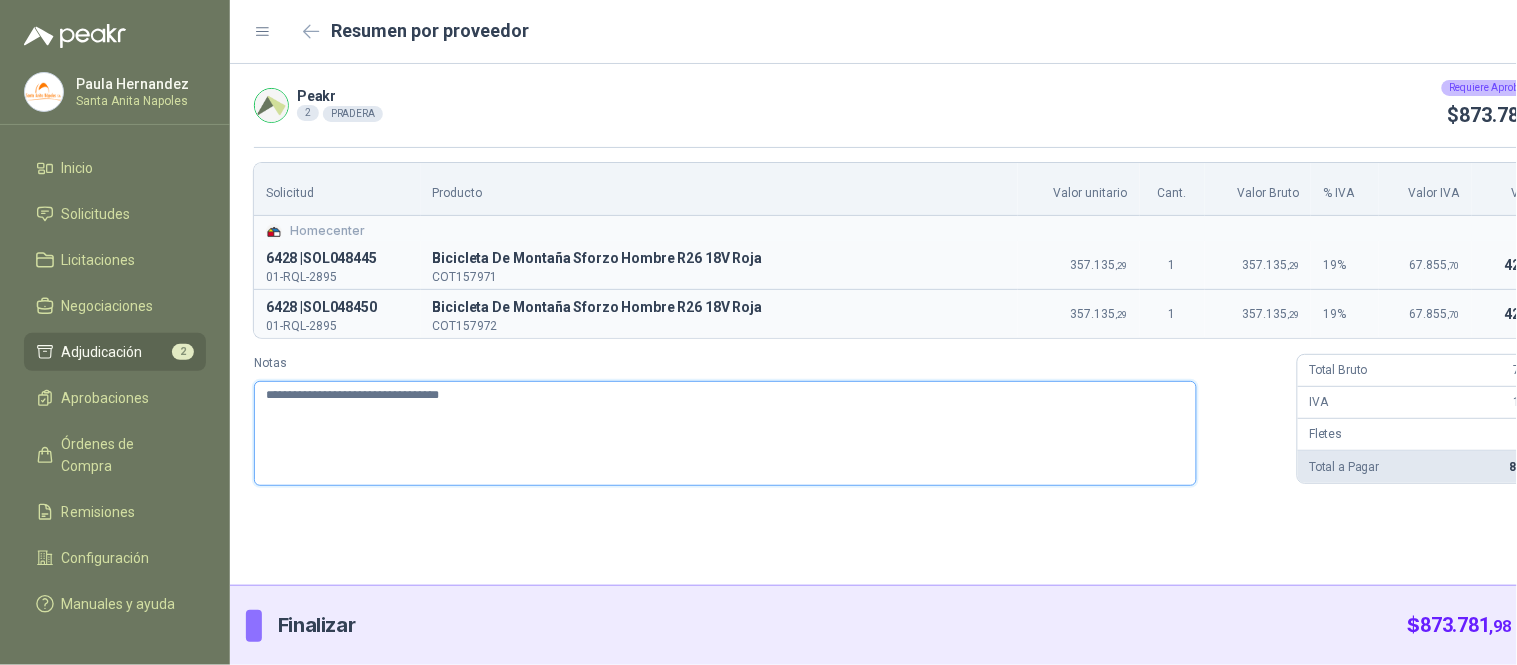 type 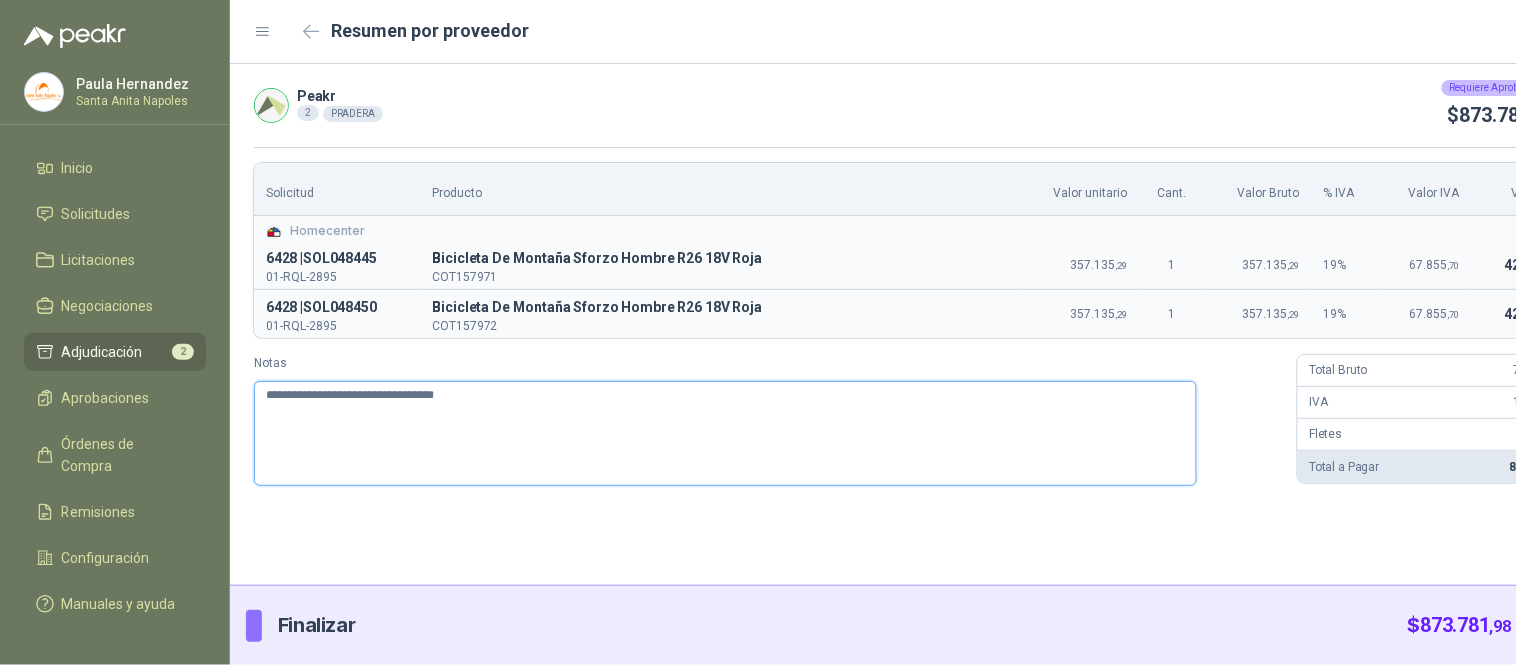 type 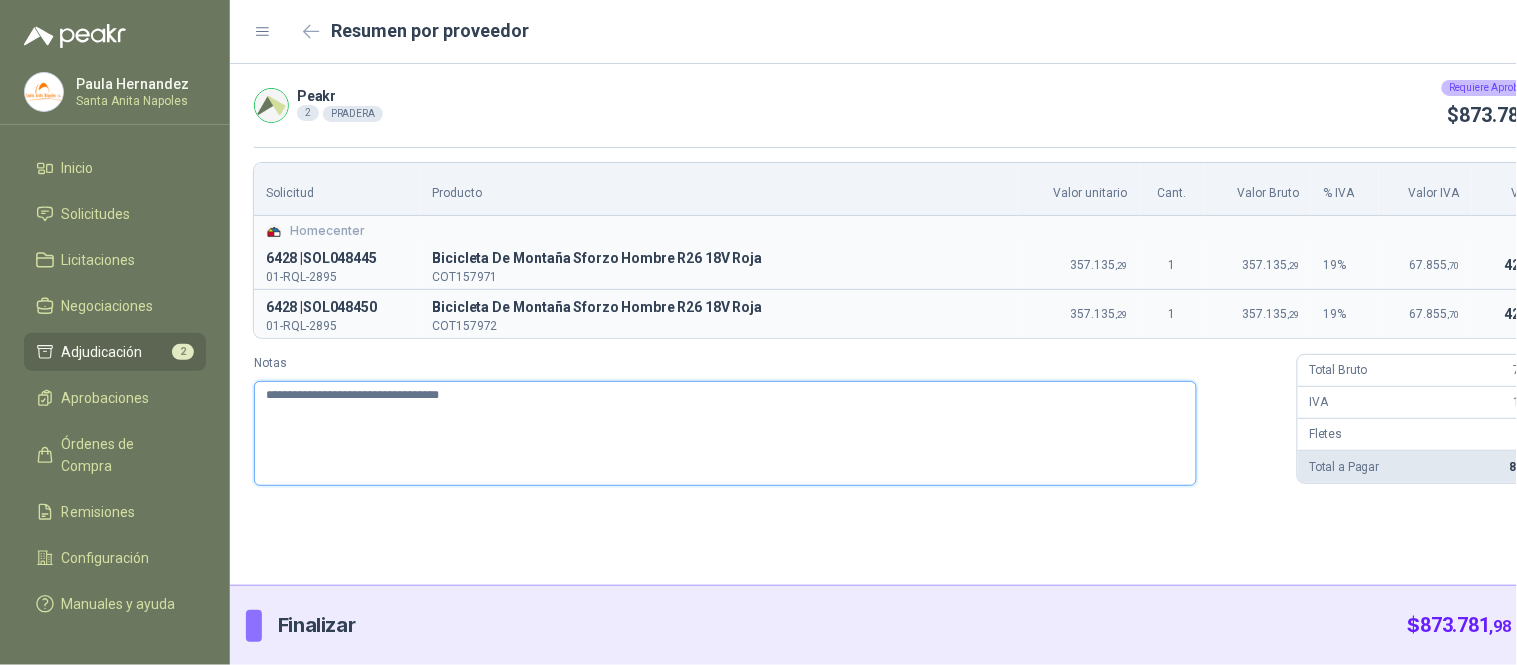 type 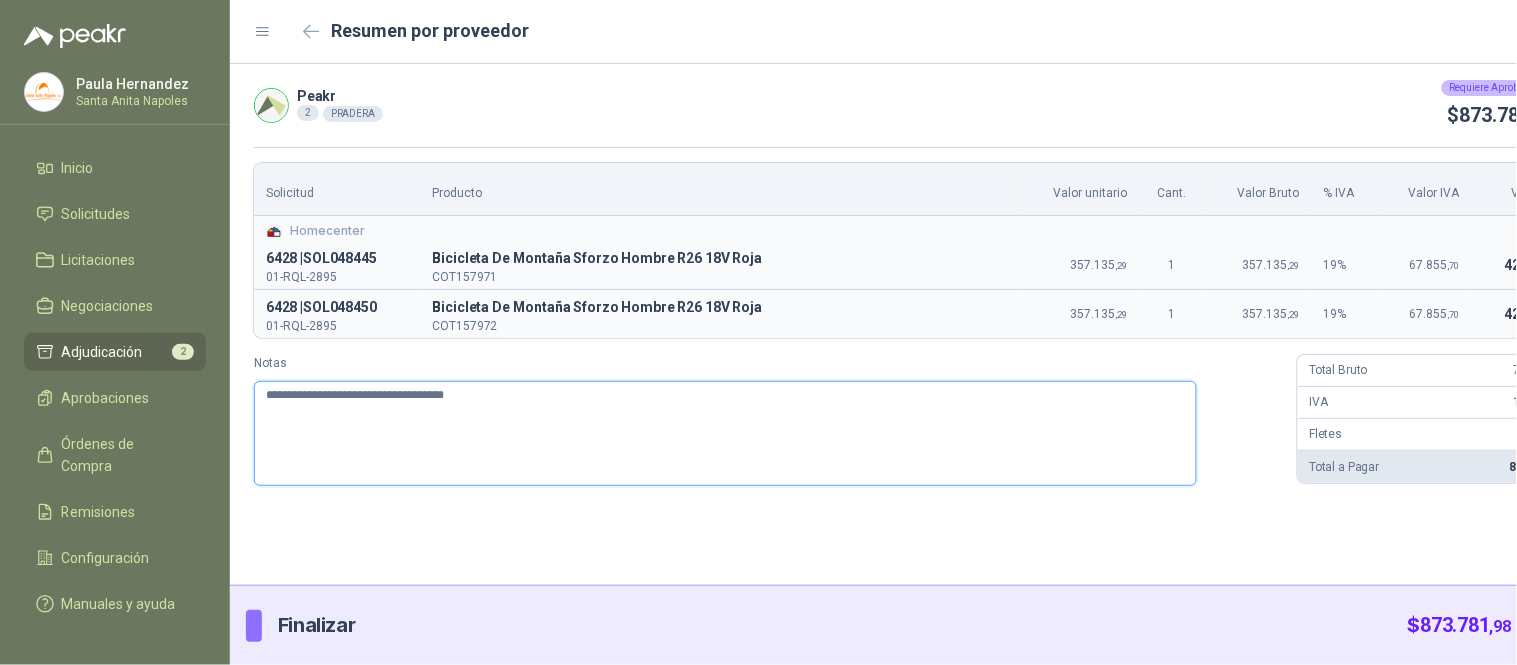 type 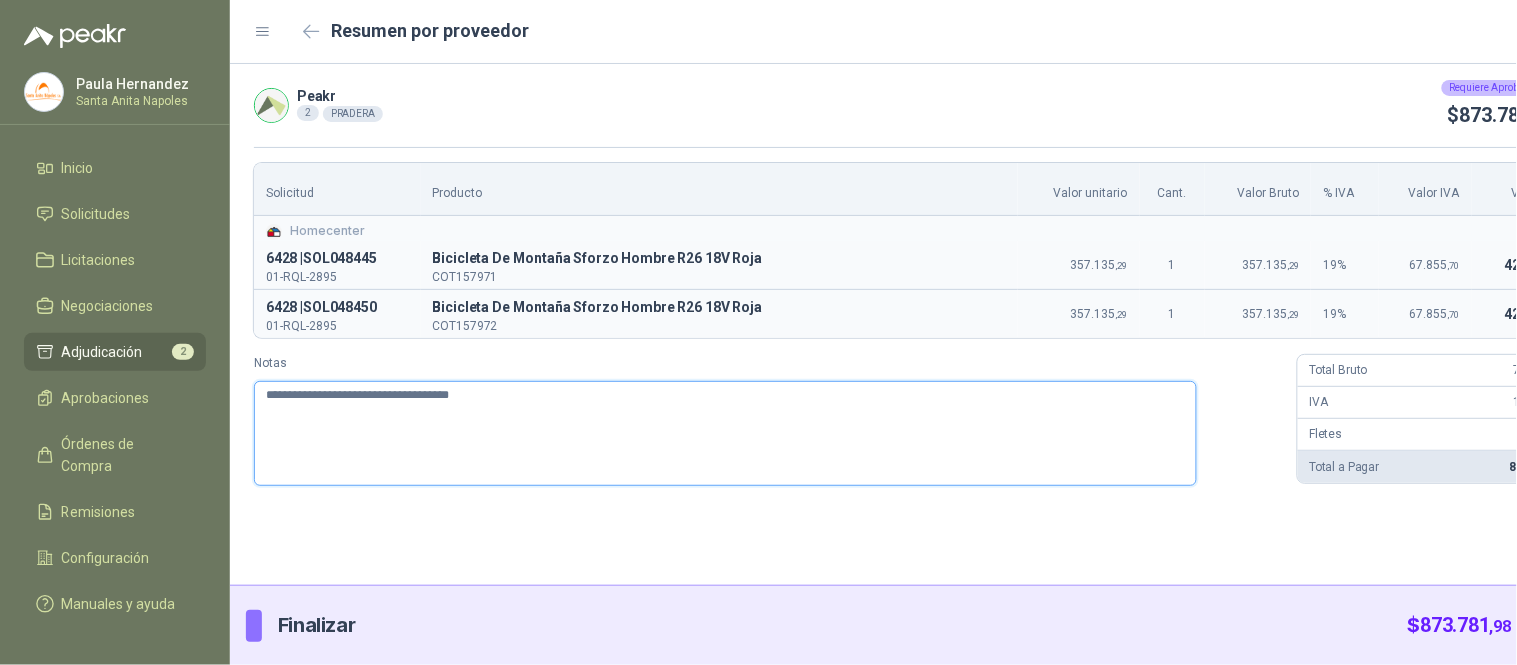 type 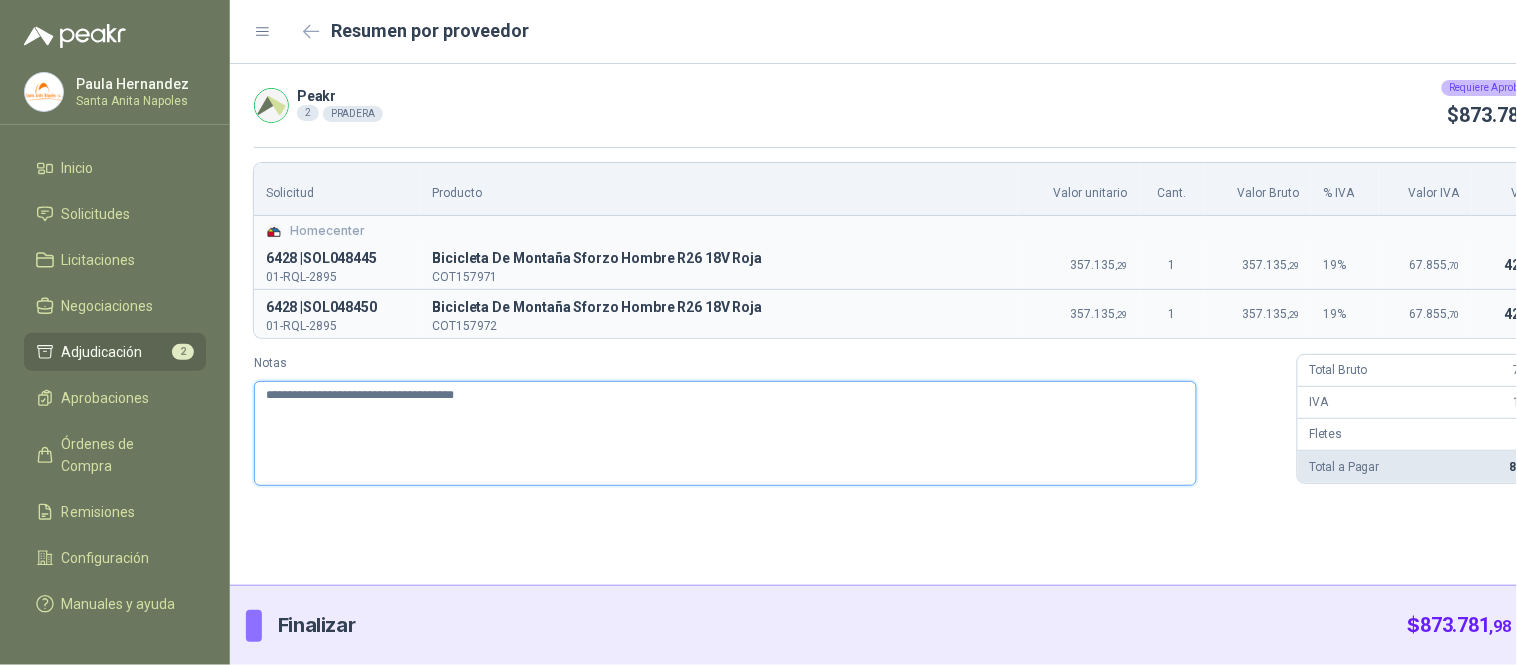 type 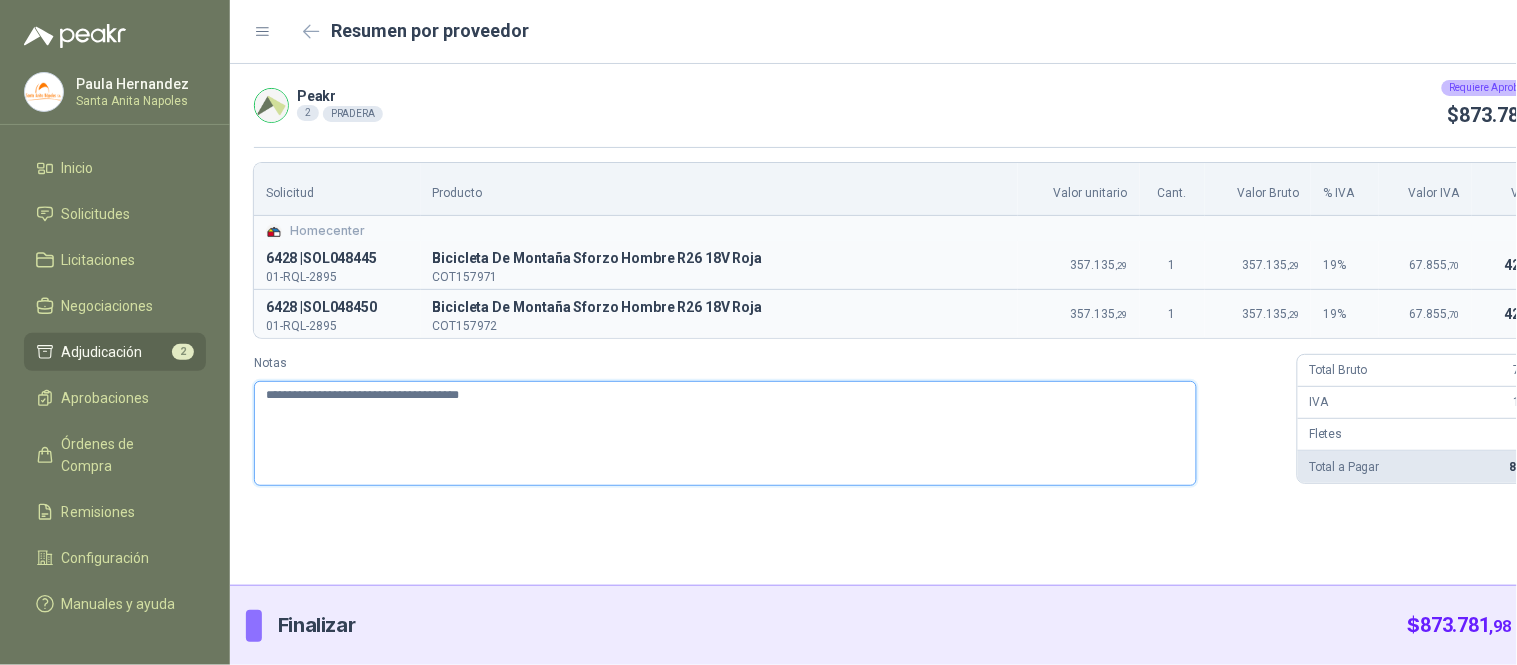 type 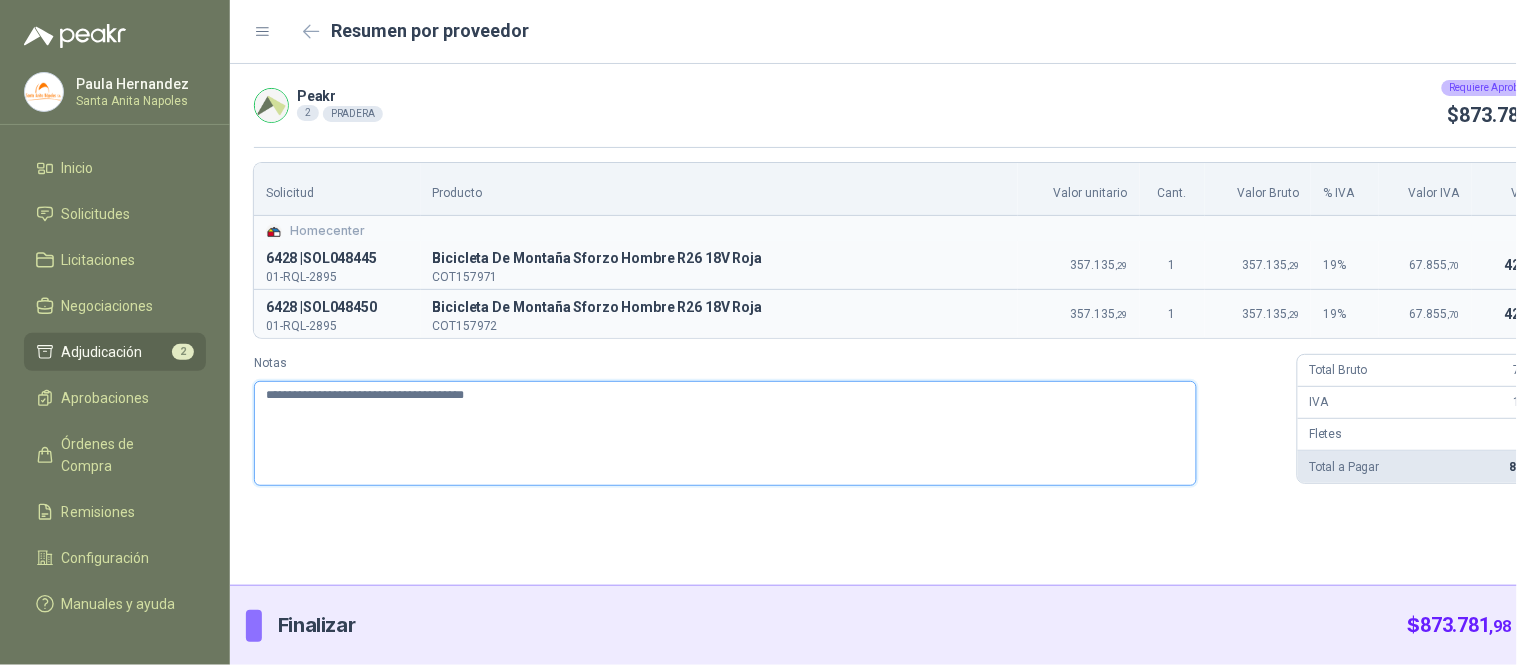 type 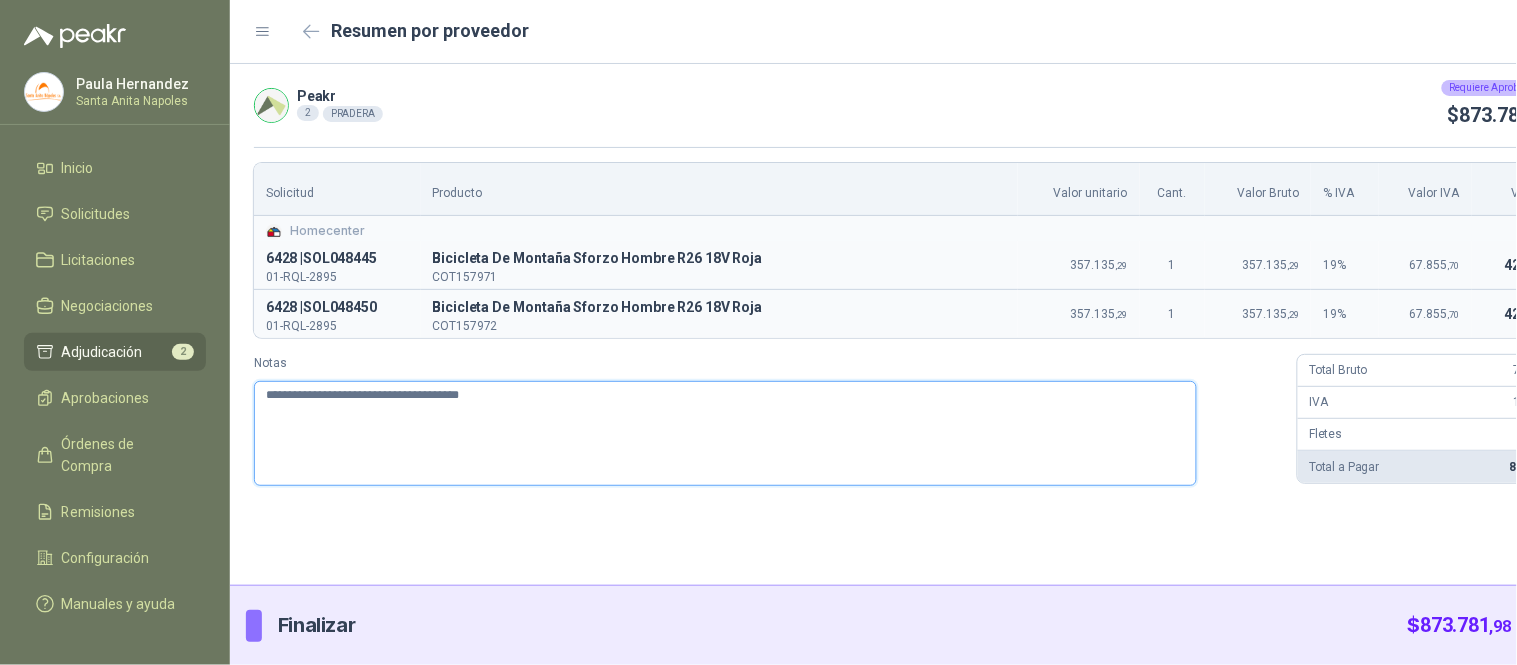 type 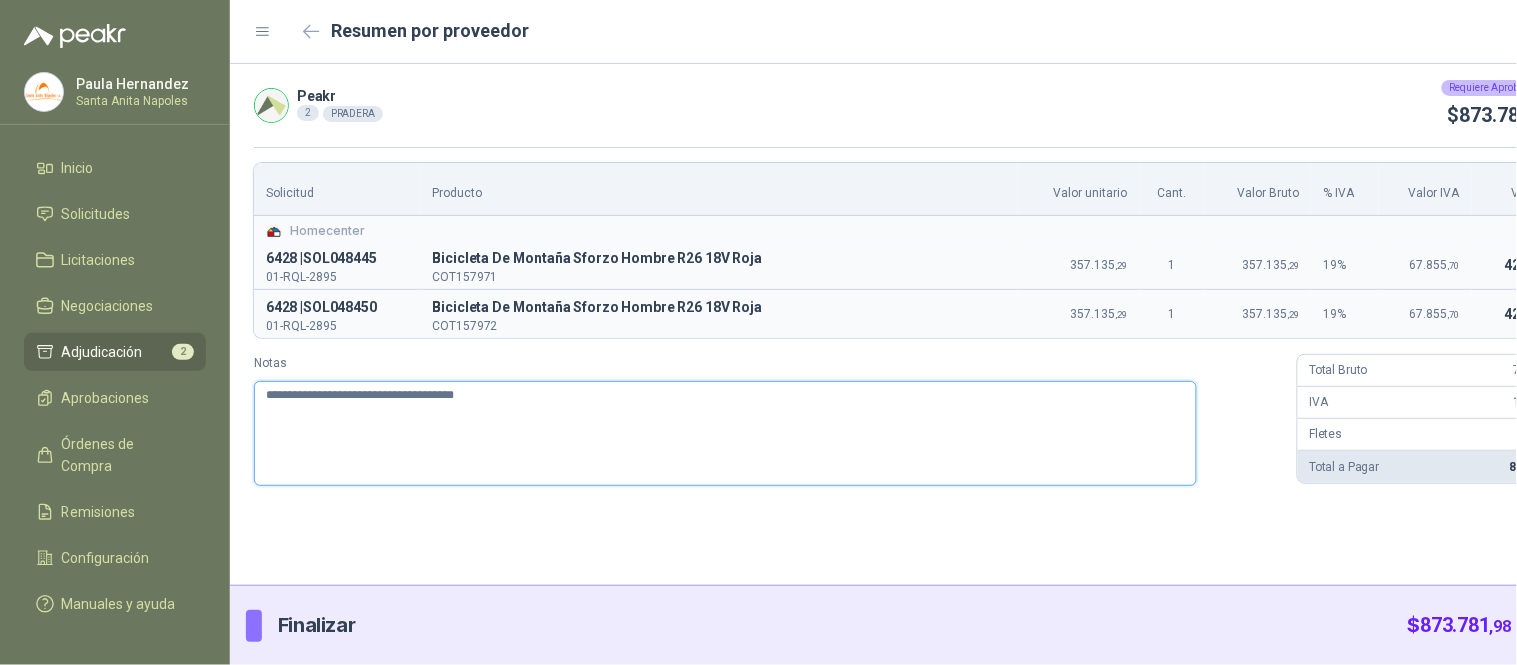 type 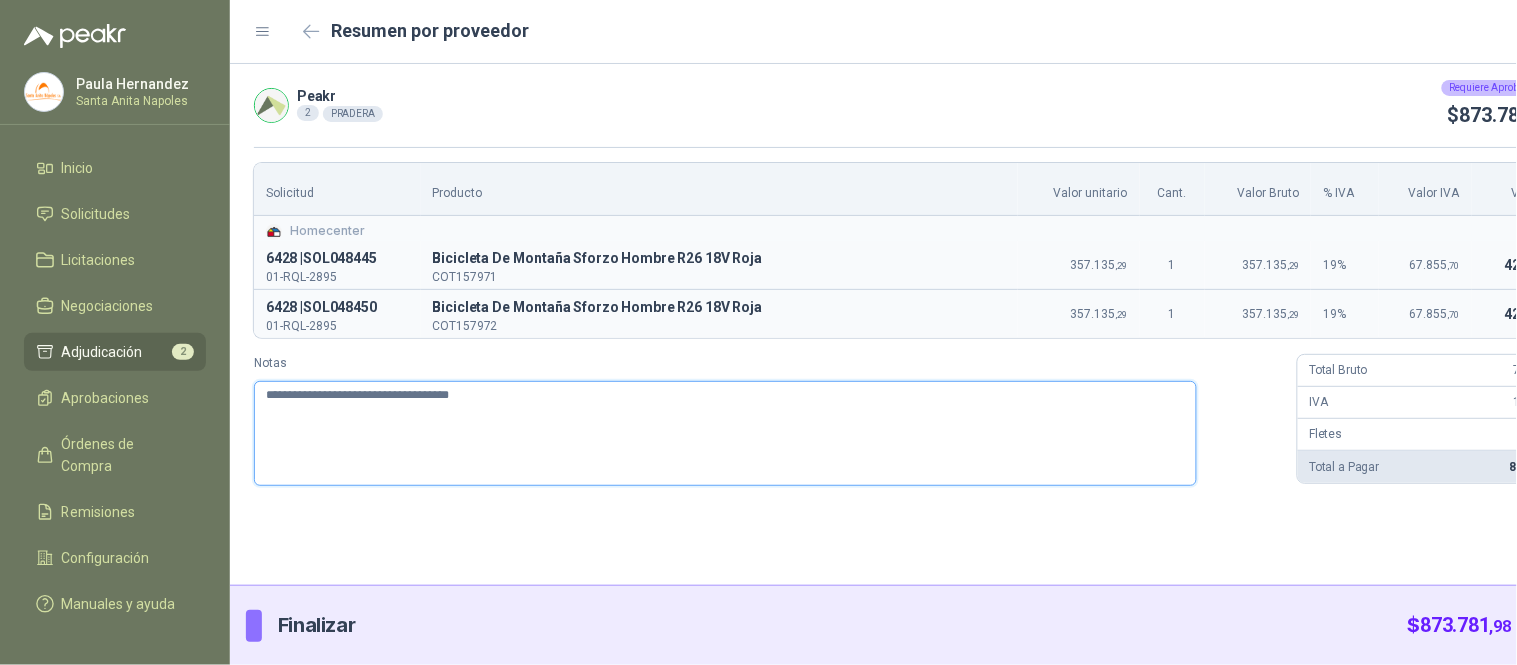 type 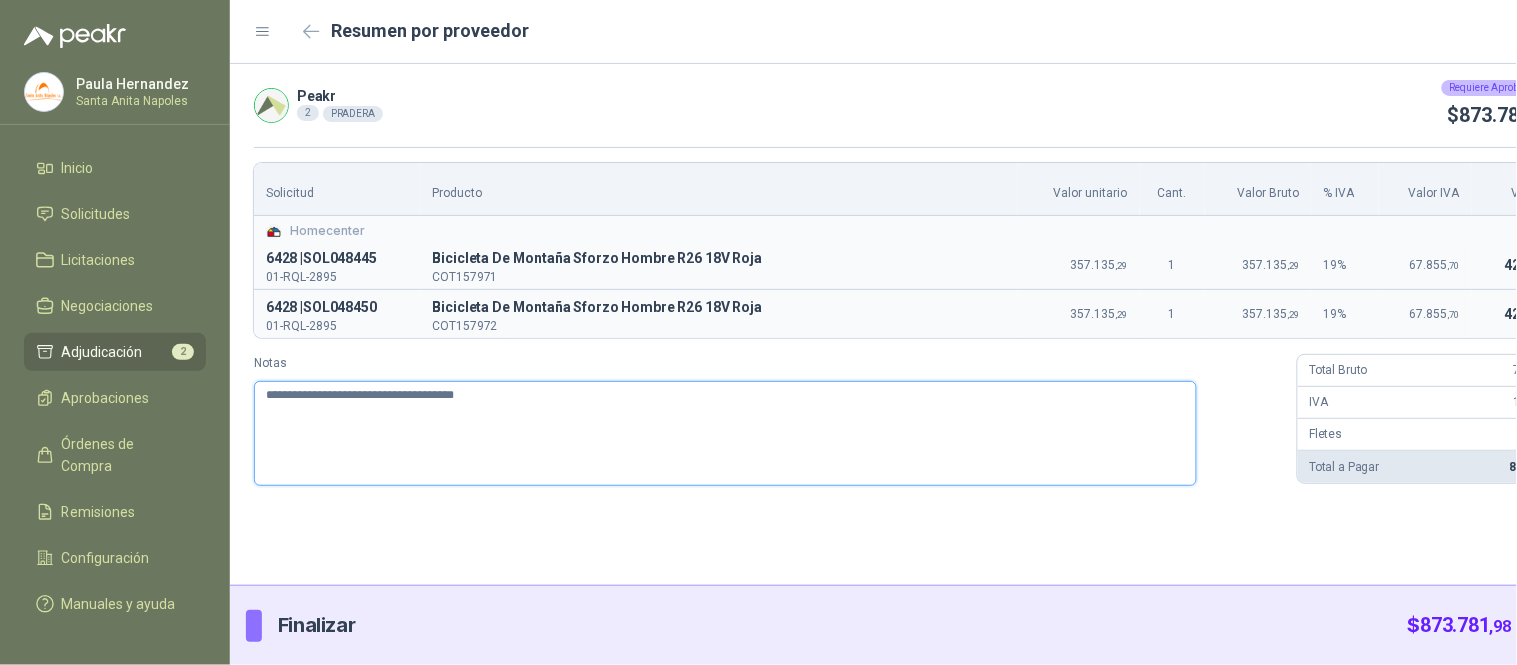 type 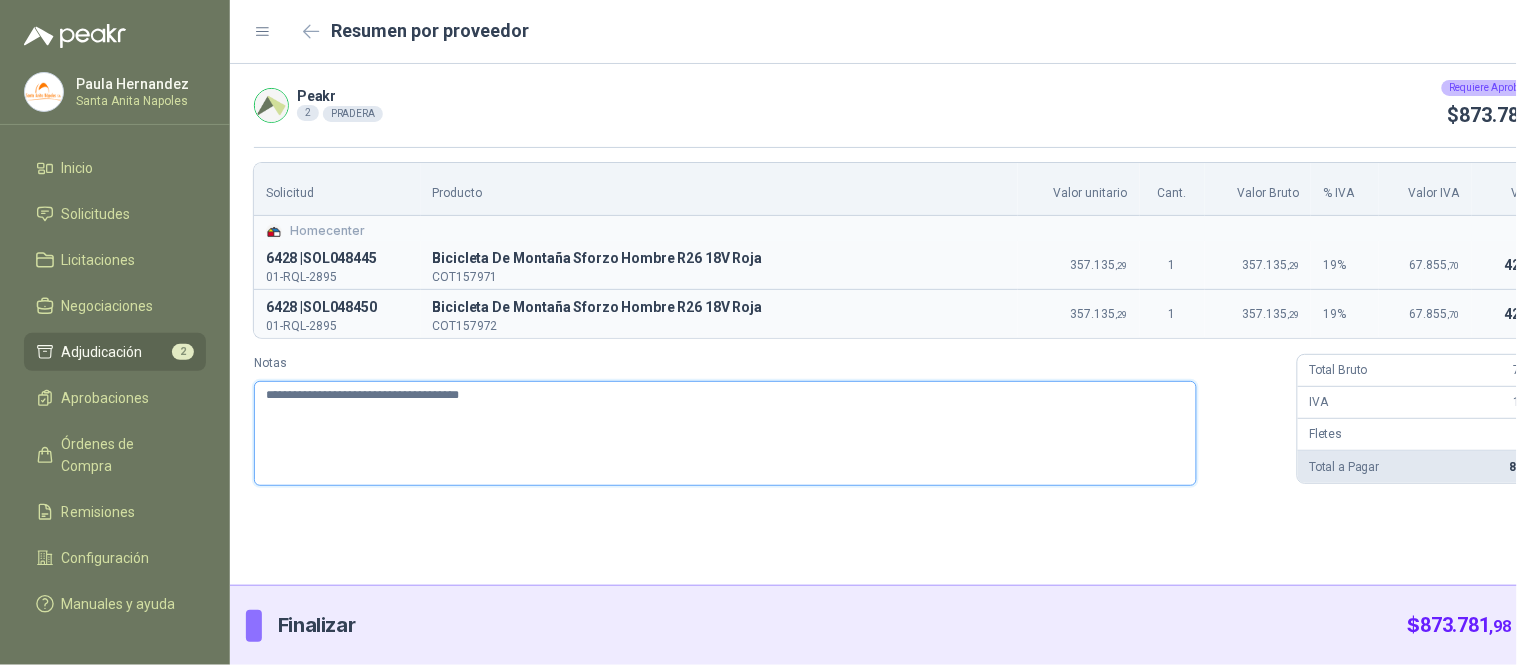 type 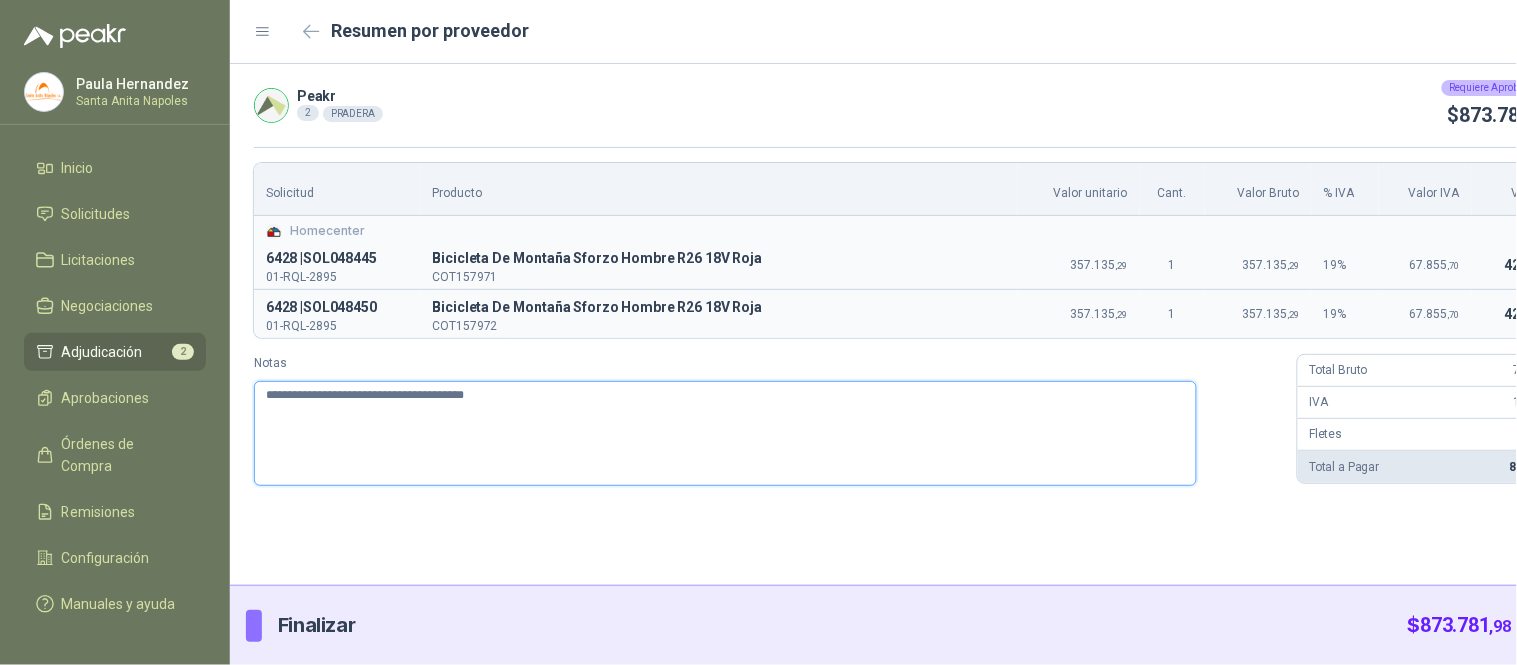 type 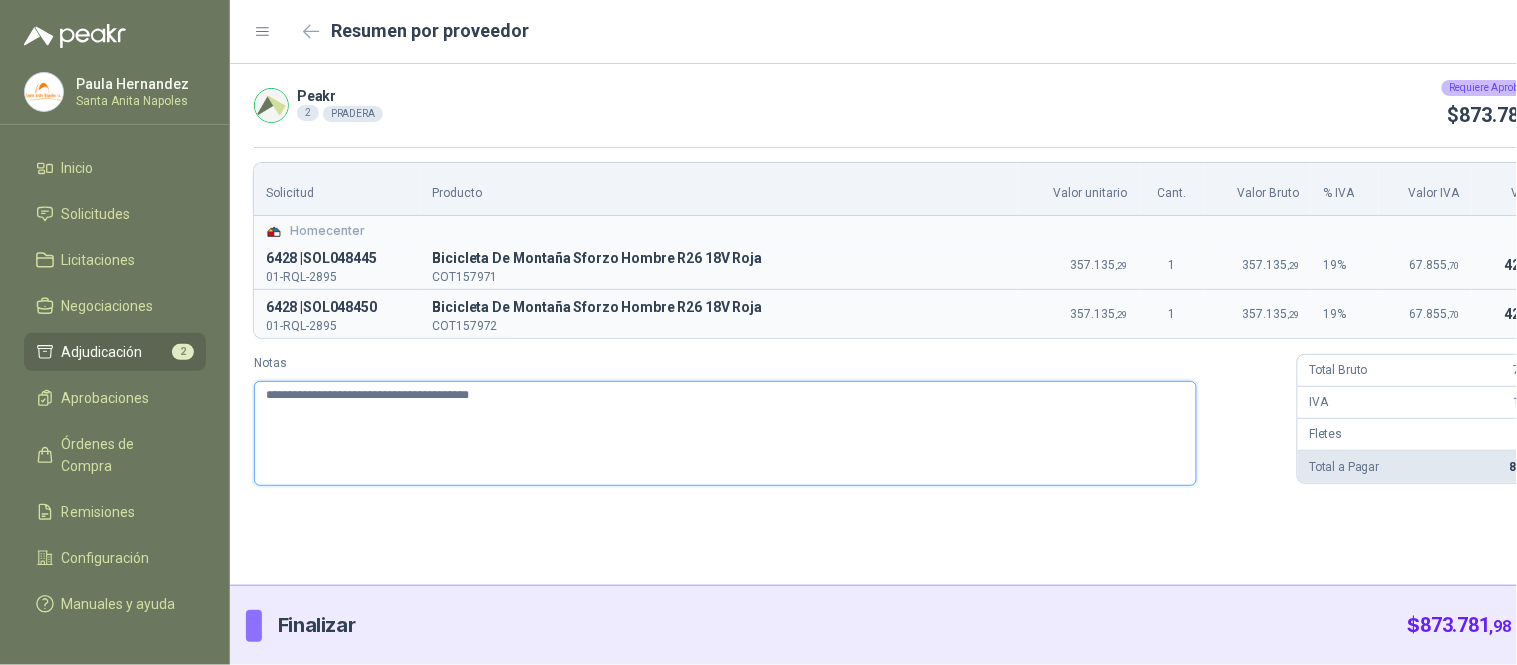 type 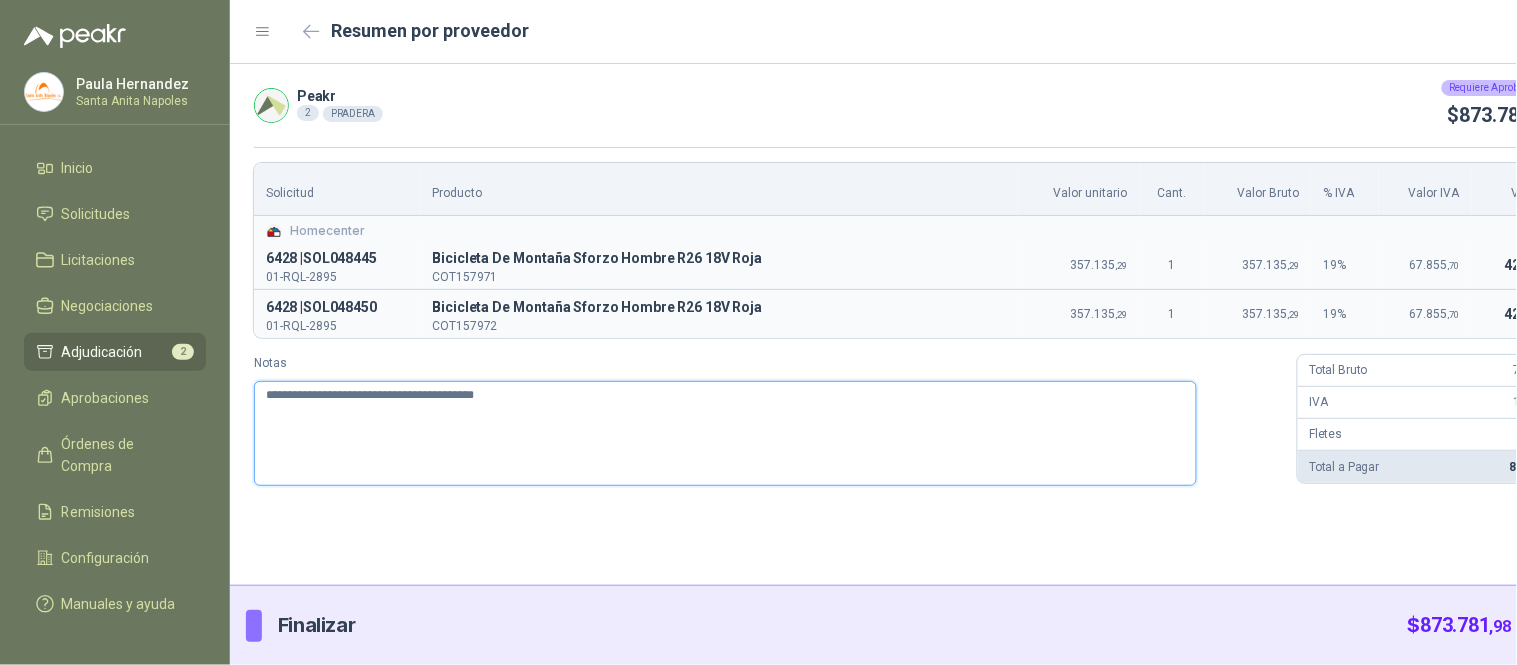 type 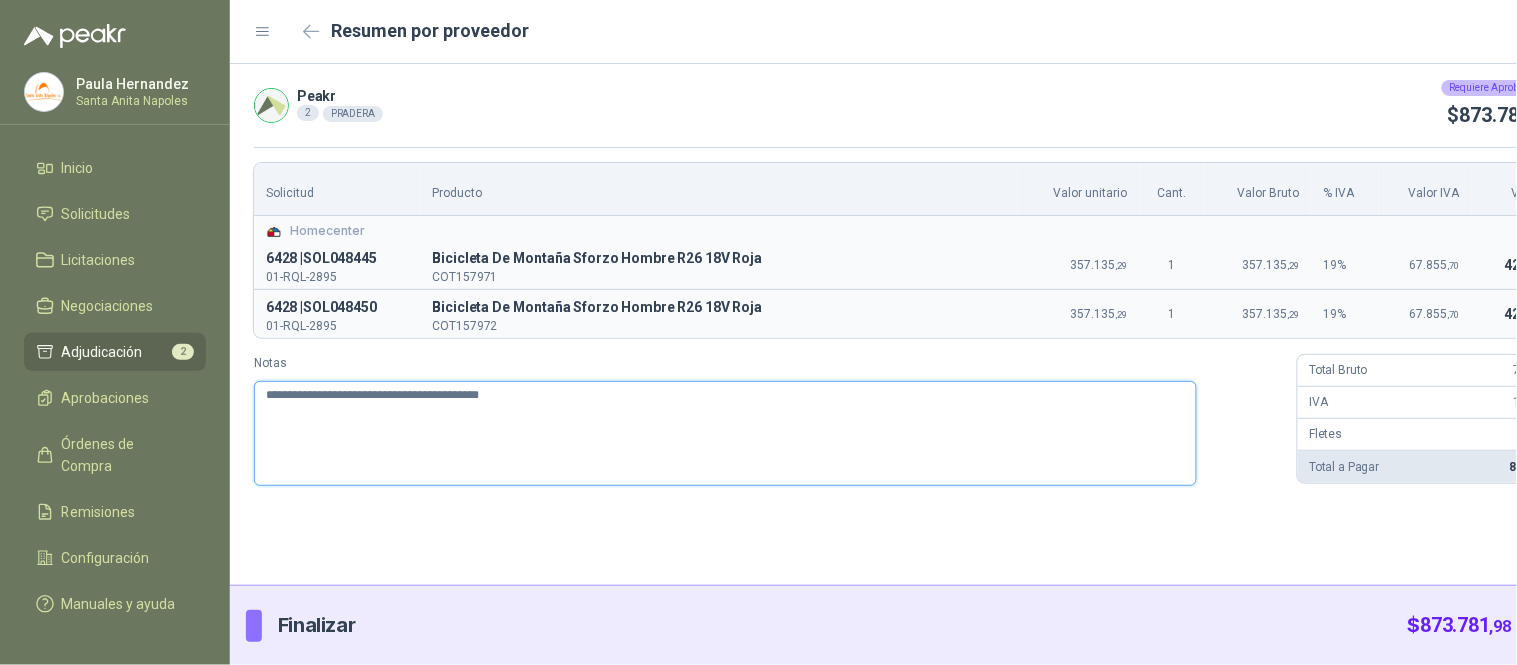 type 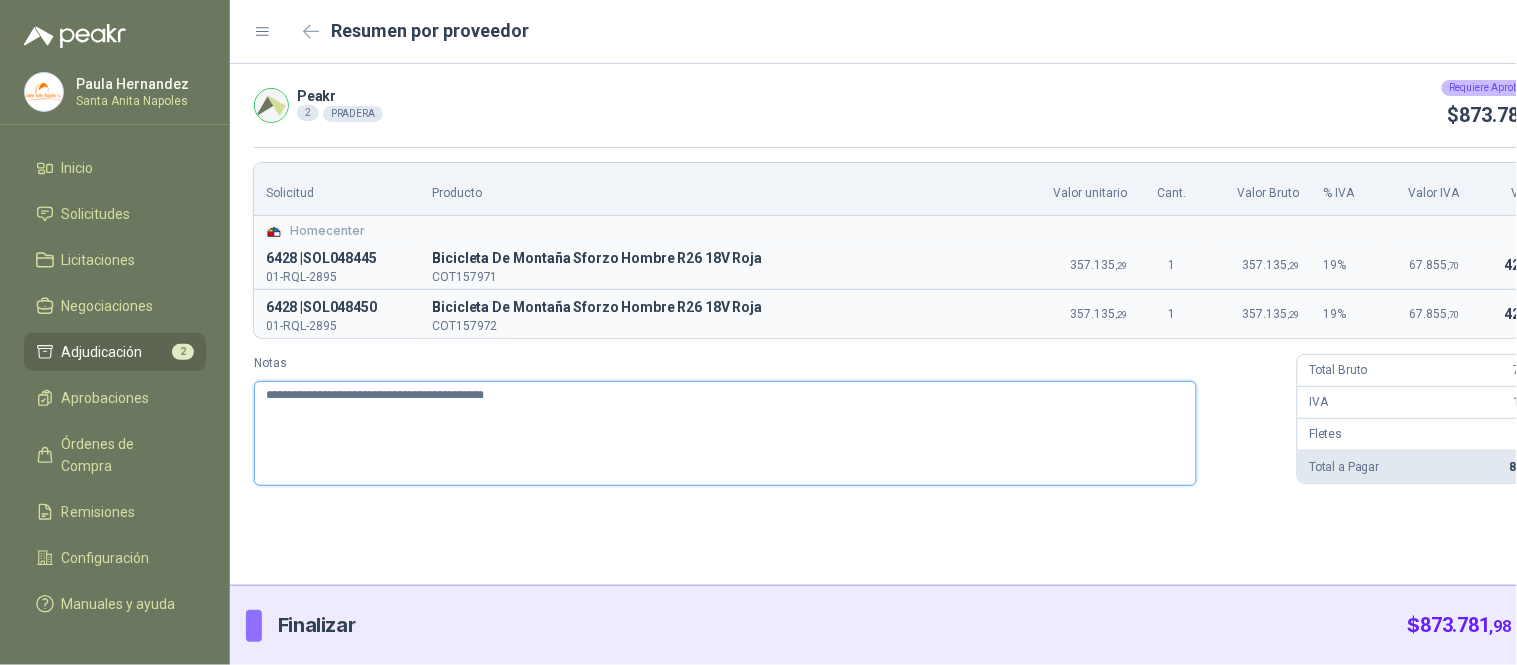 type 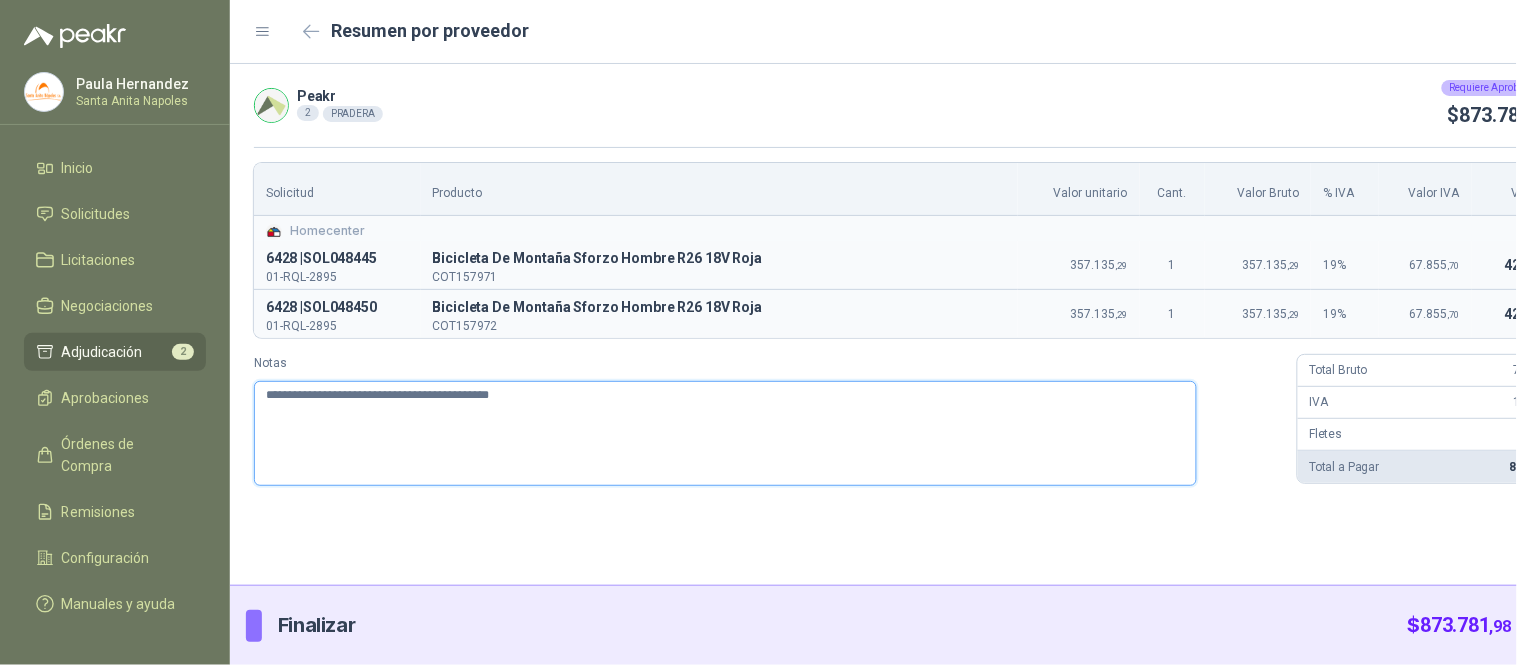 type 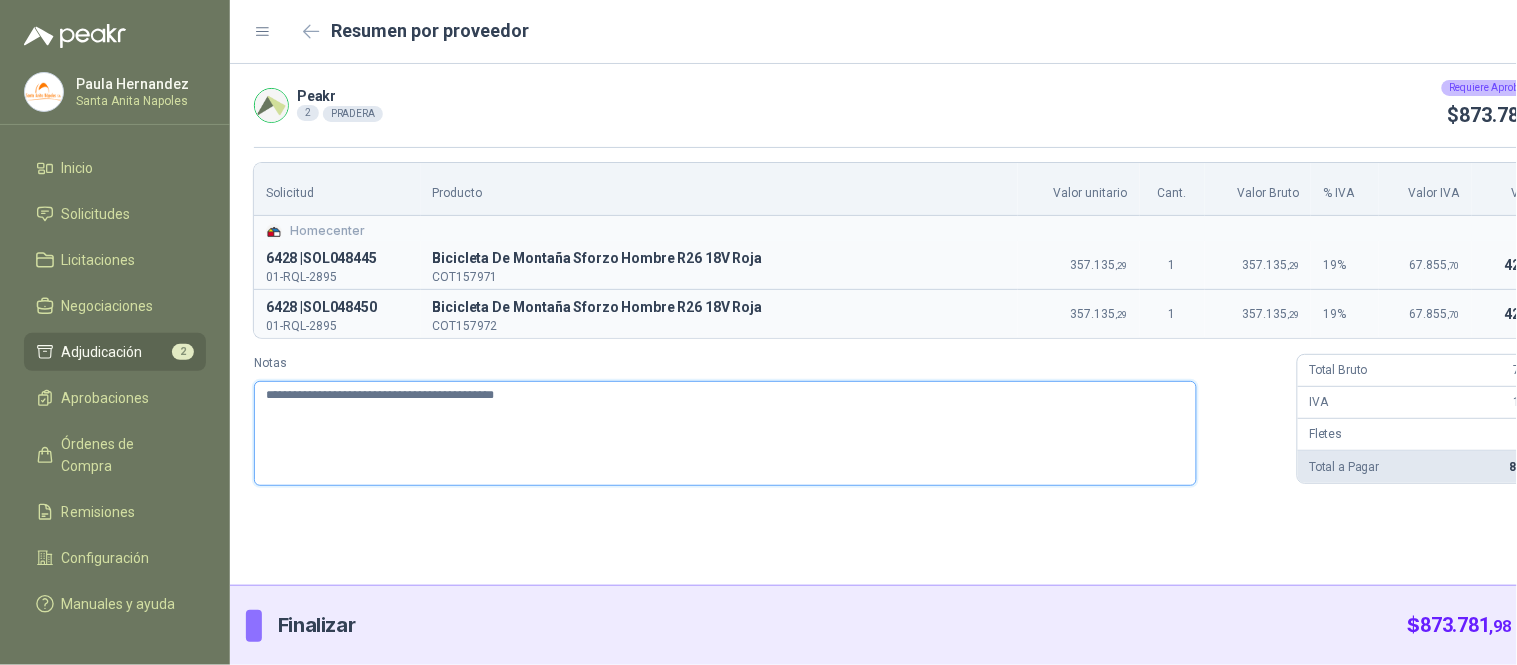 type 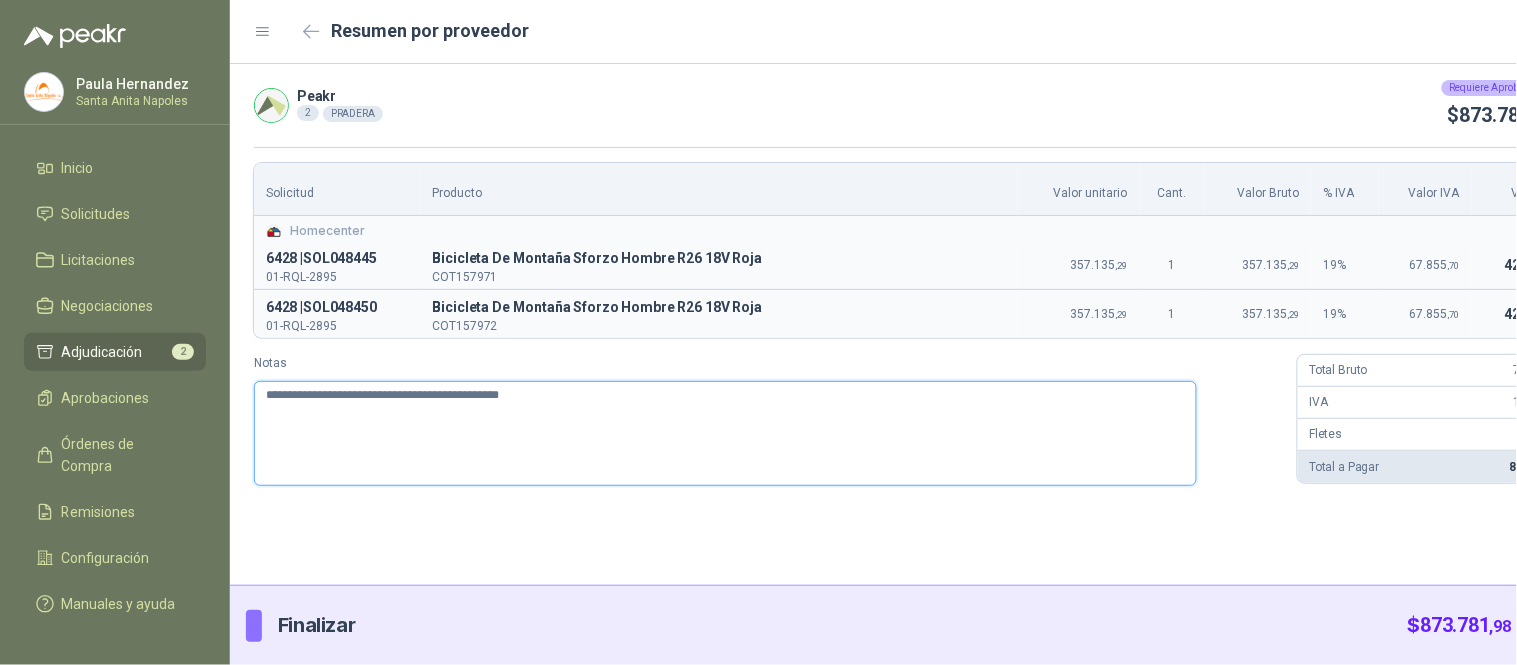 type 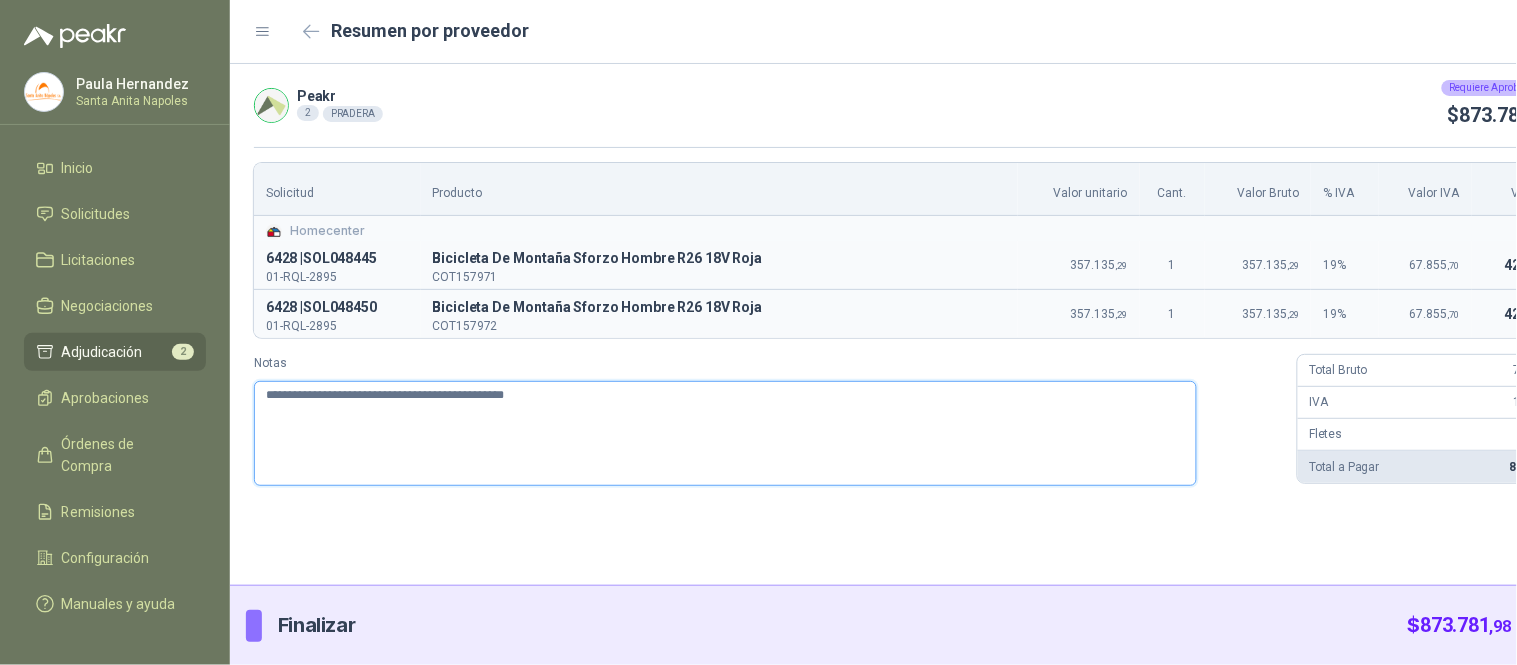 type 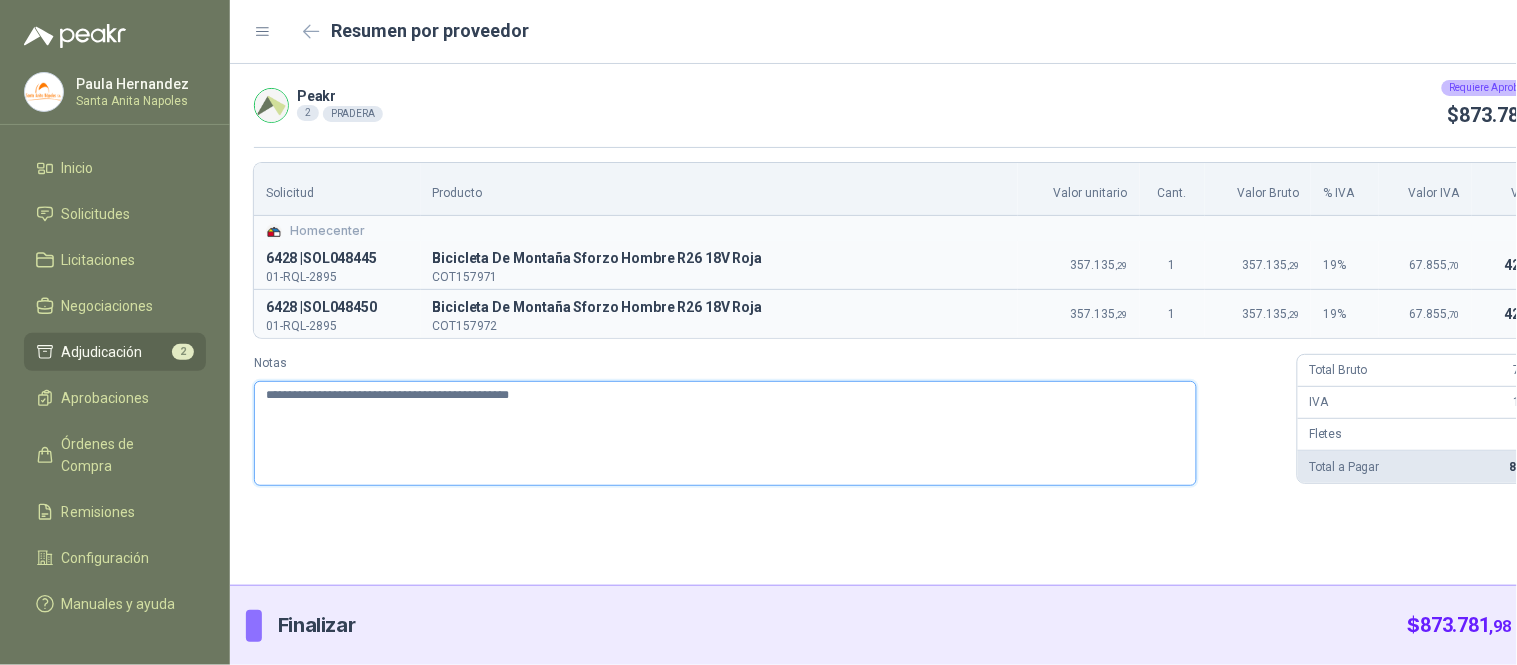 type 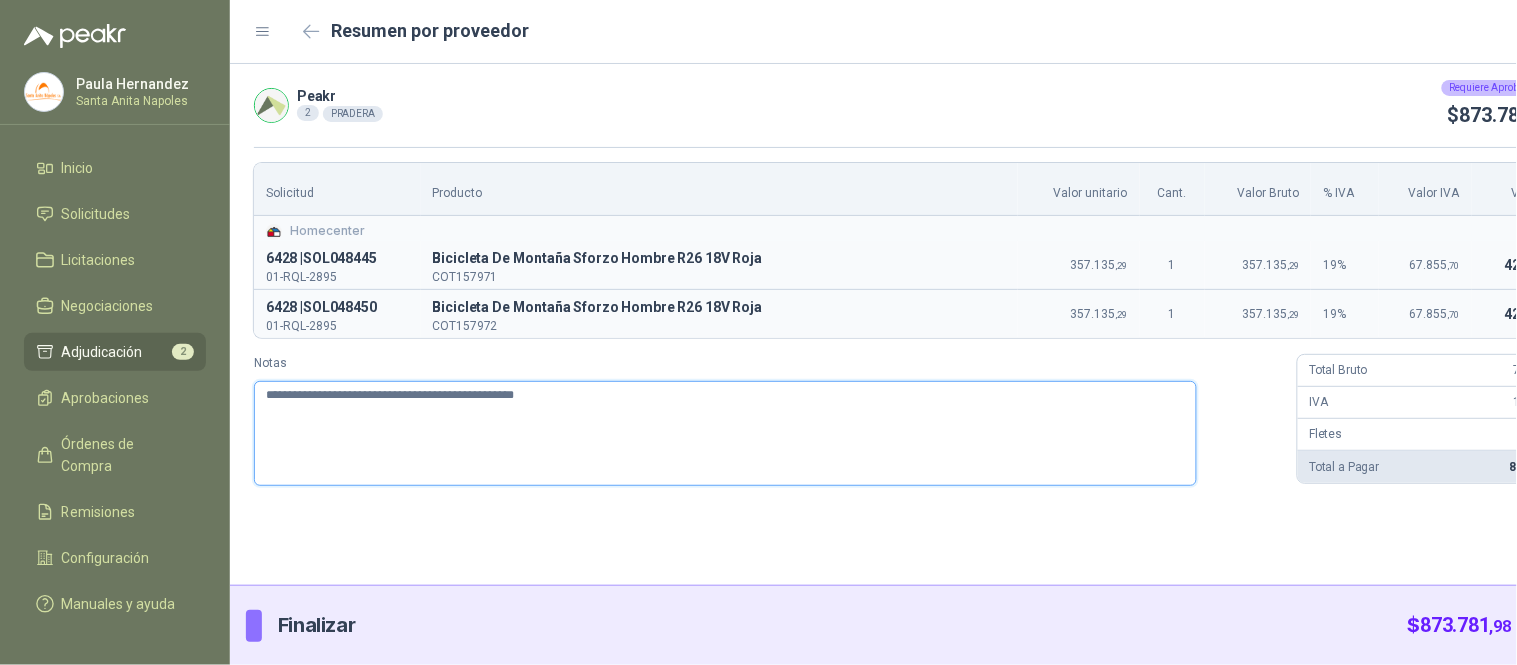 type 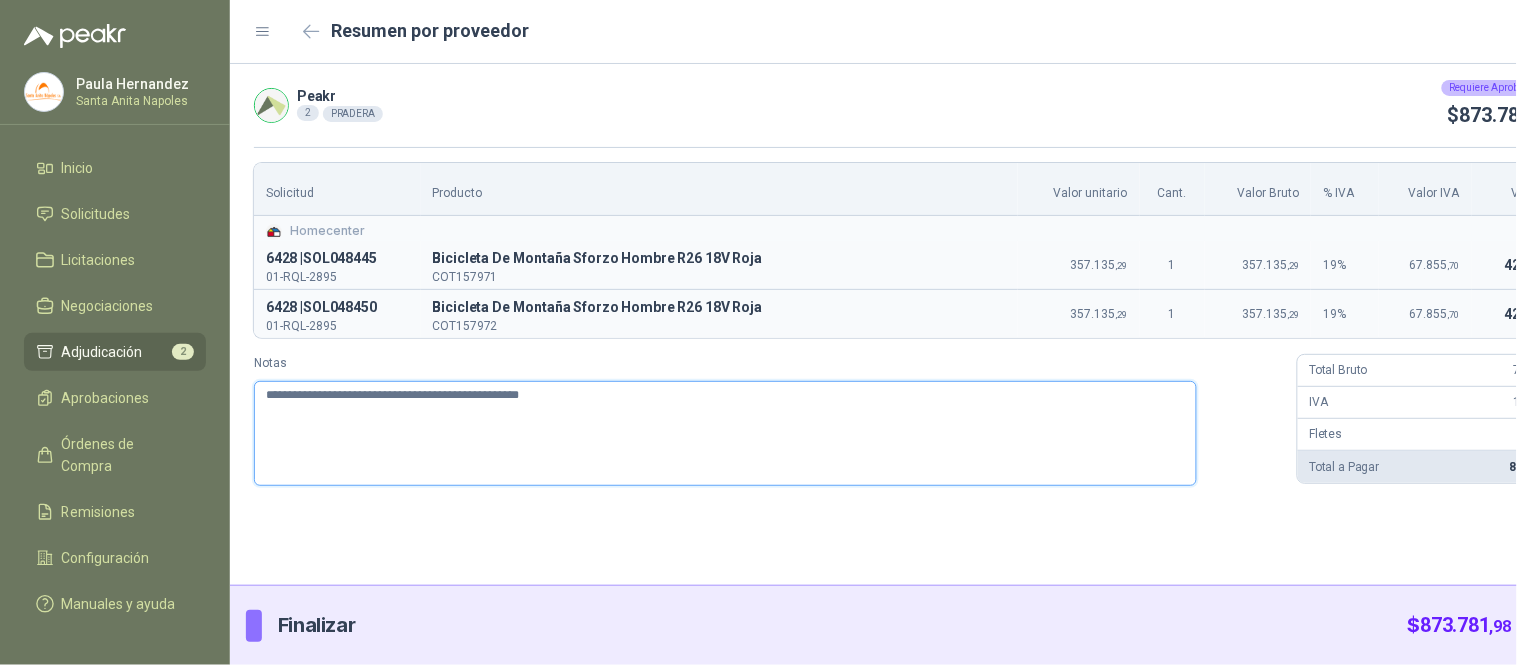 type 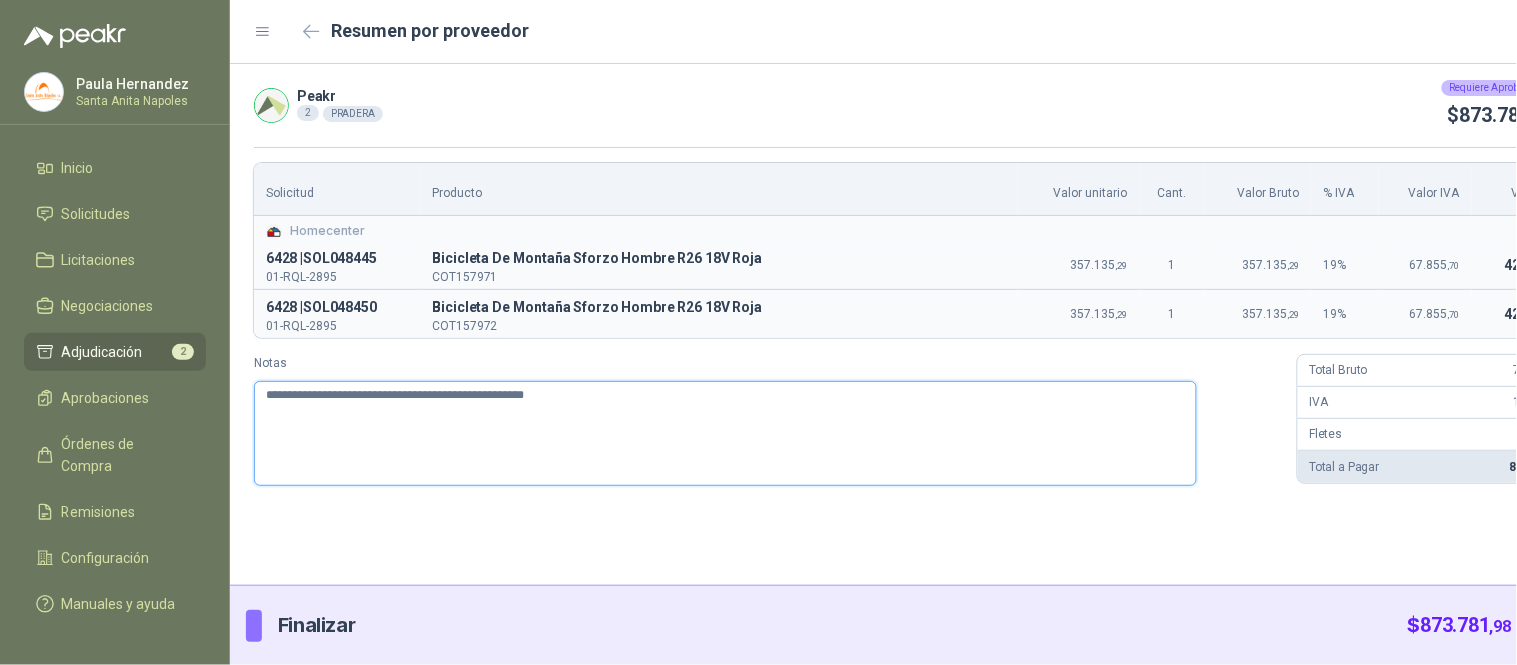 type 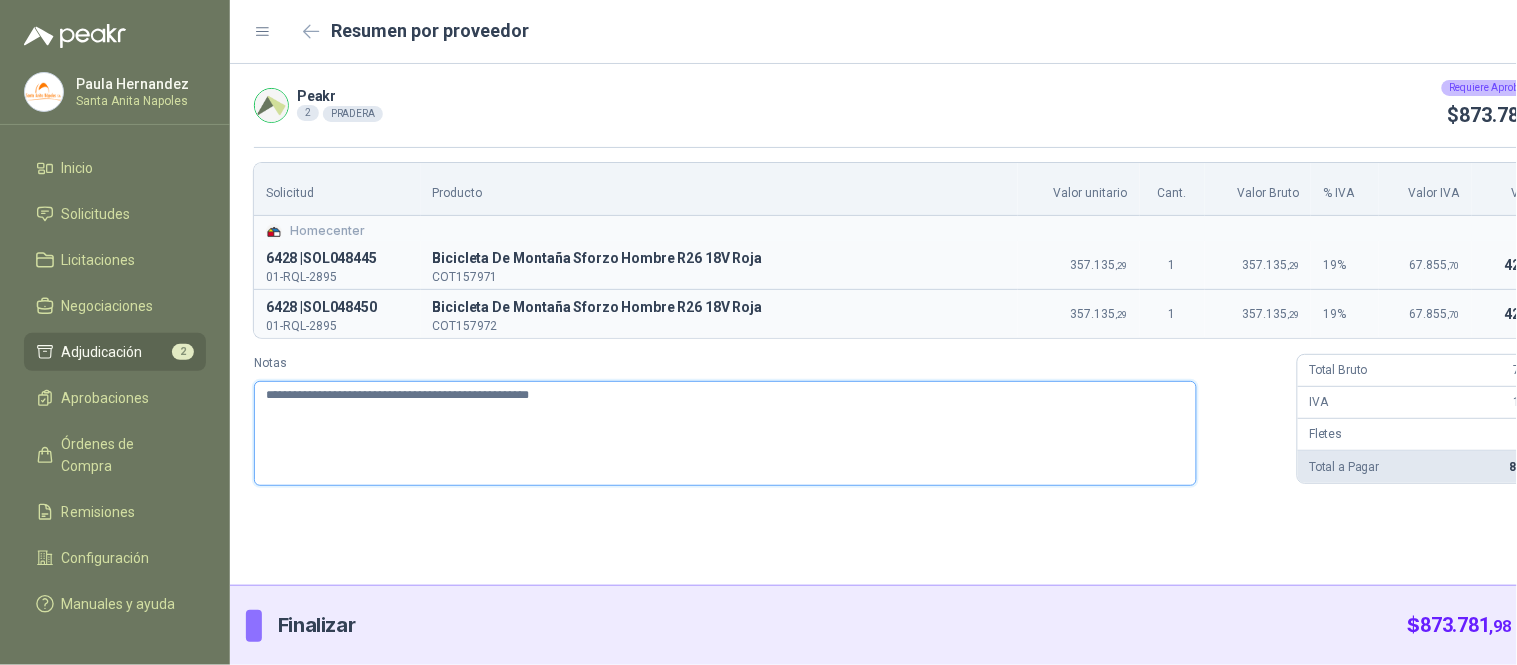 type 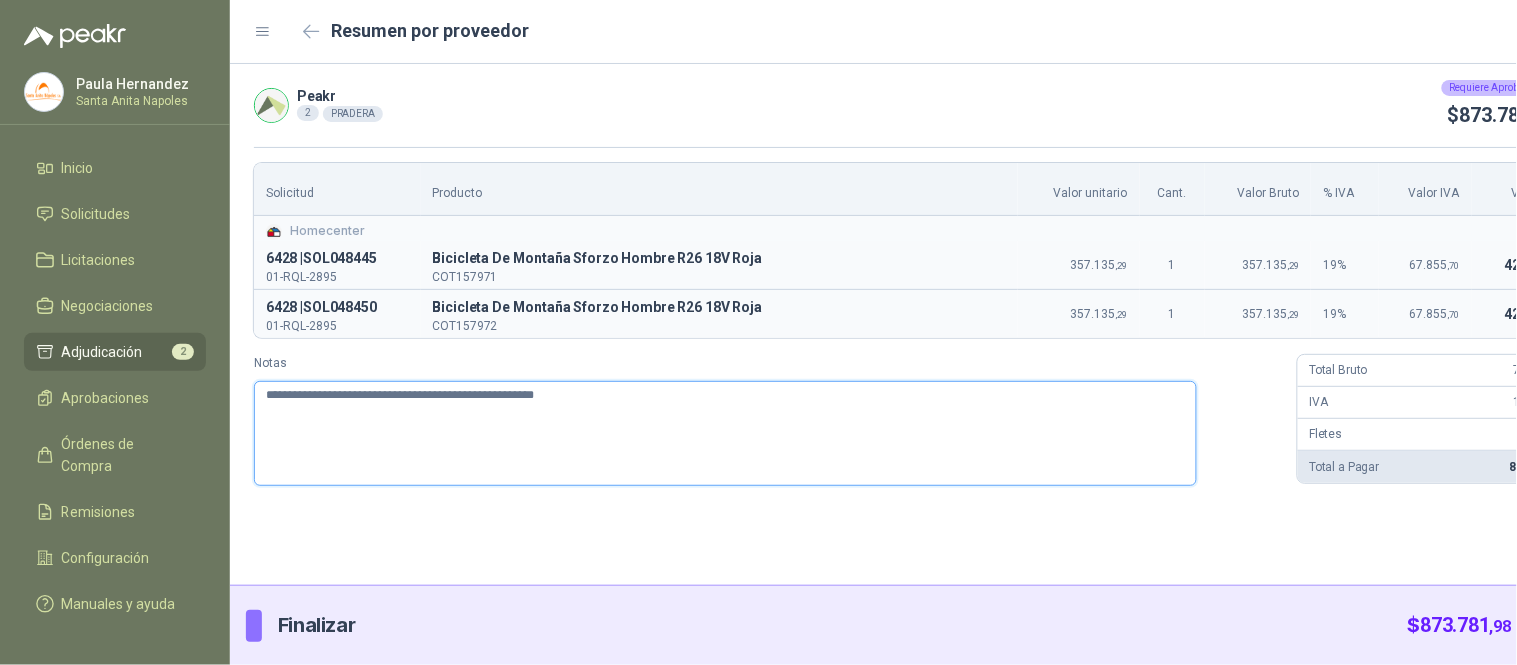 type 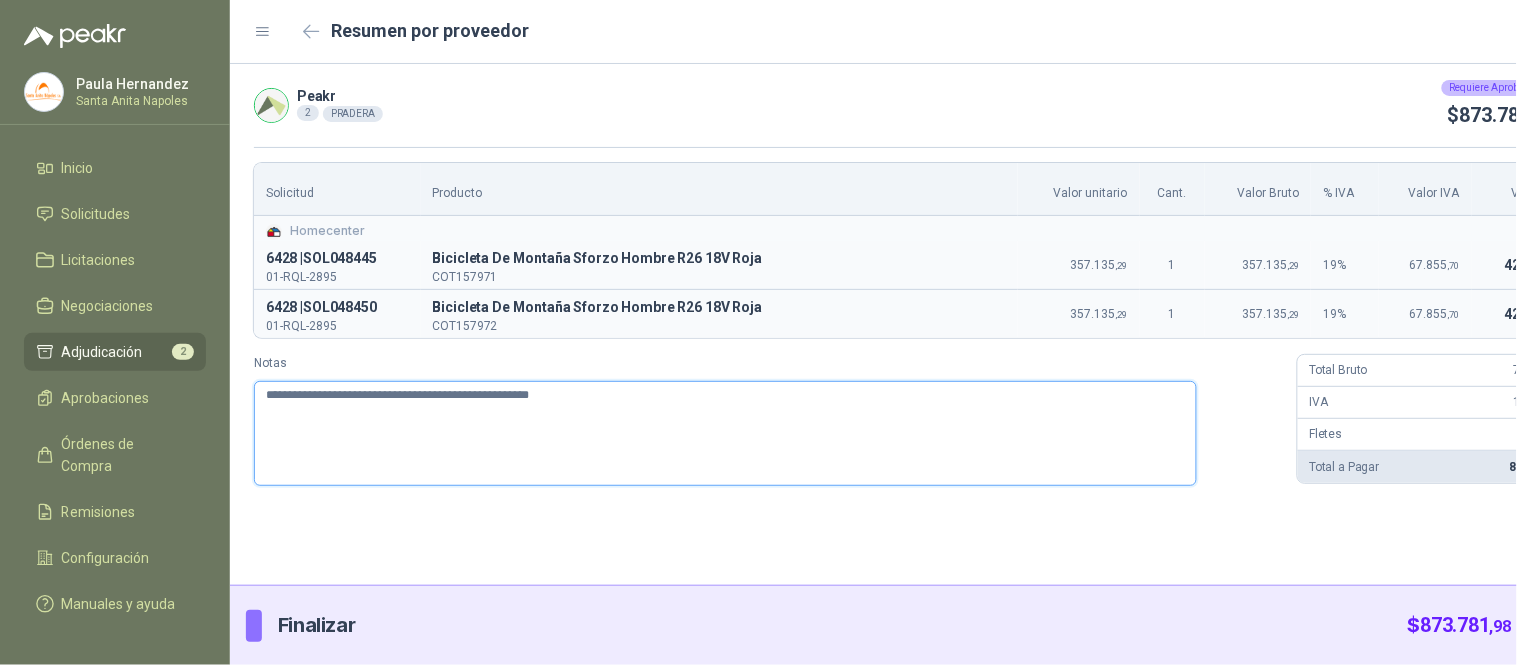 type 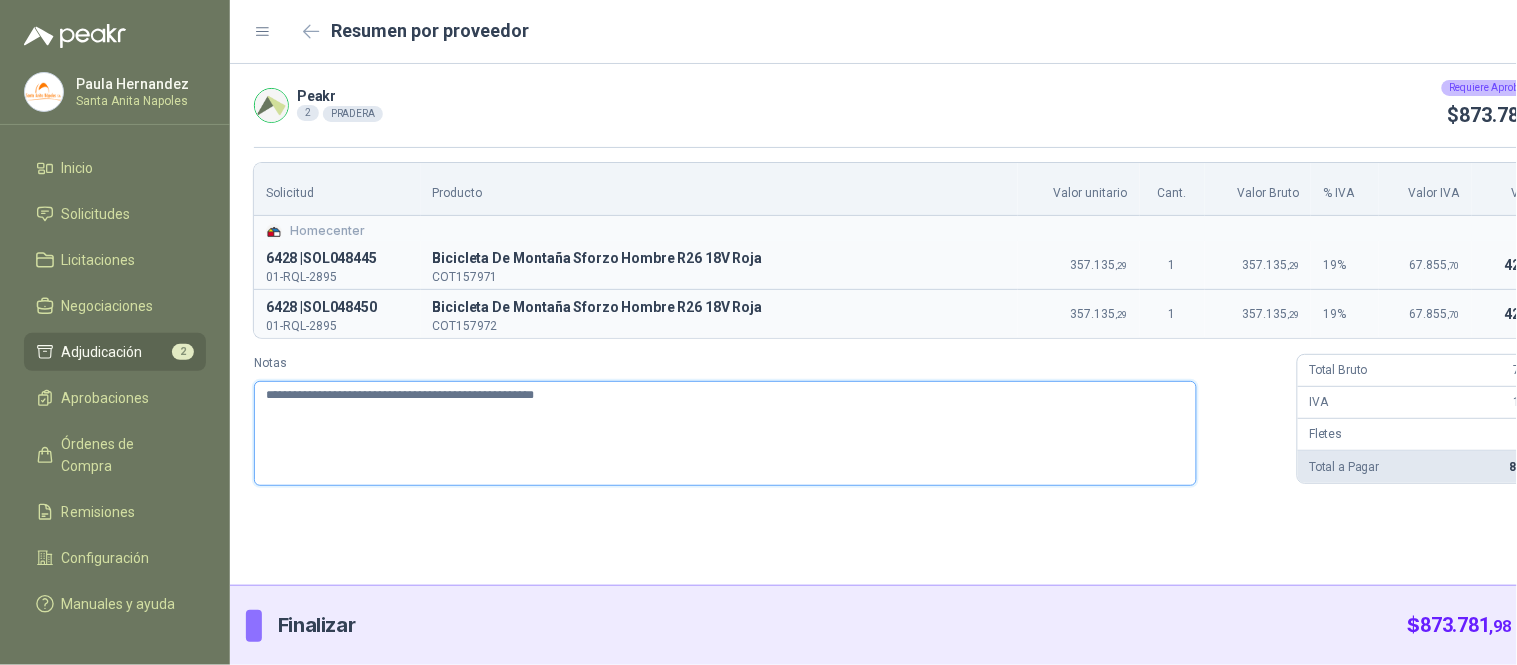 type 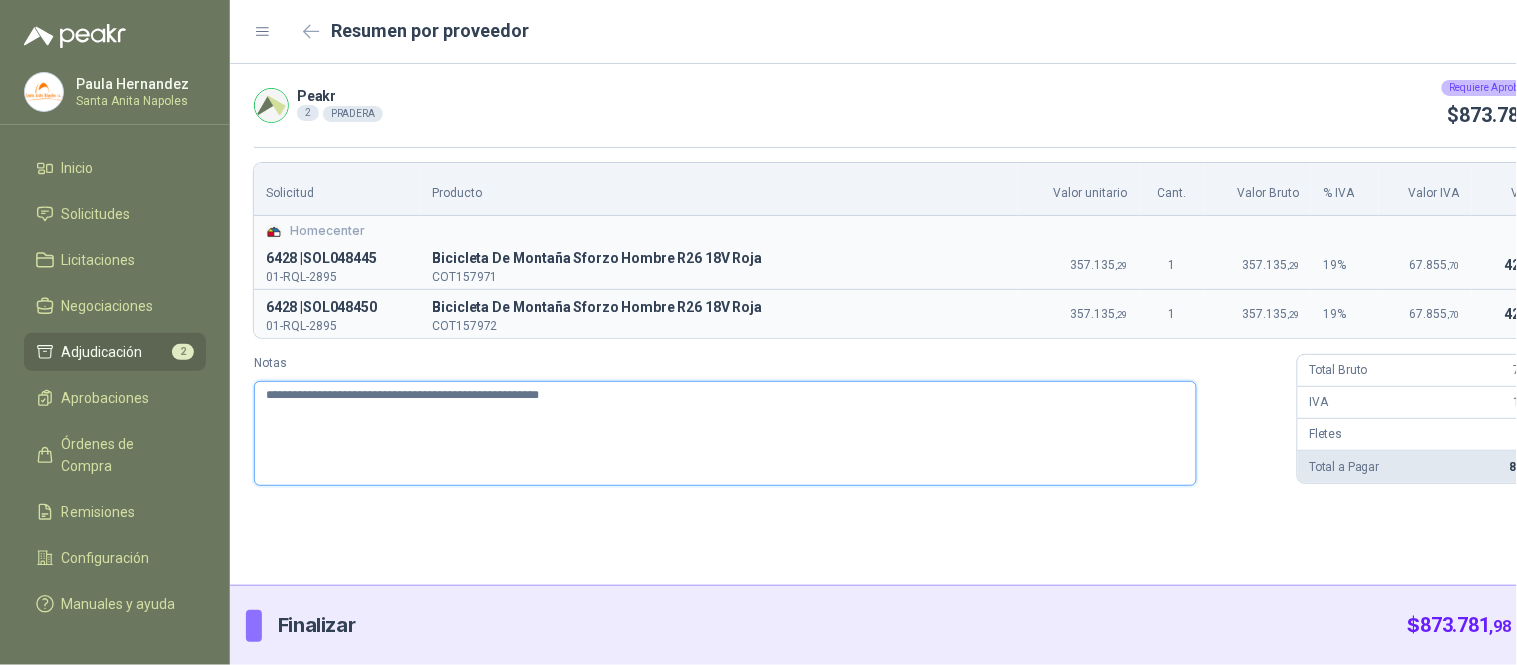 type 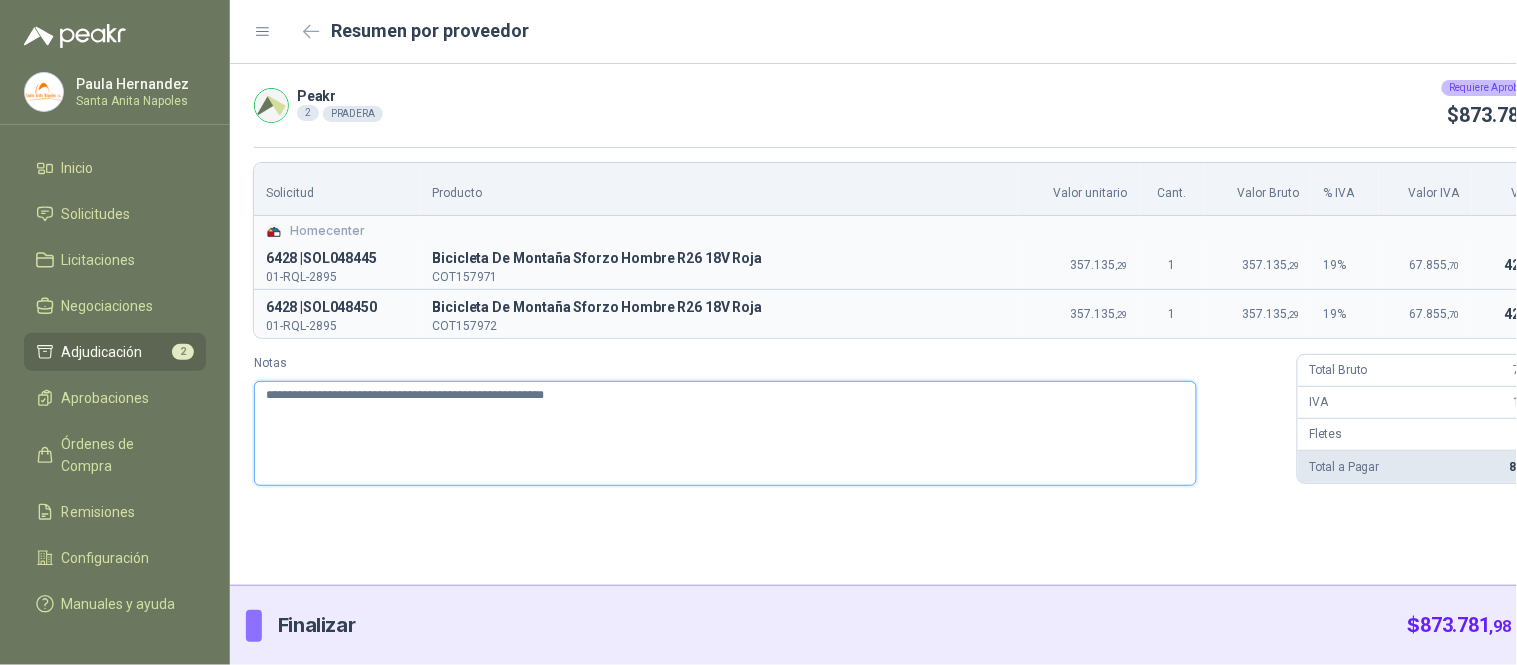 type 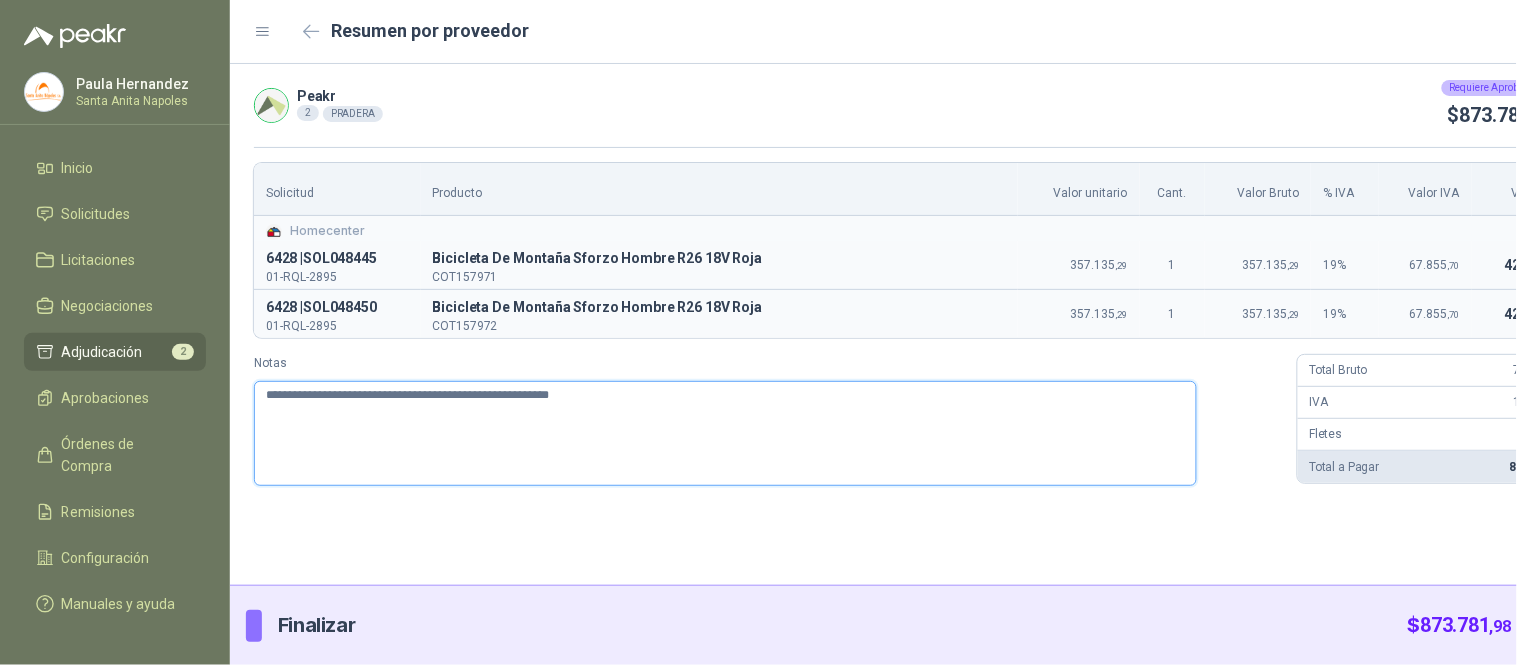 type 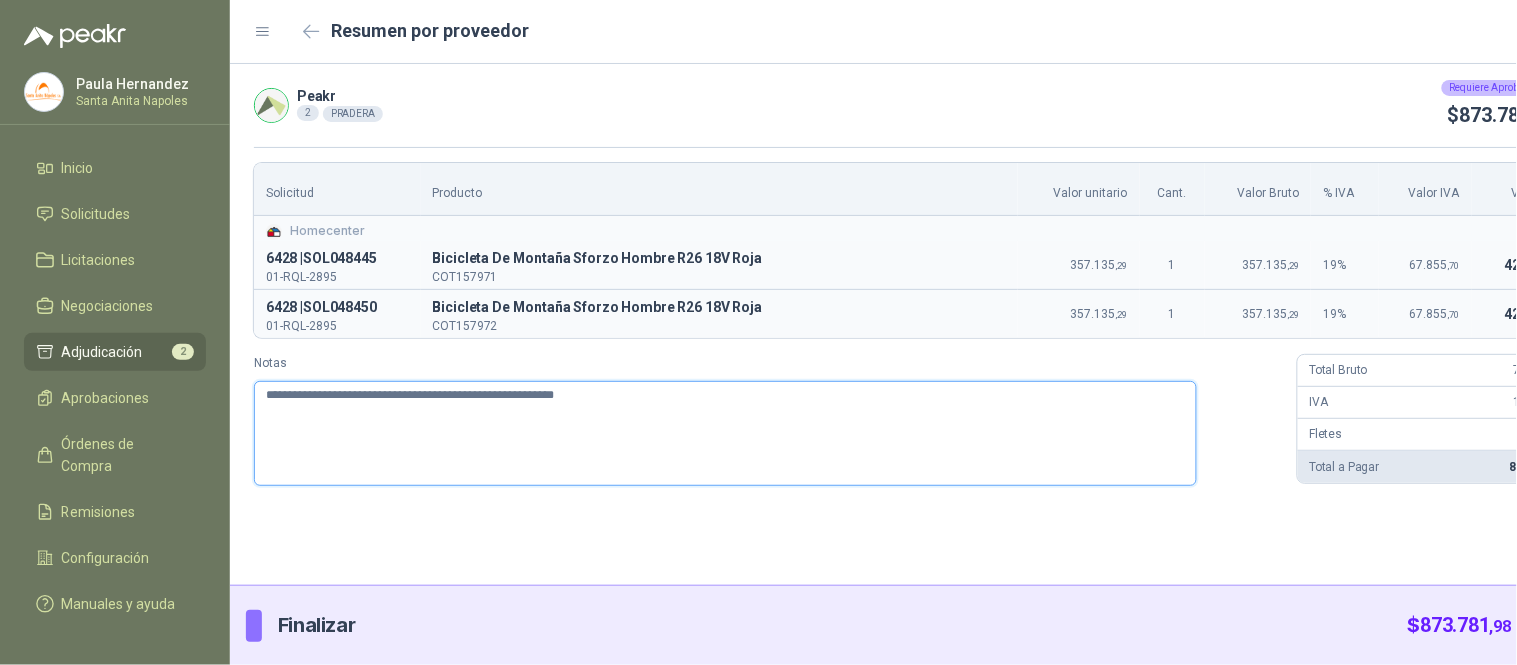 type 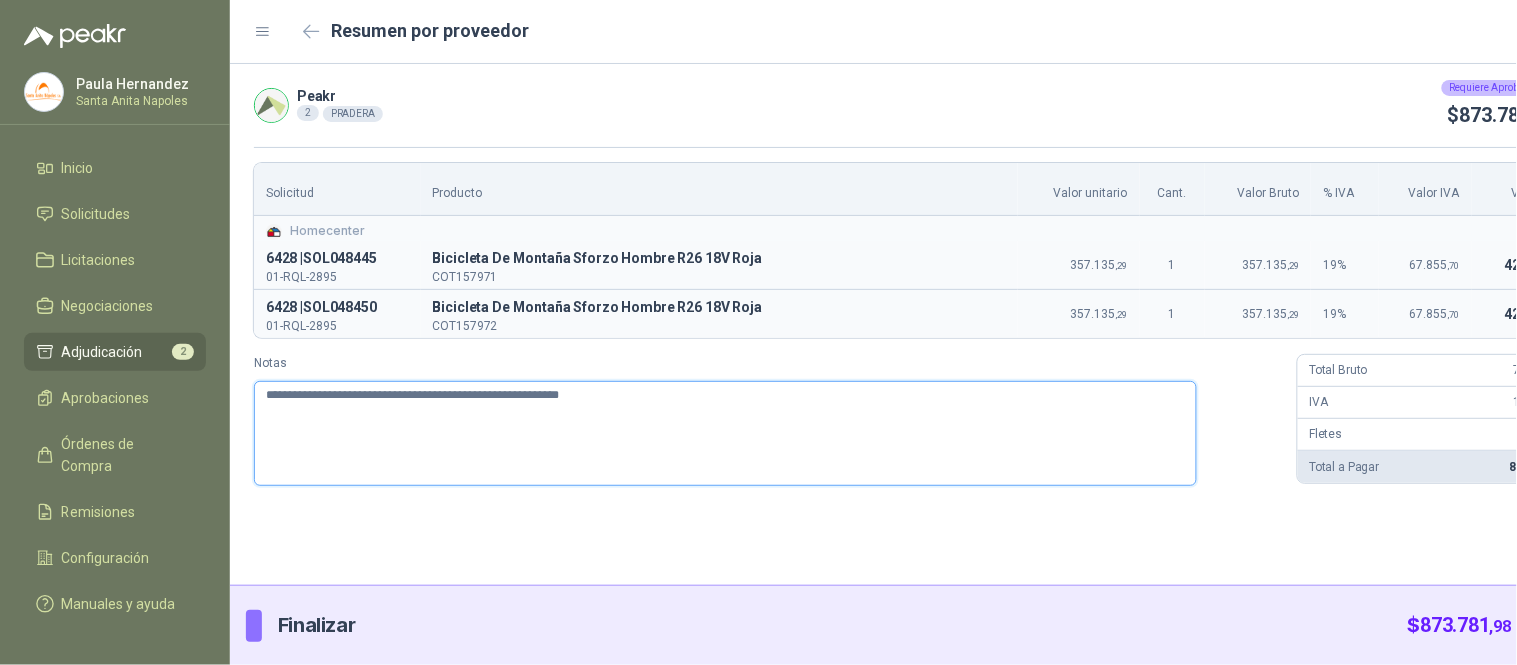 type 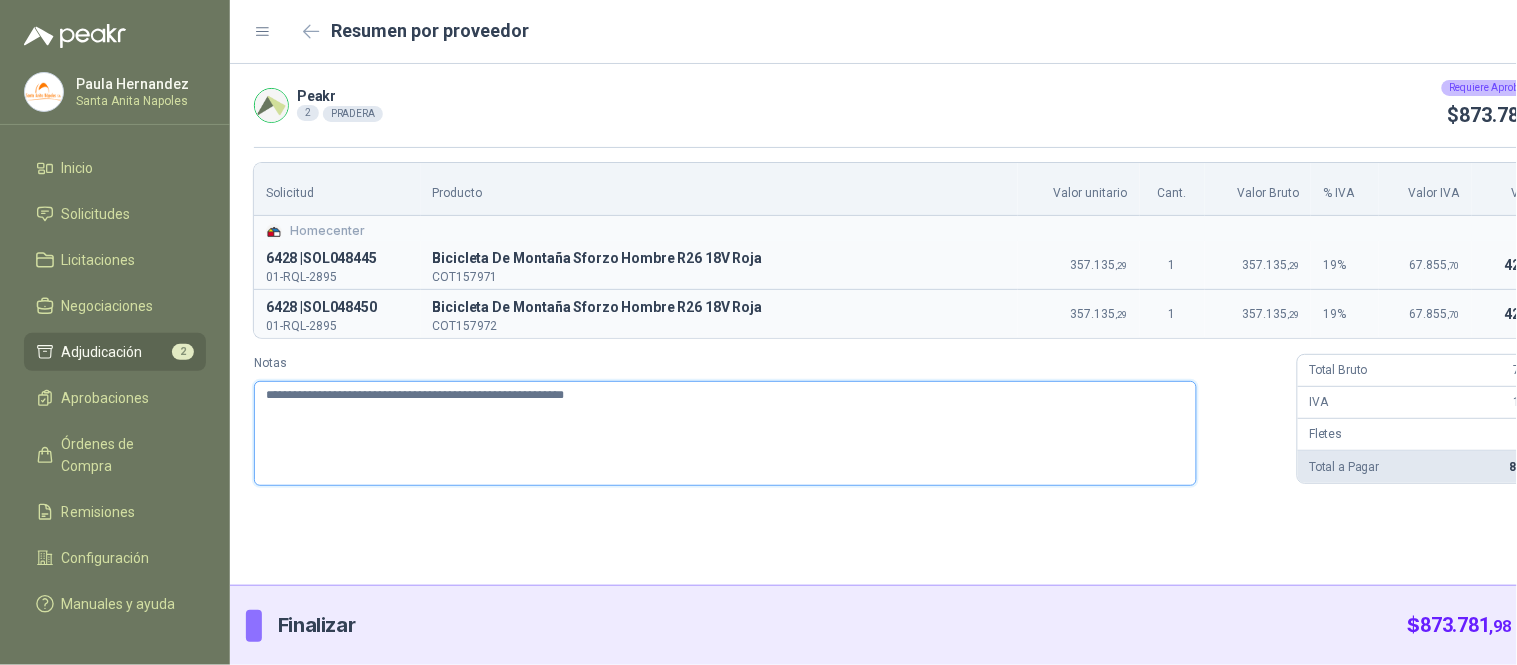 type 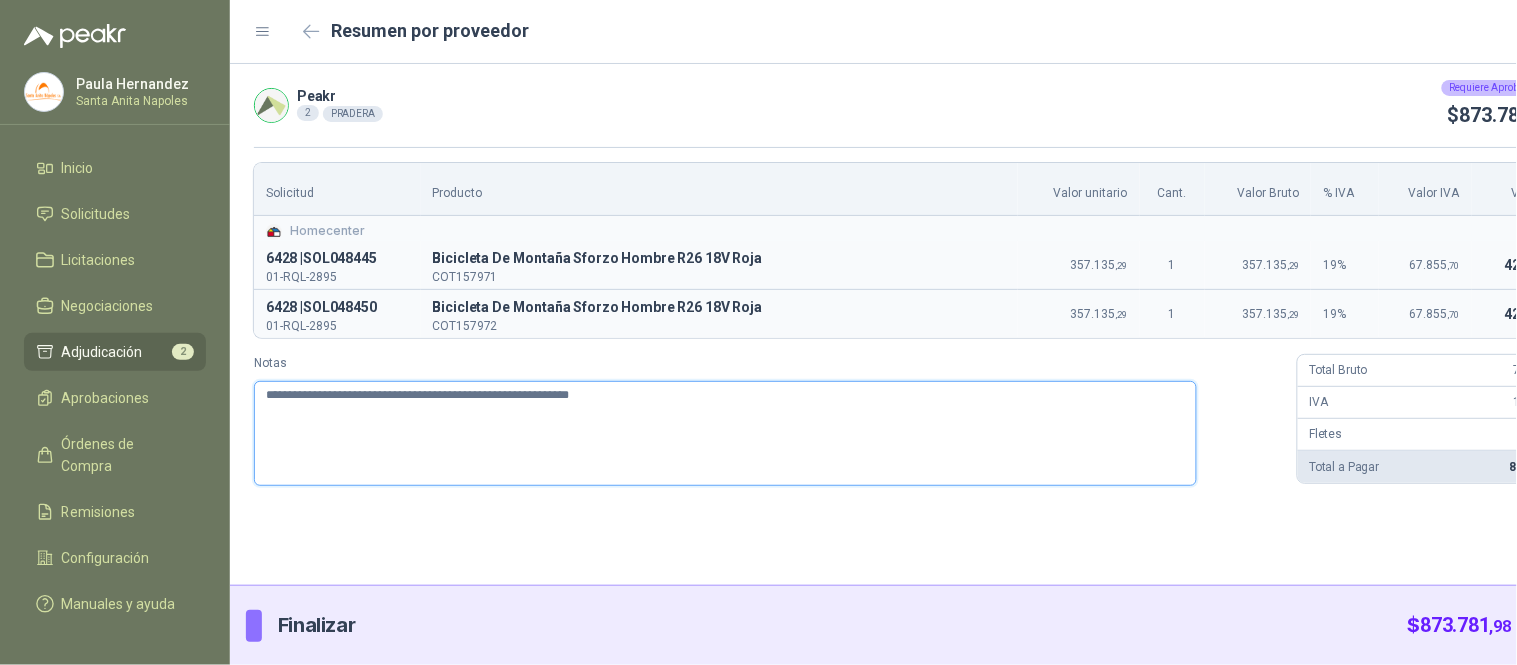 type 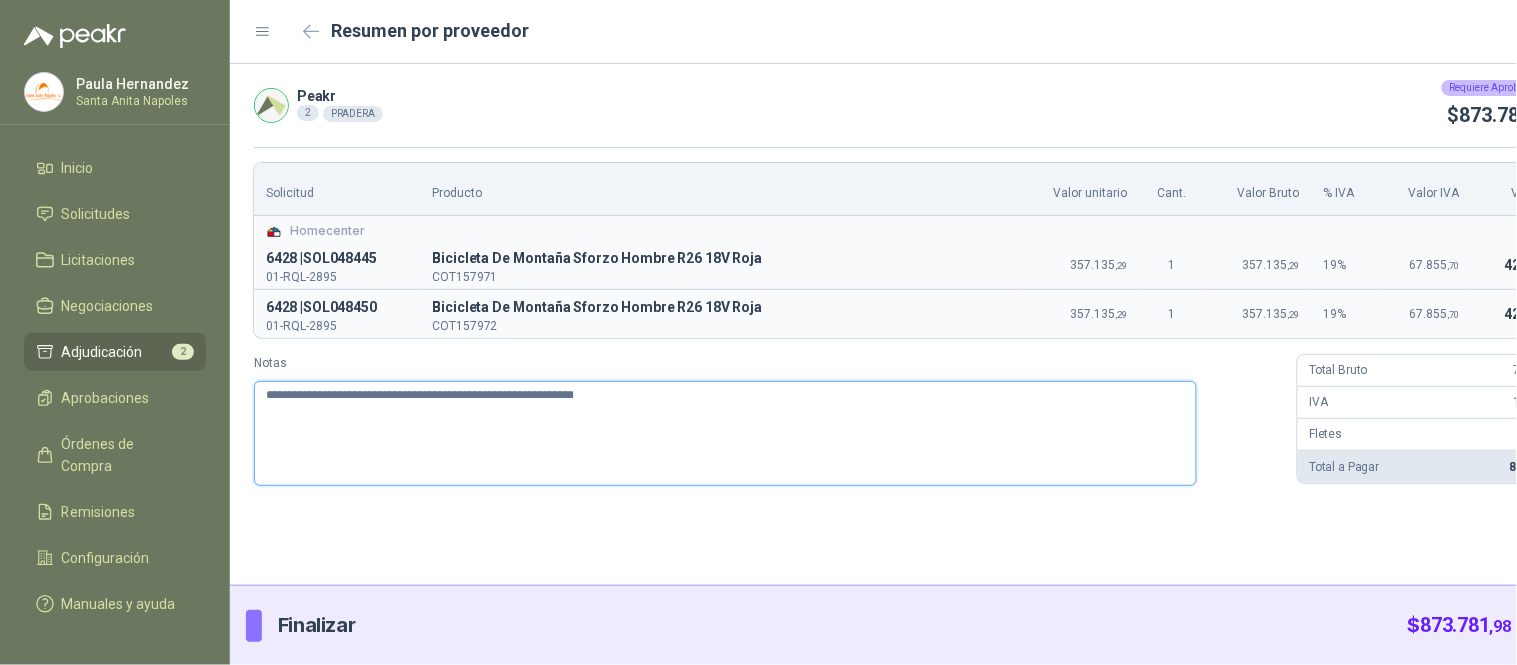 type 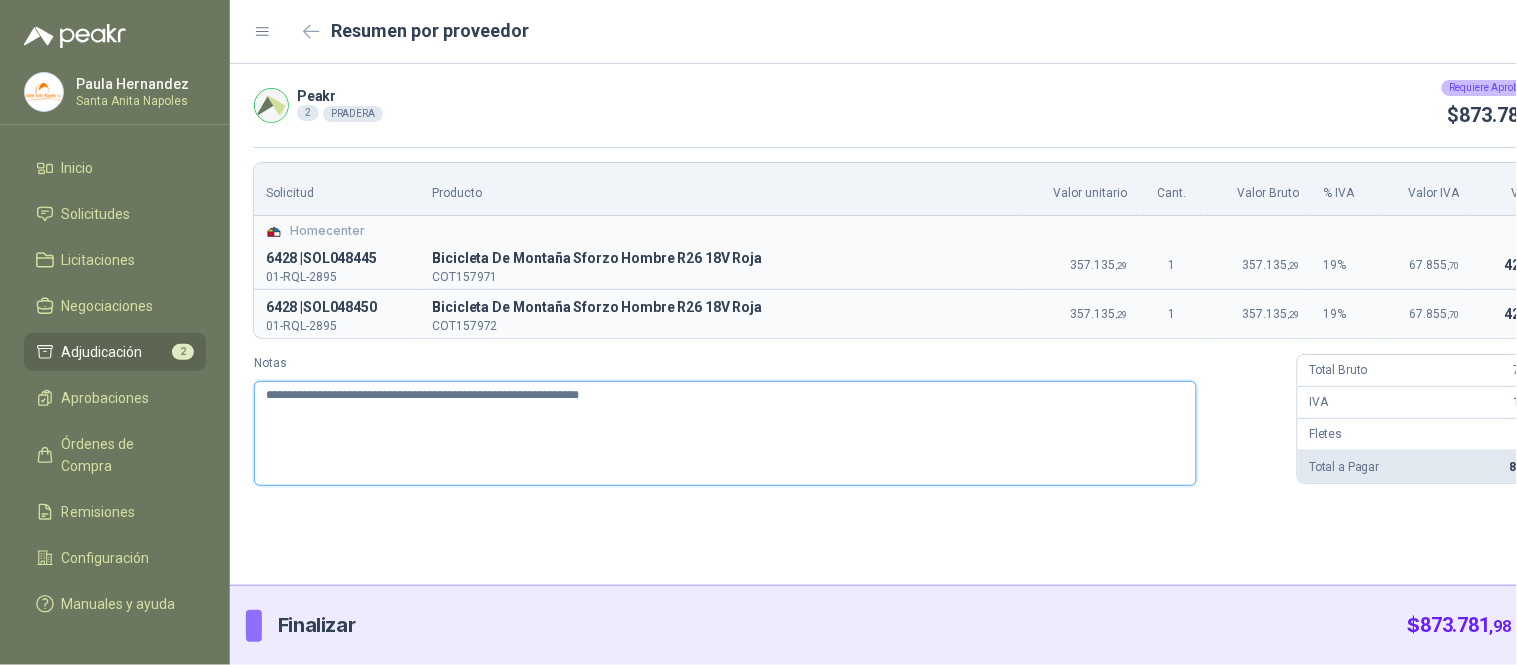 type 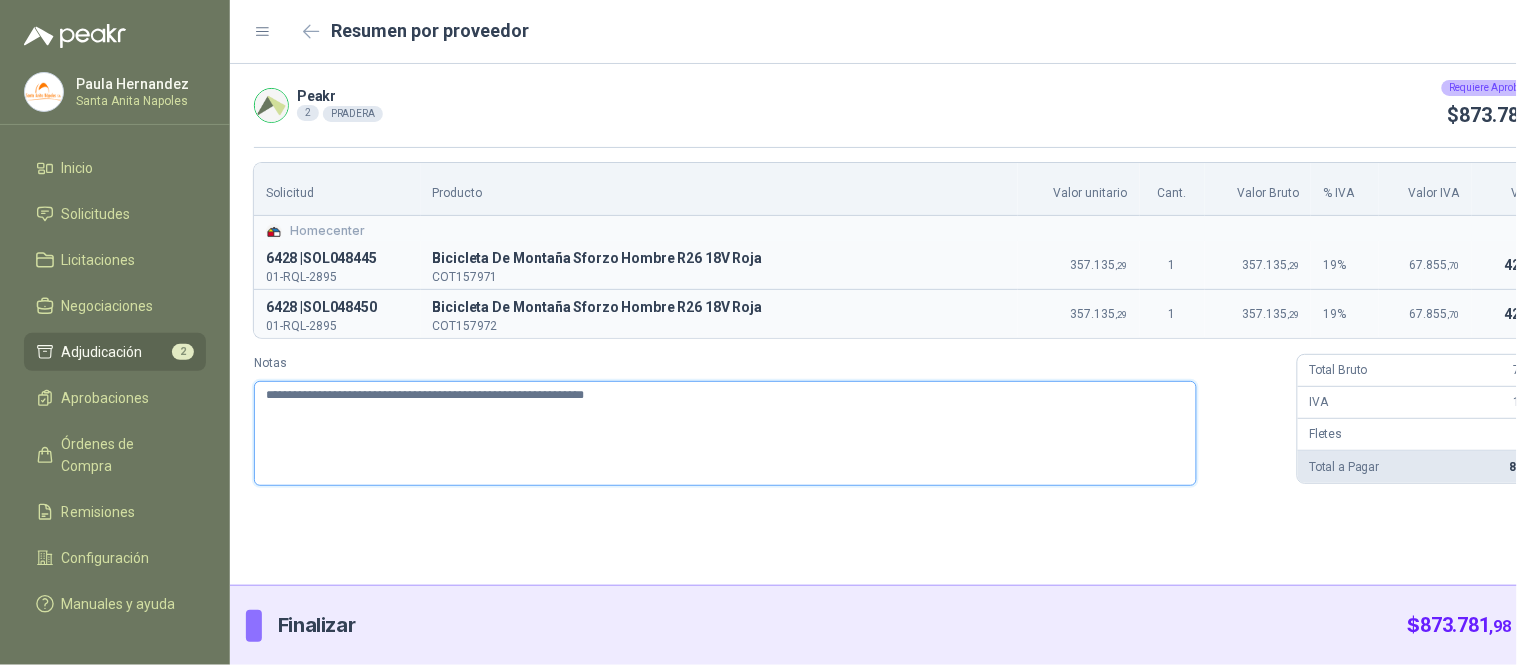 type 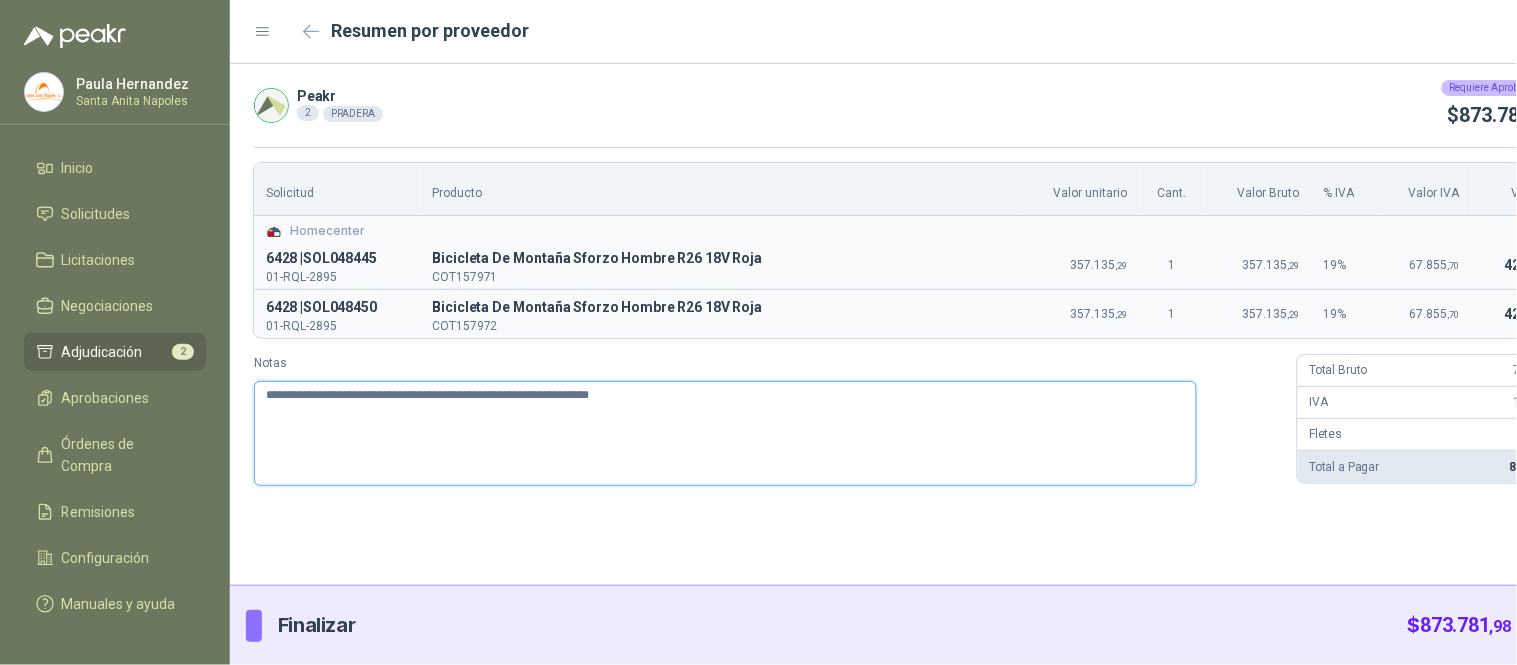 type 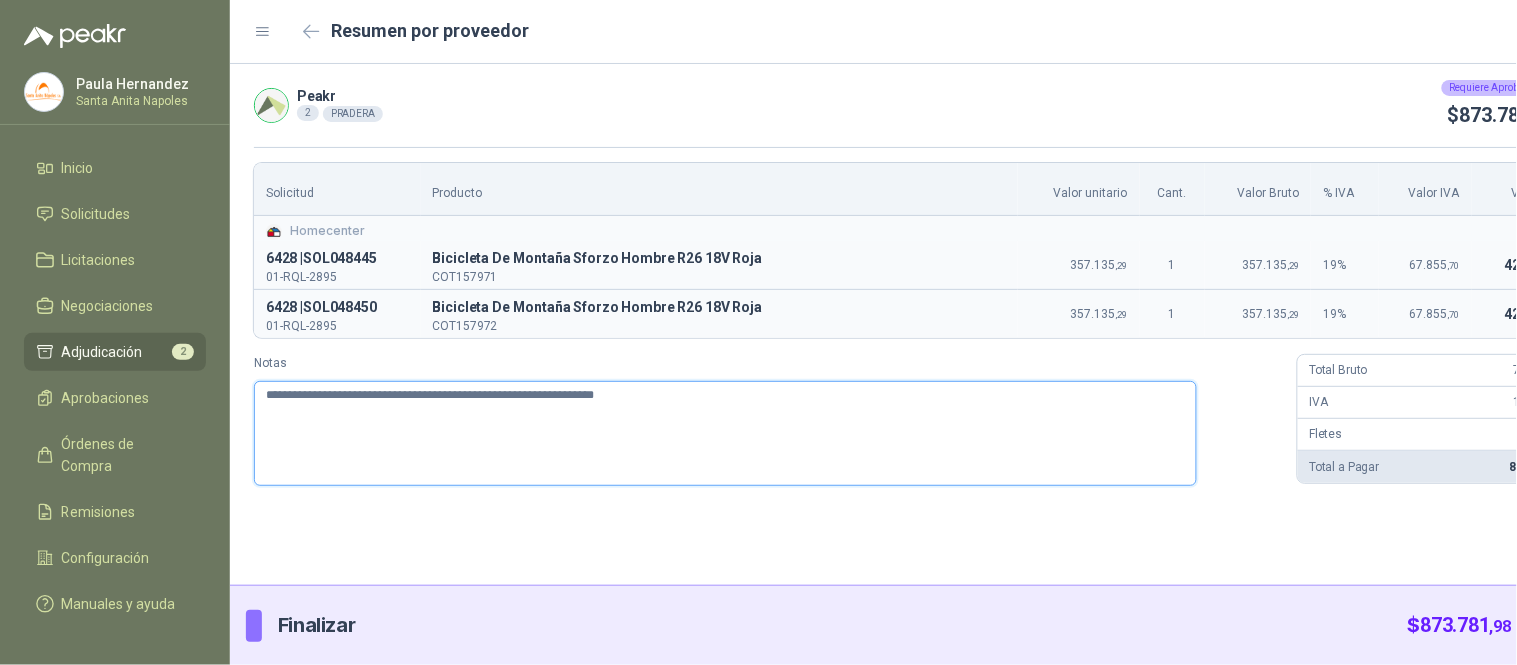 type 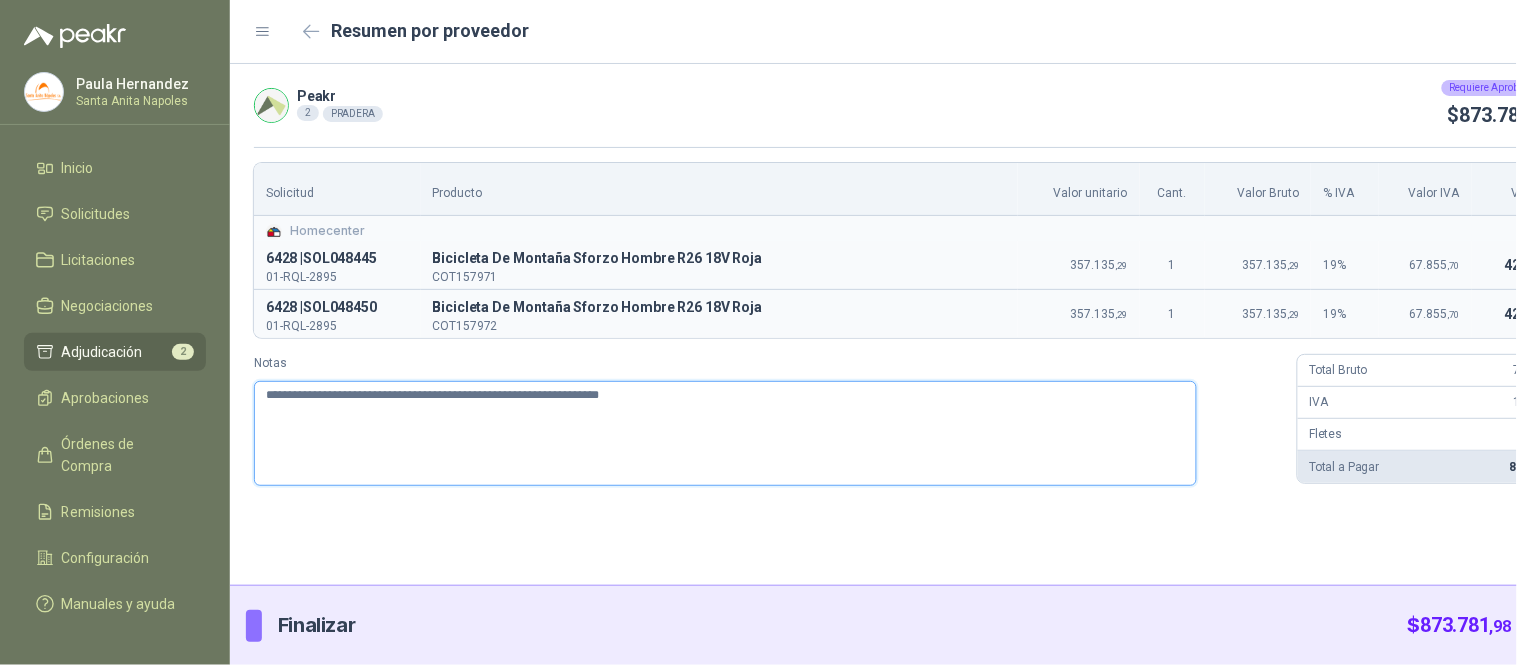 type 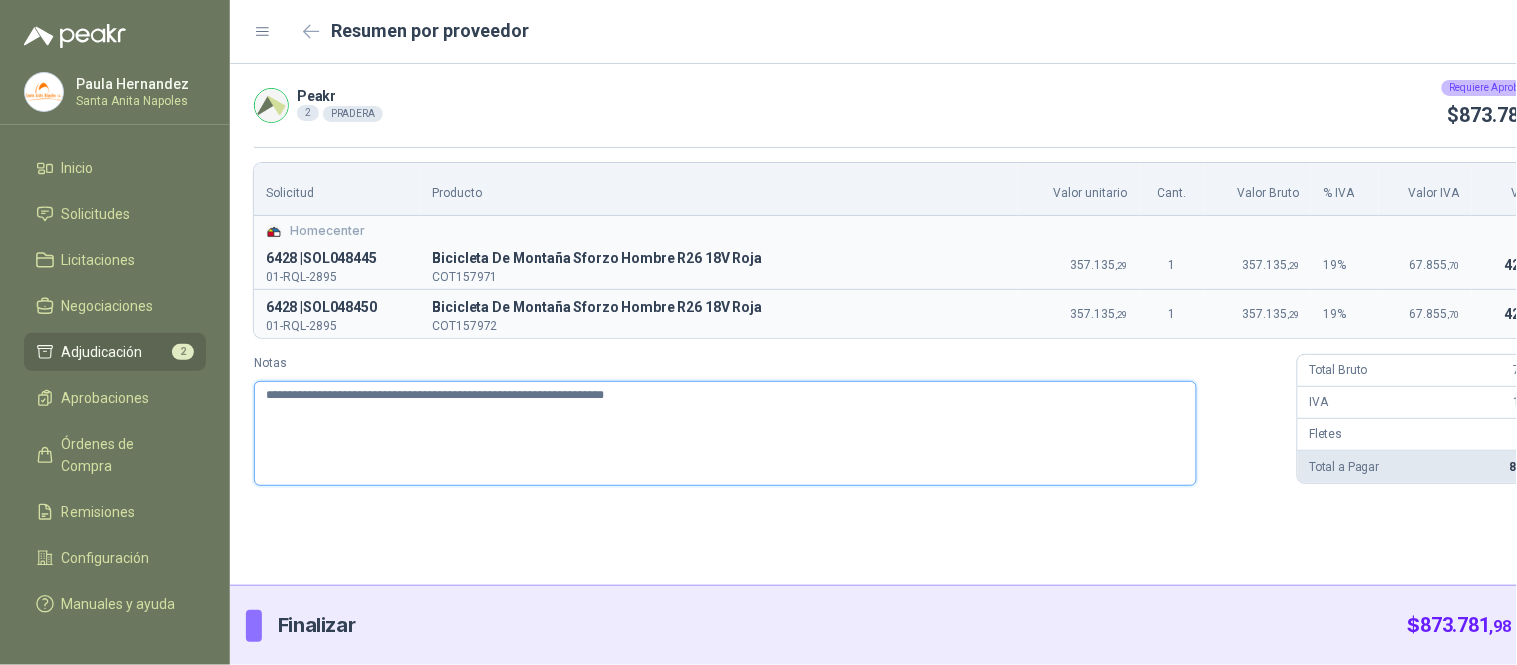 type 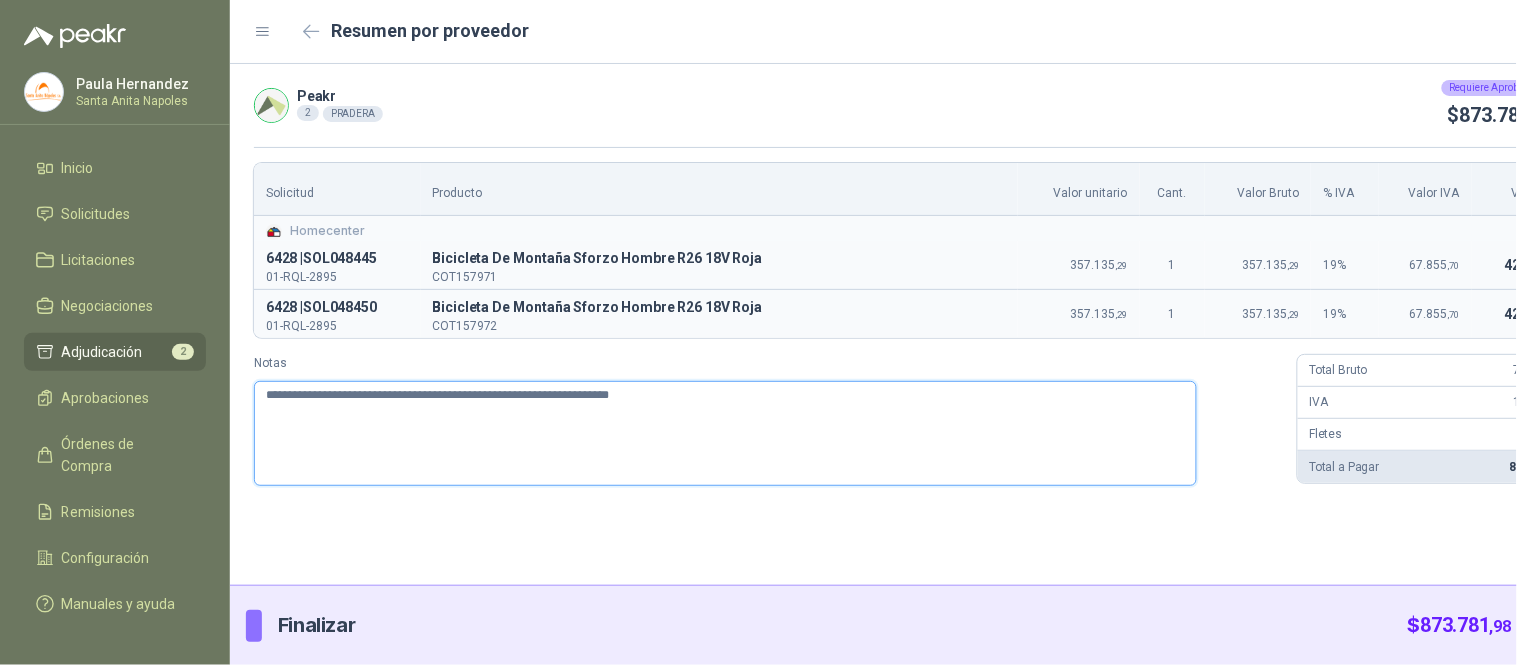 type 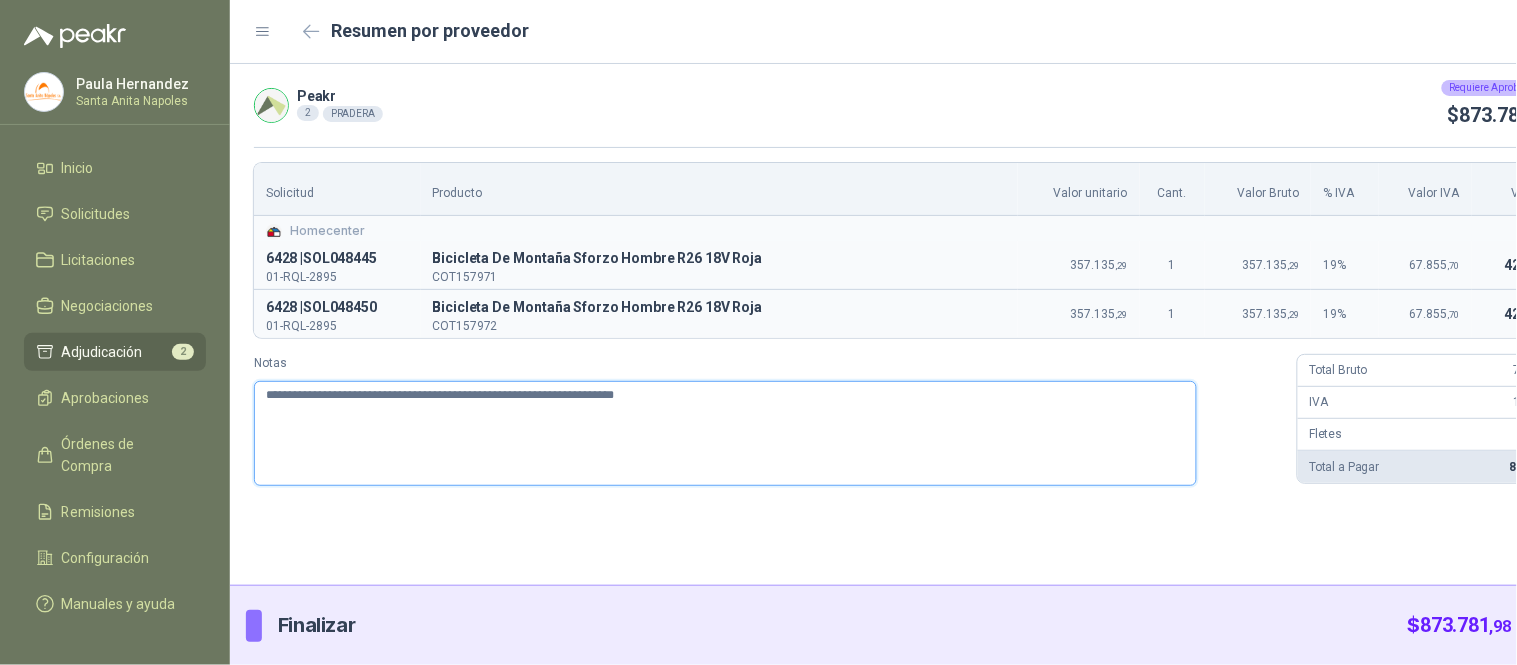 type 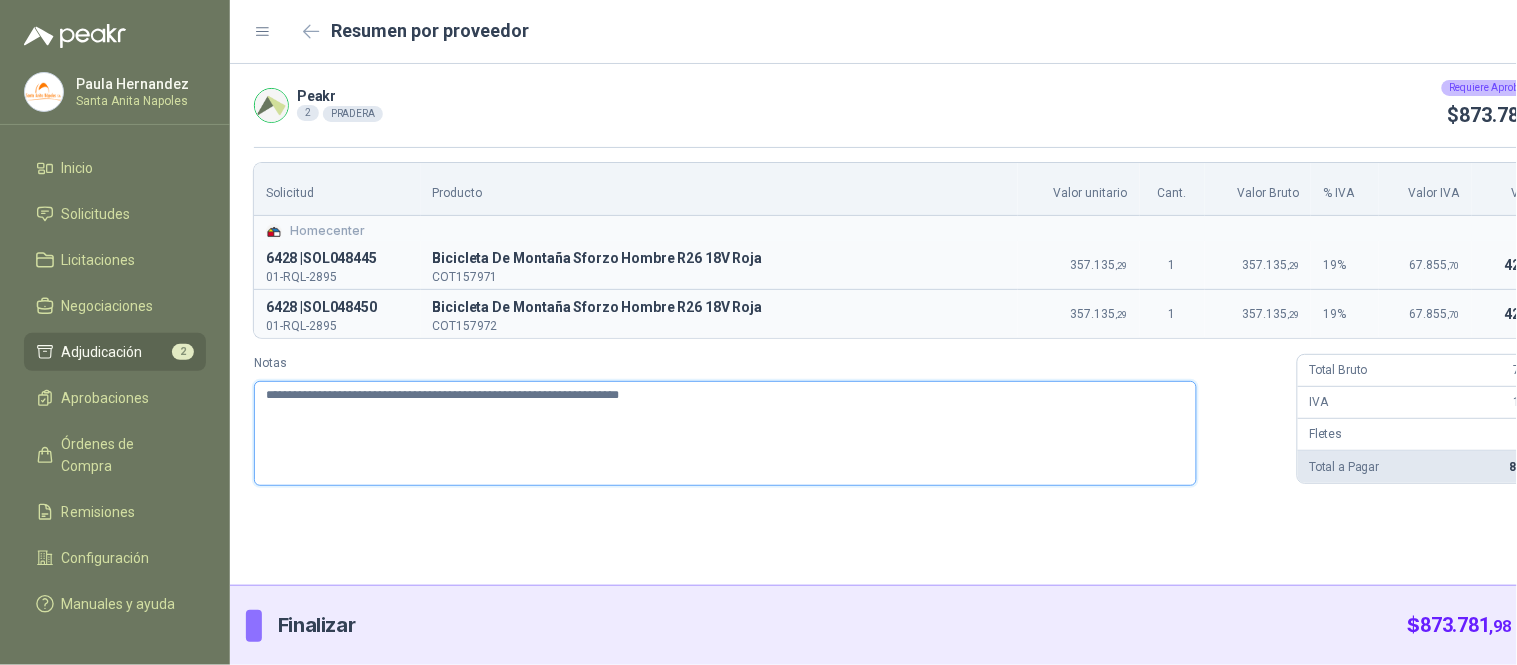 type 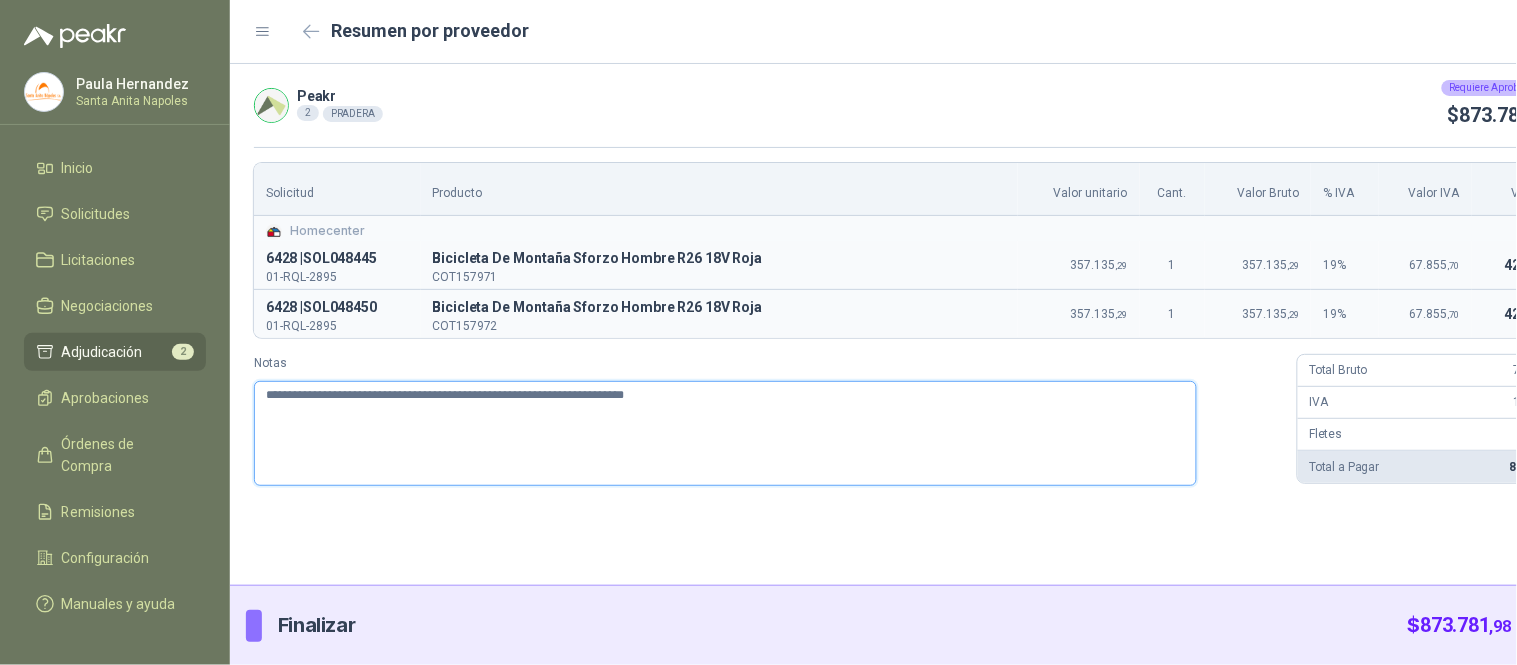 type 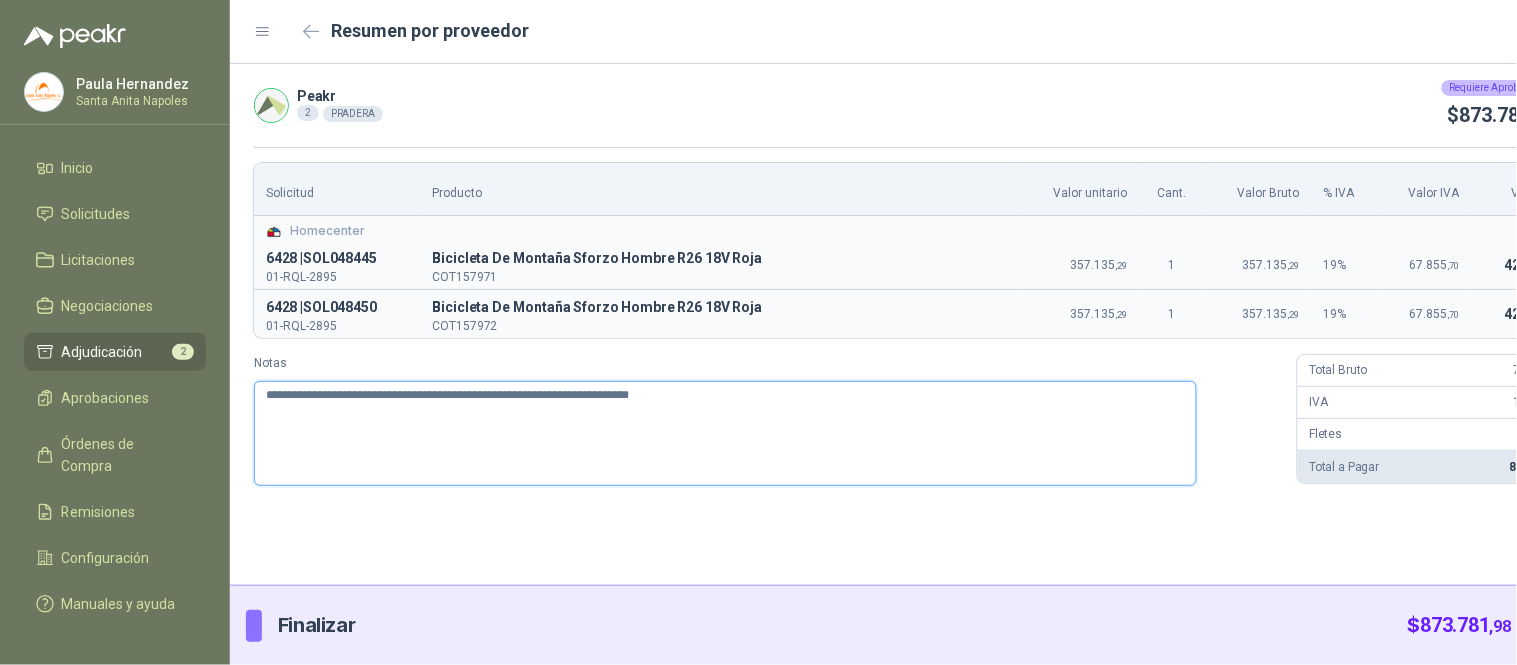 type 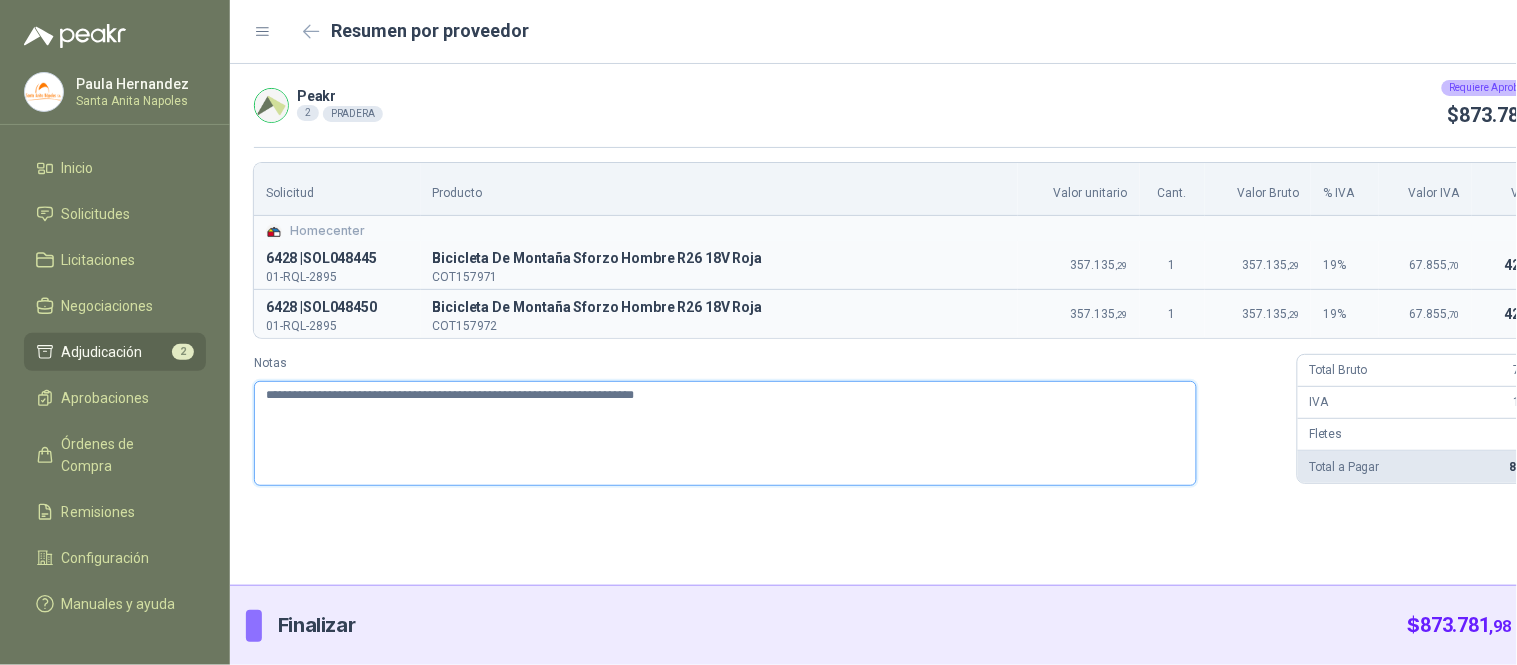 type 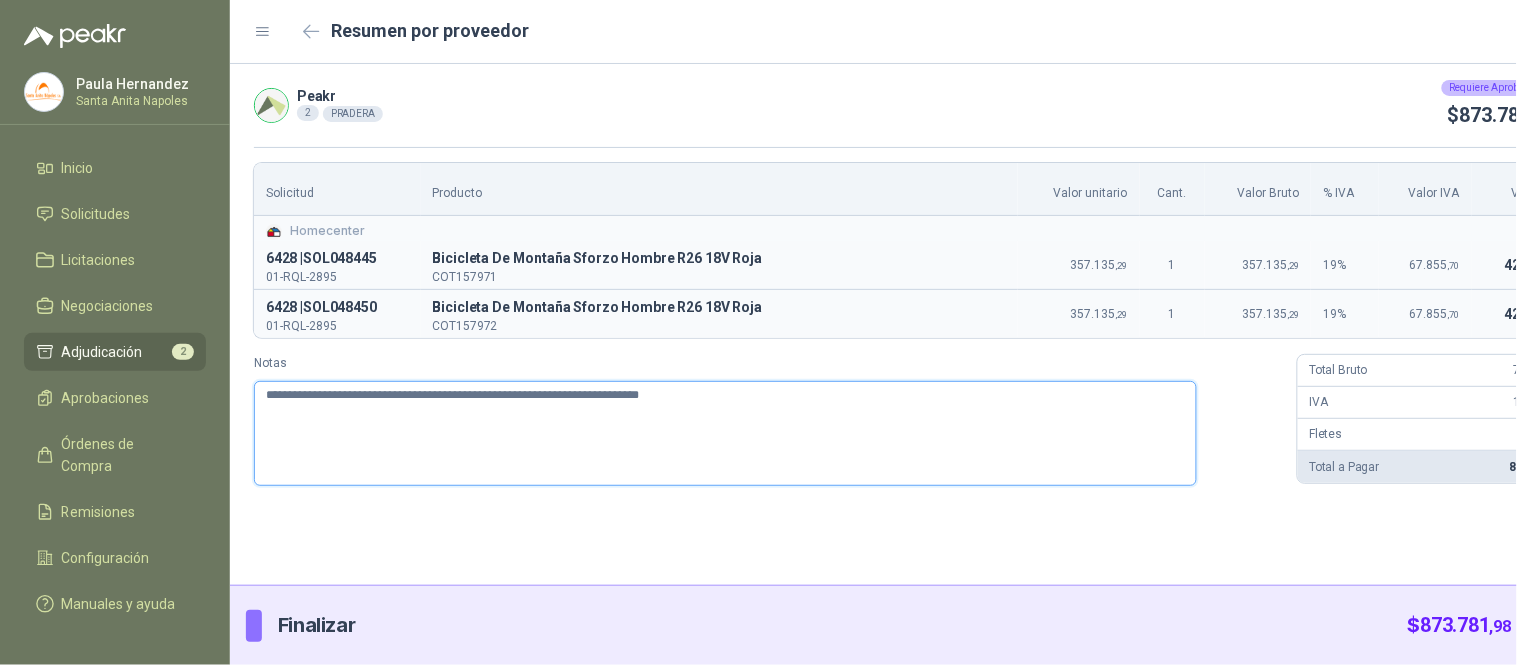 type 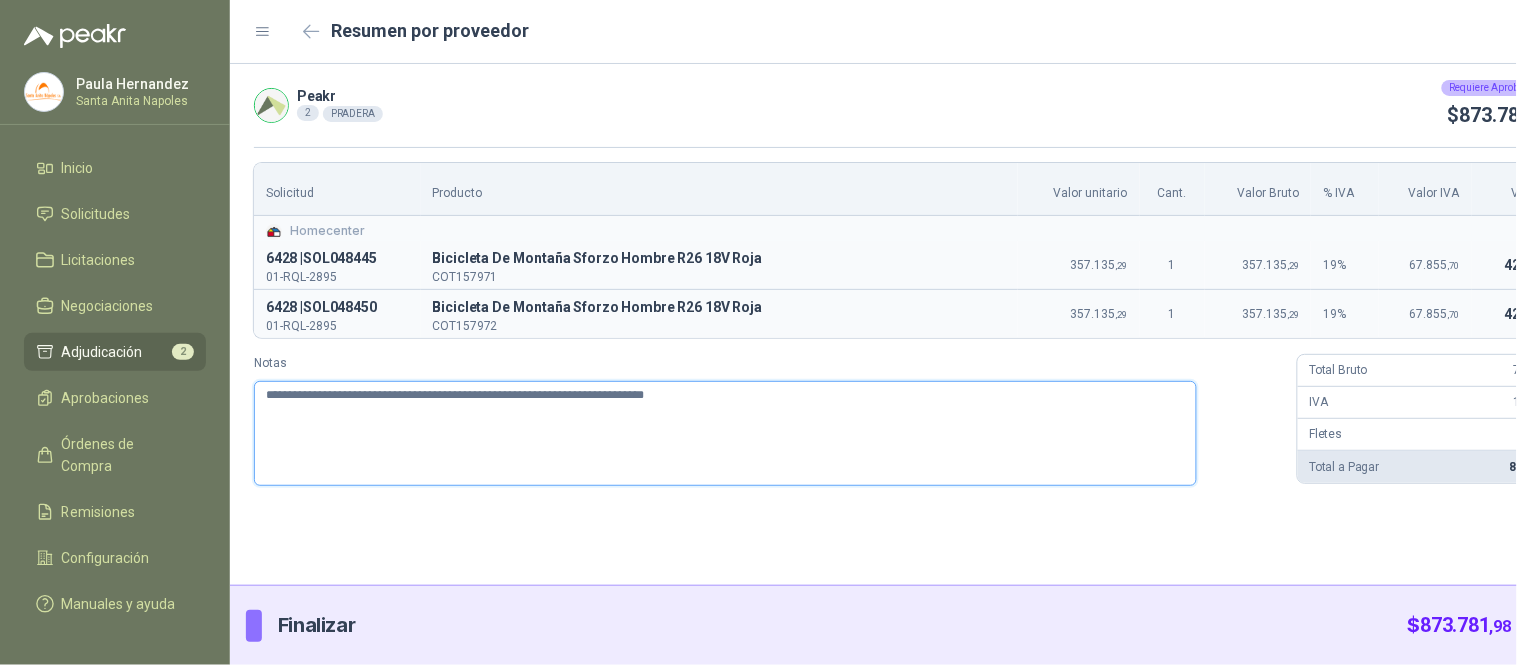 type 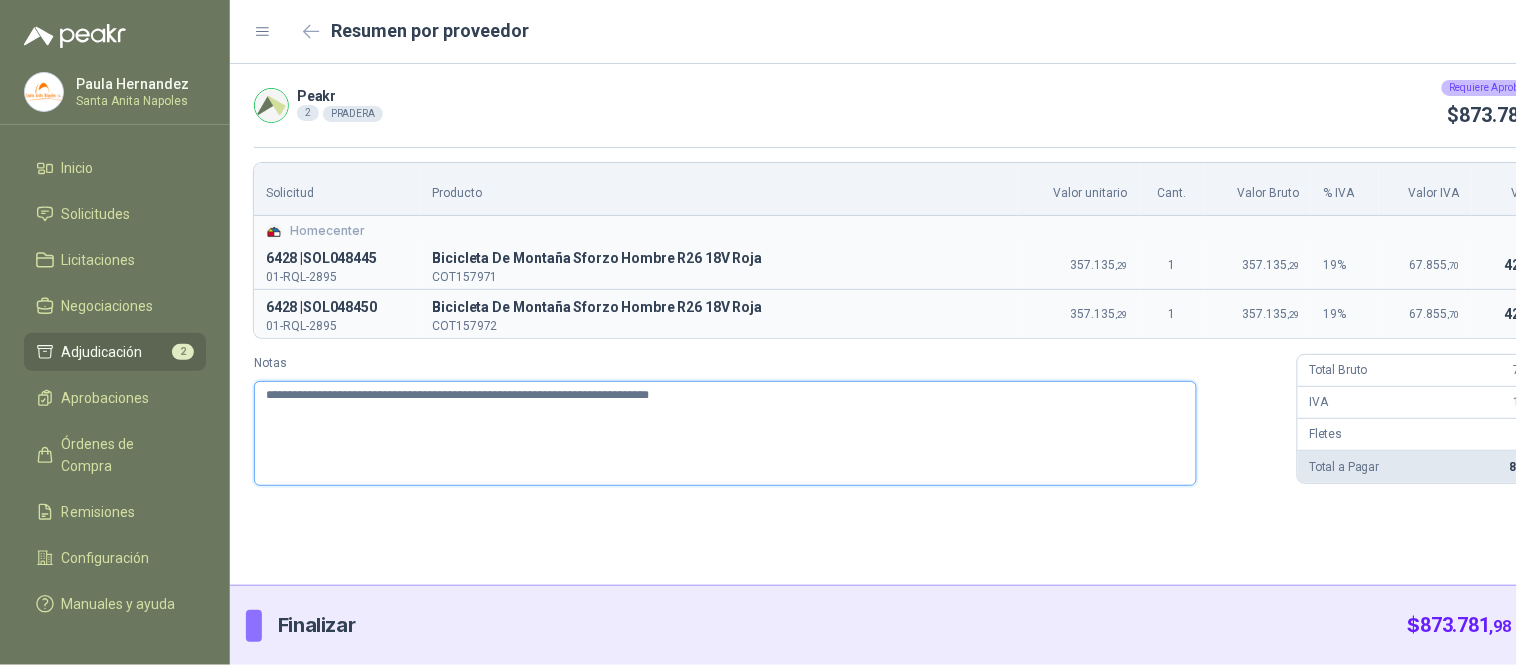 type 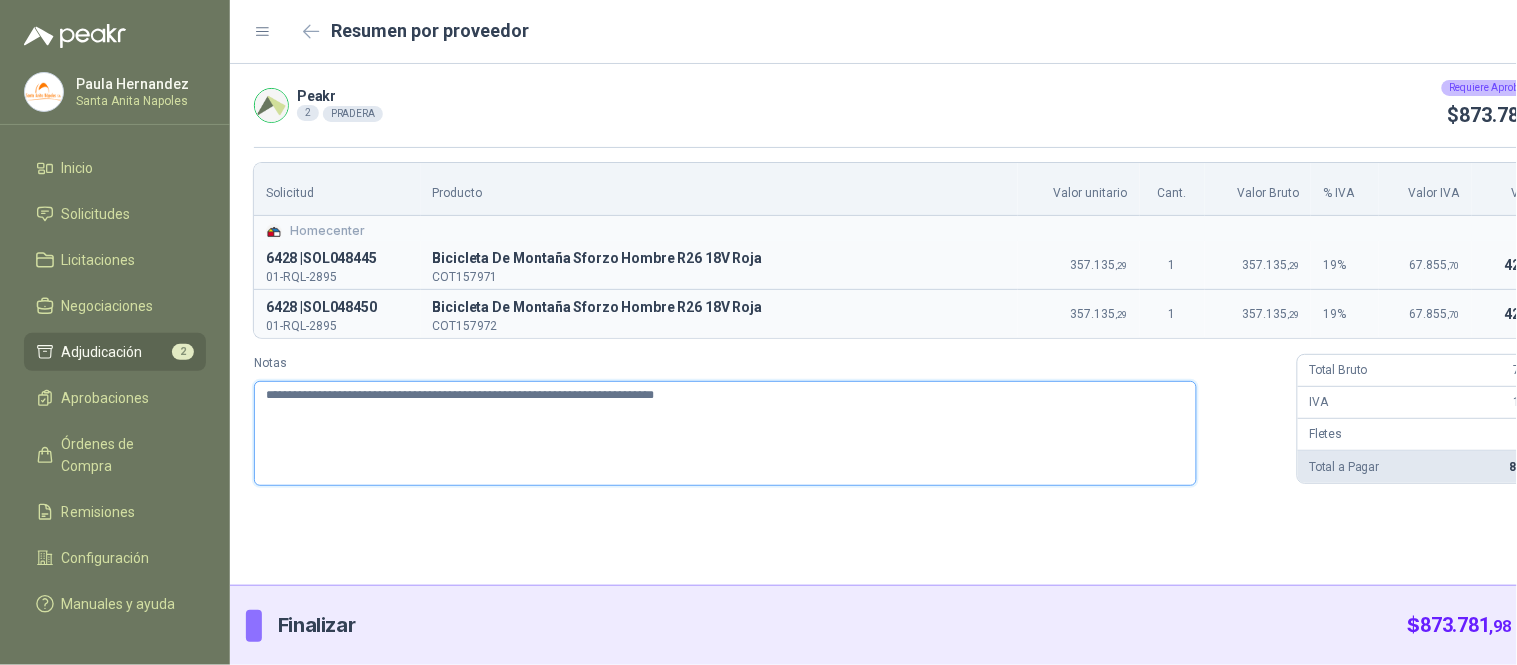 type 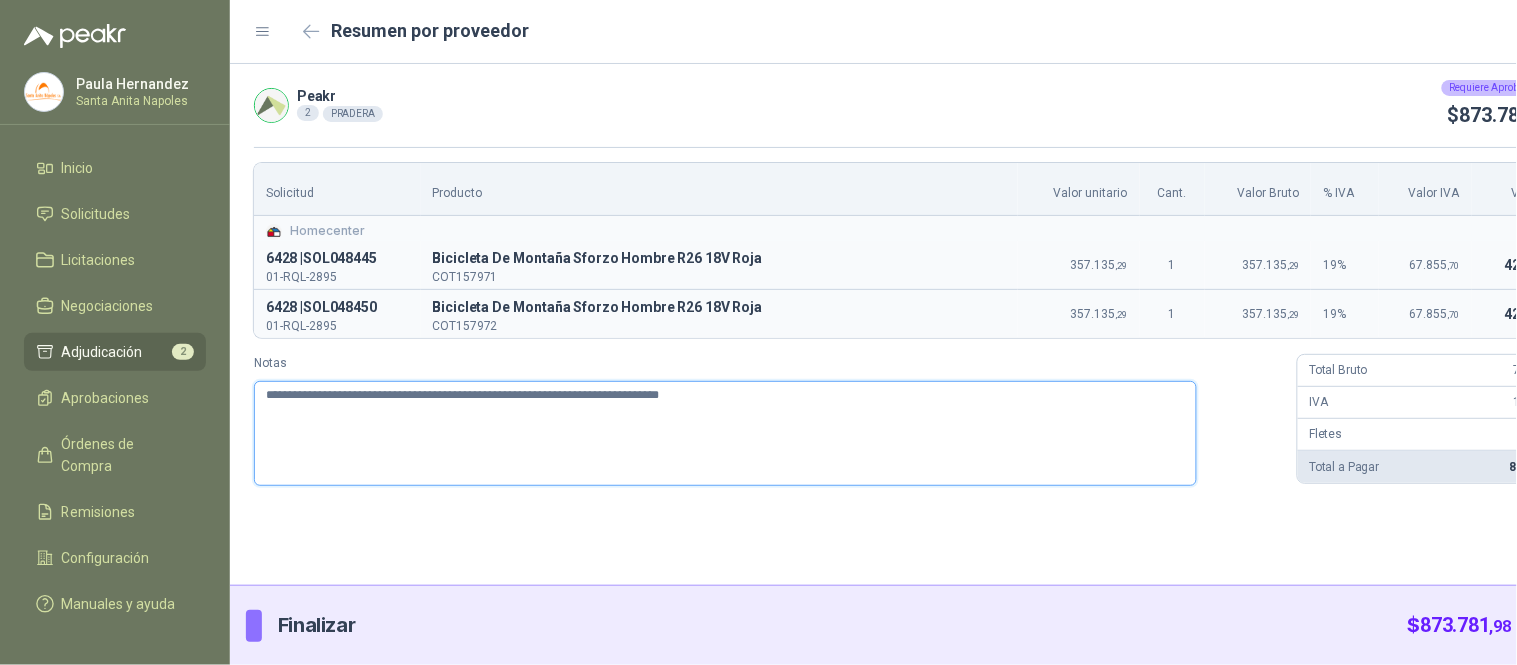 type 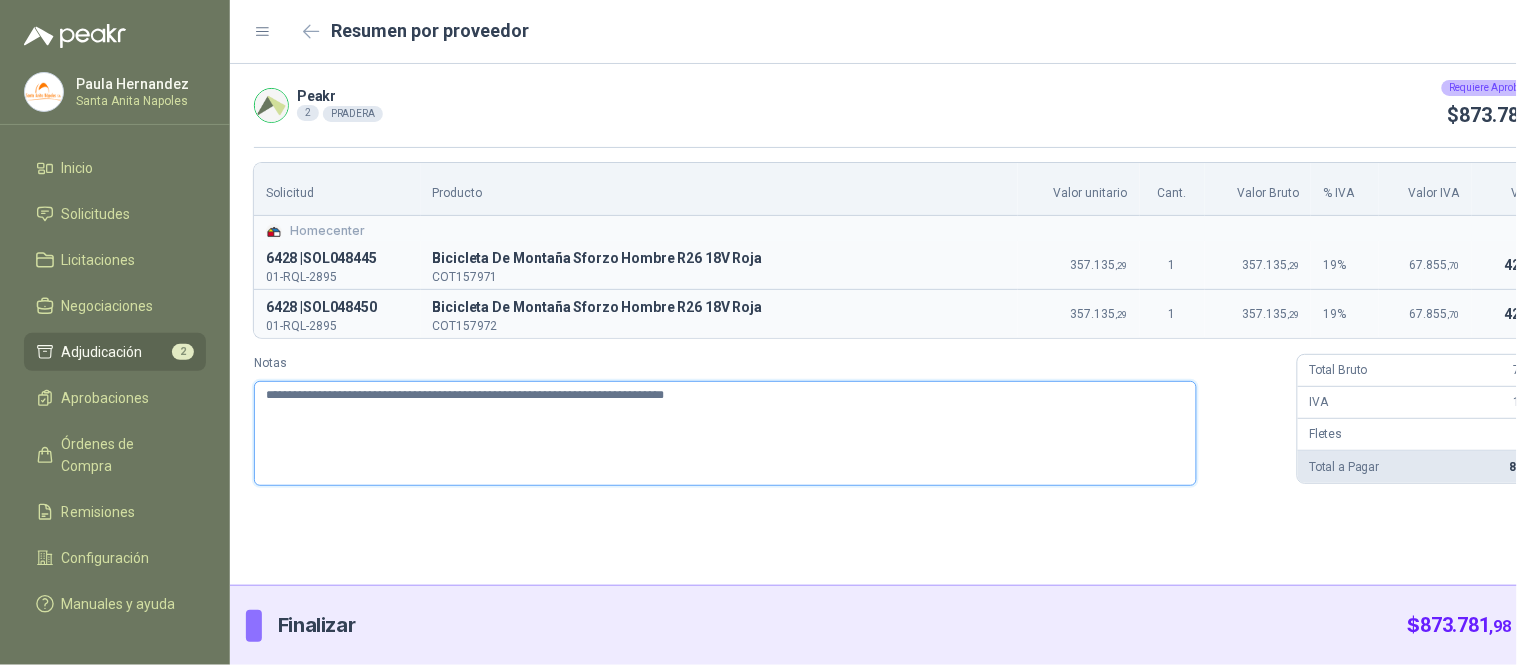type 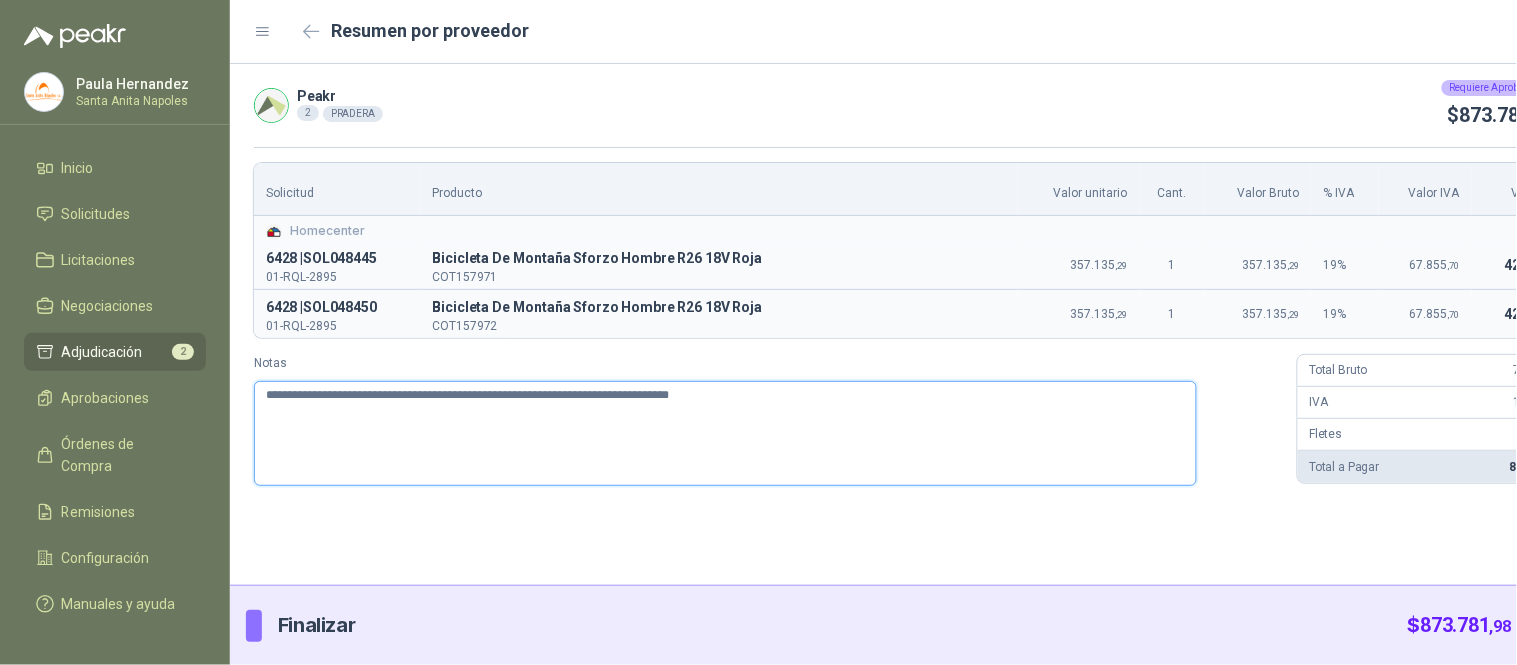 type 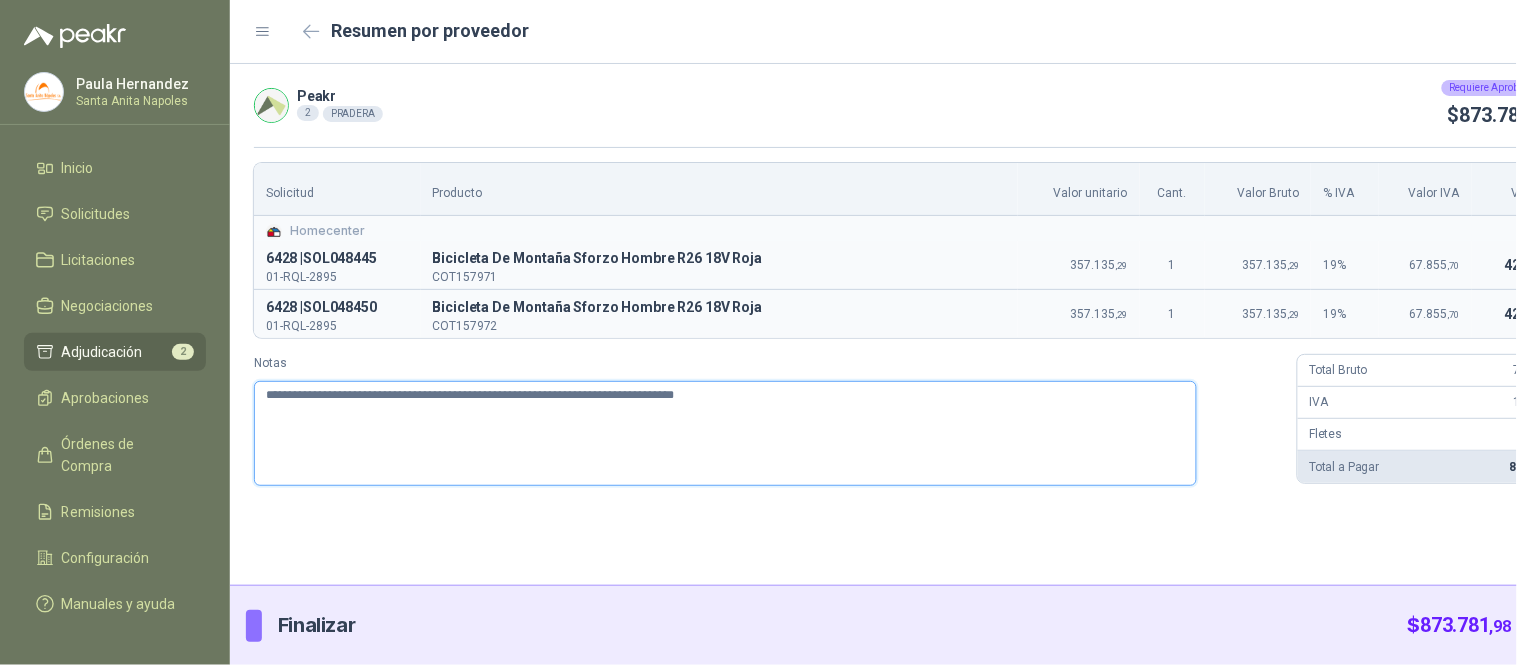 type 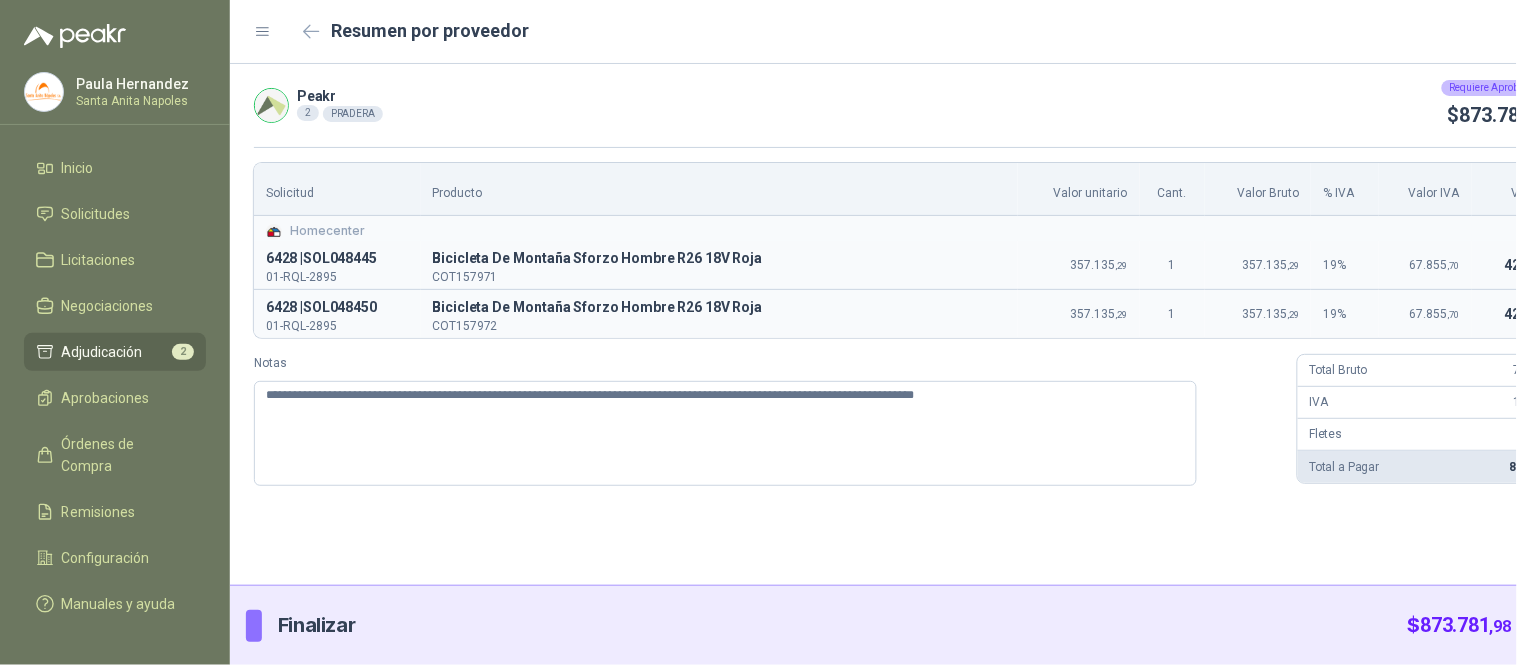 click on "Enviar" at bounding box center (1559, 626) 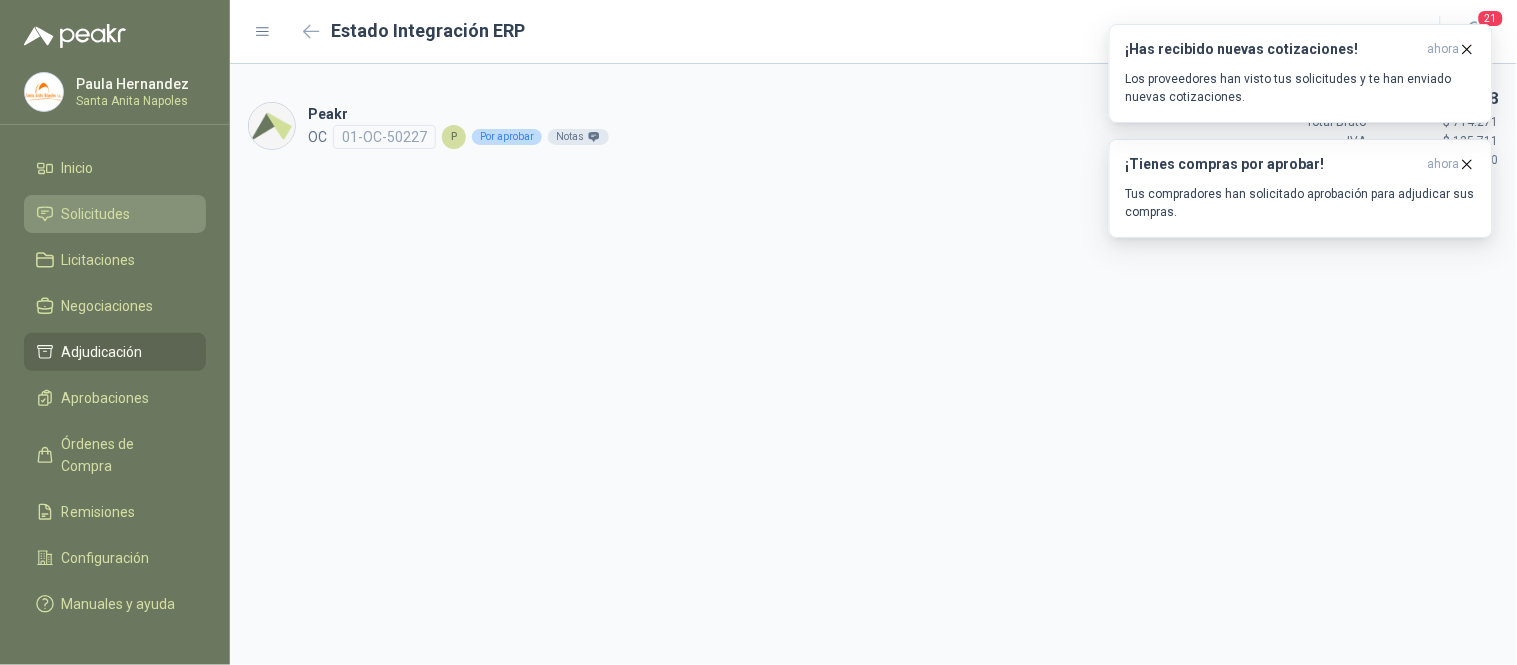 click on "Solicitudes" at bounding box center [115, 214] 